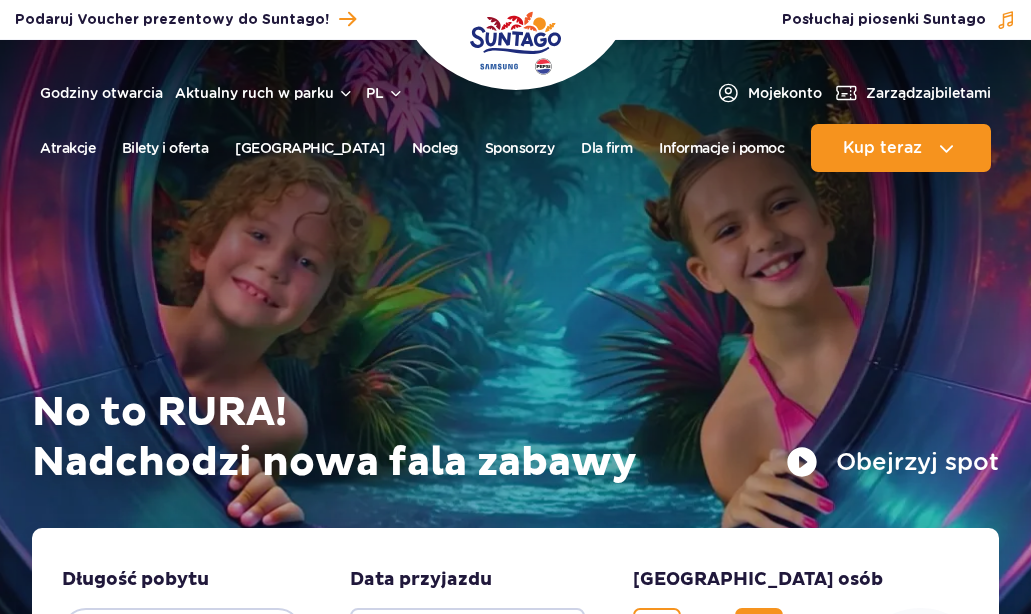 scroll, scrollTop: 0, scrollLeft: 0, axis: both 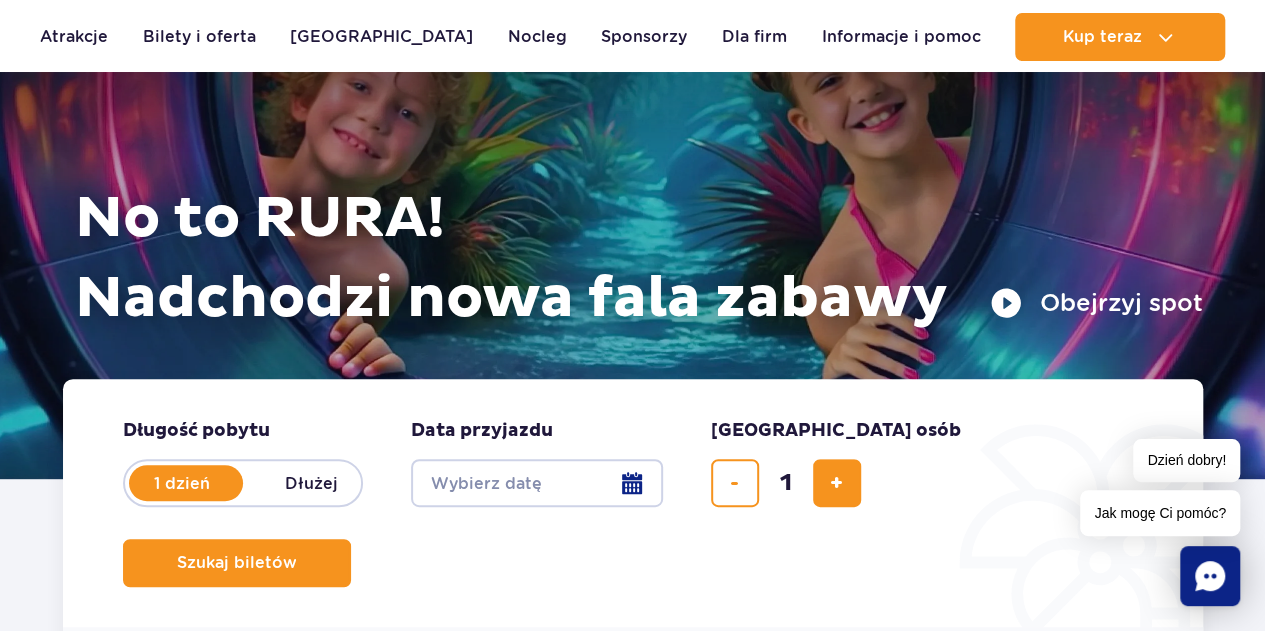 click on "Date from" at bounding box center [537, 483] 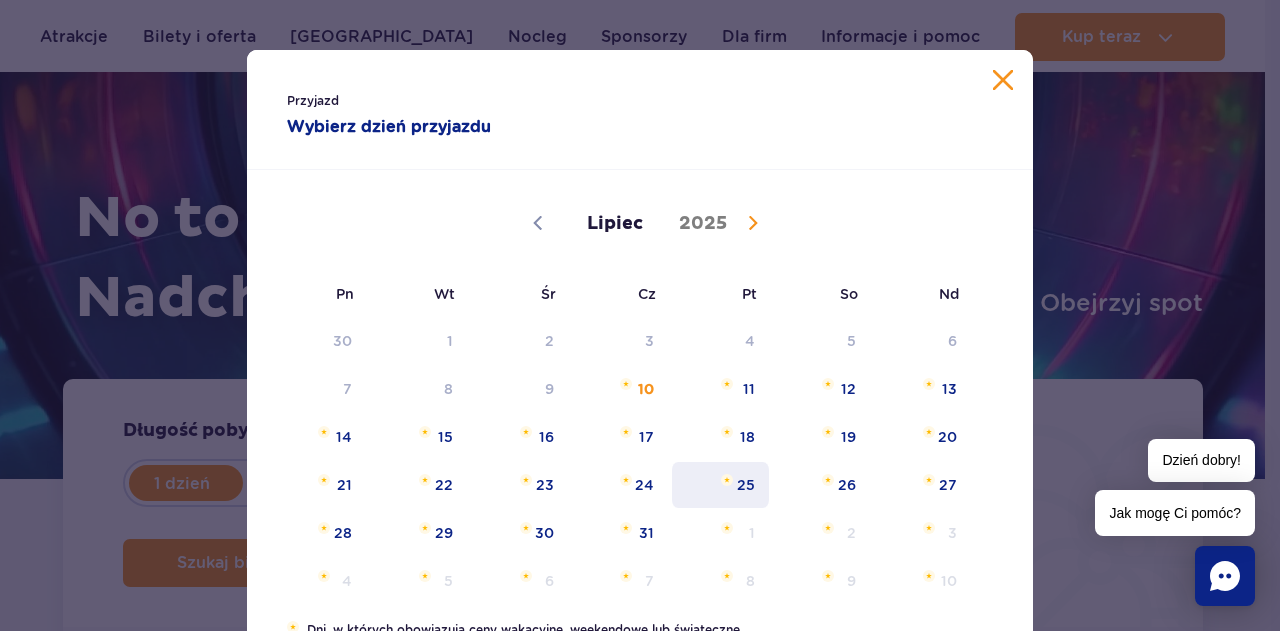click on "25" at bounding box center [720, 485] 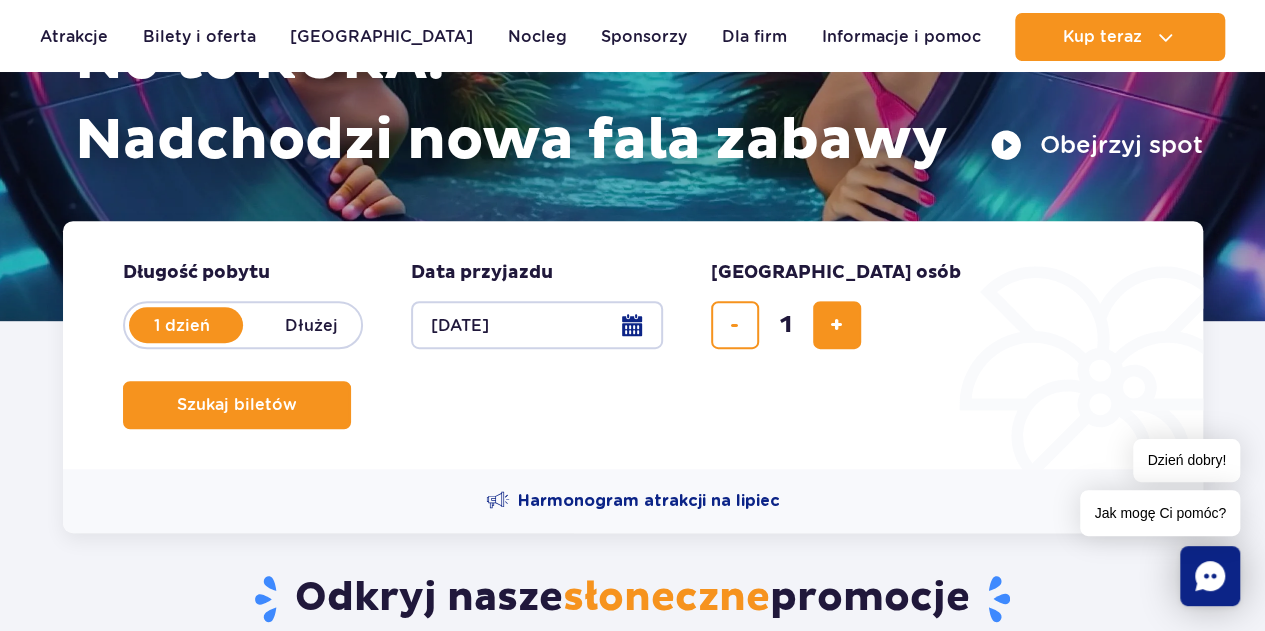 scroll, scrollTop: 309, scrollLeft: 0, axis: vertical 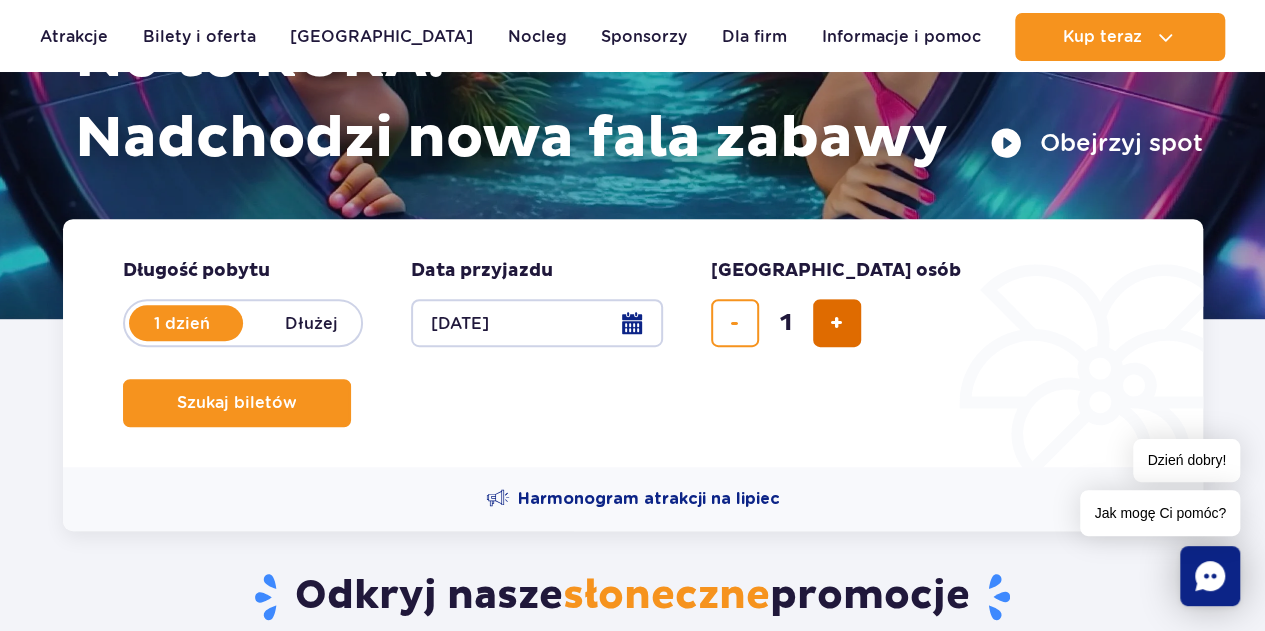 click at bounding box center [837, 323] 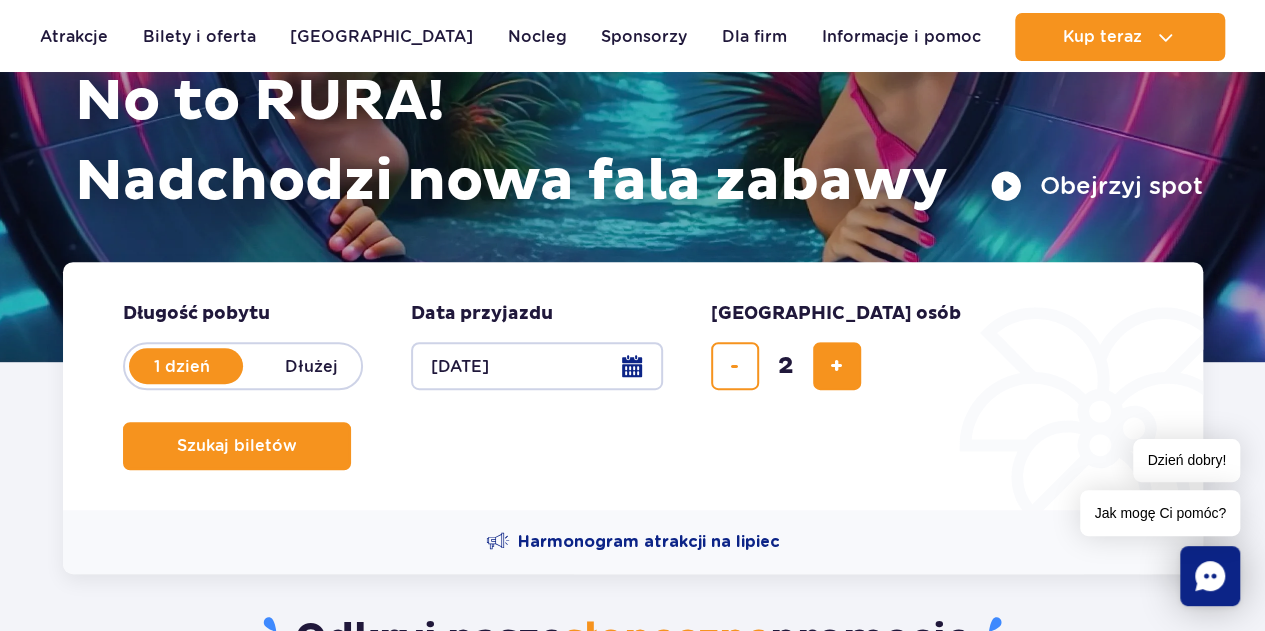 scroll, scrollTop: 273, scrollLeft: 0, axis: vertical 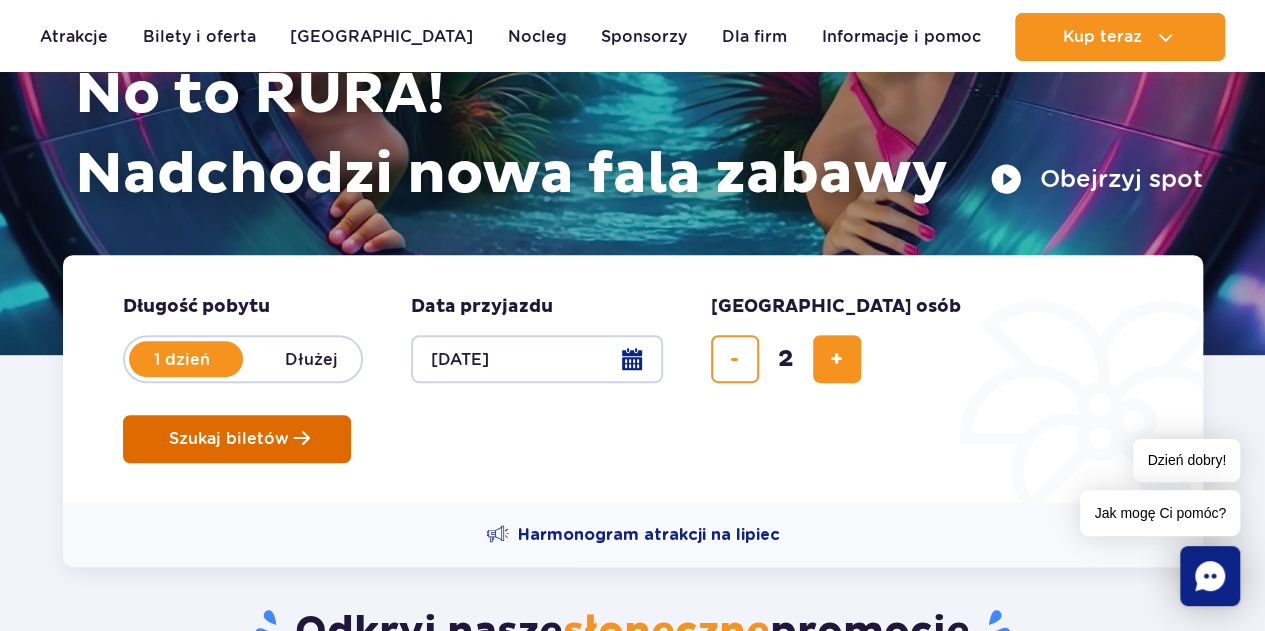 click on "Szukaj biletów" at bounding box center [229, 439] 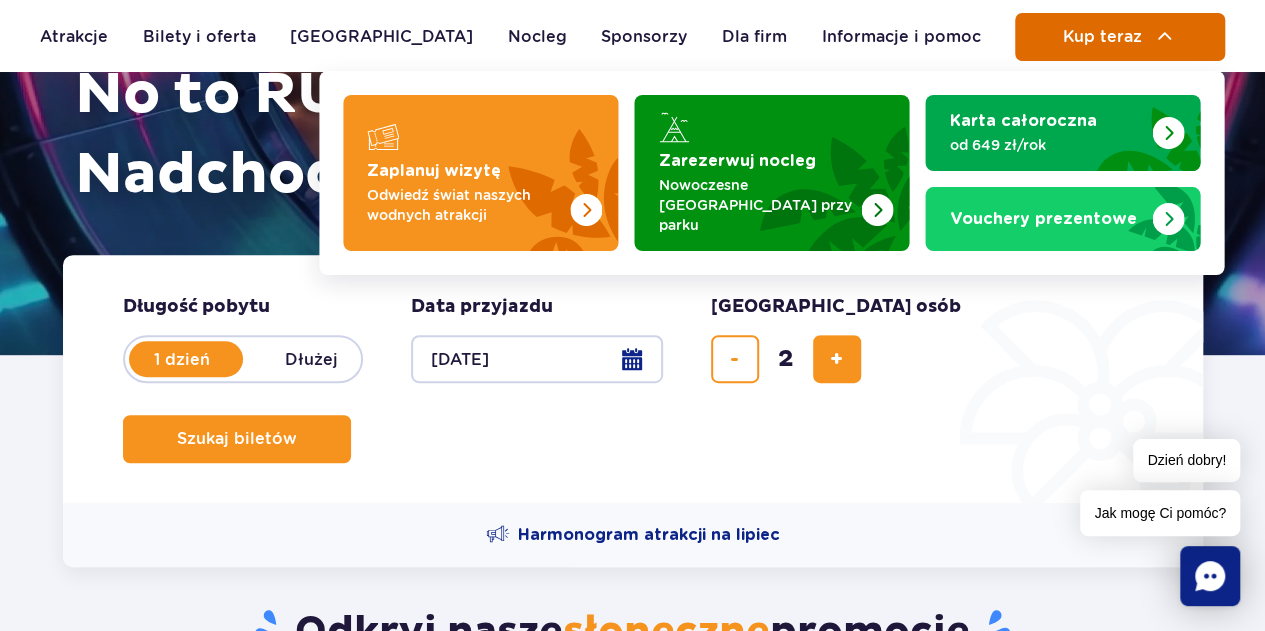 click on "Kup teraz" at bounding box center [1101, 37] 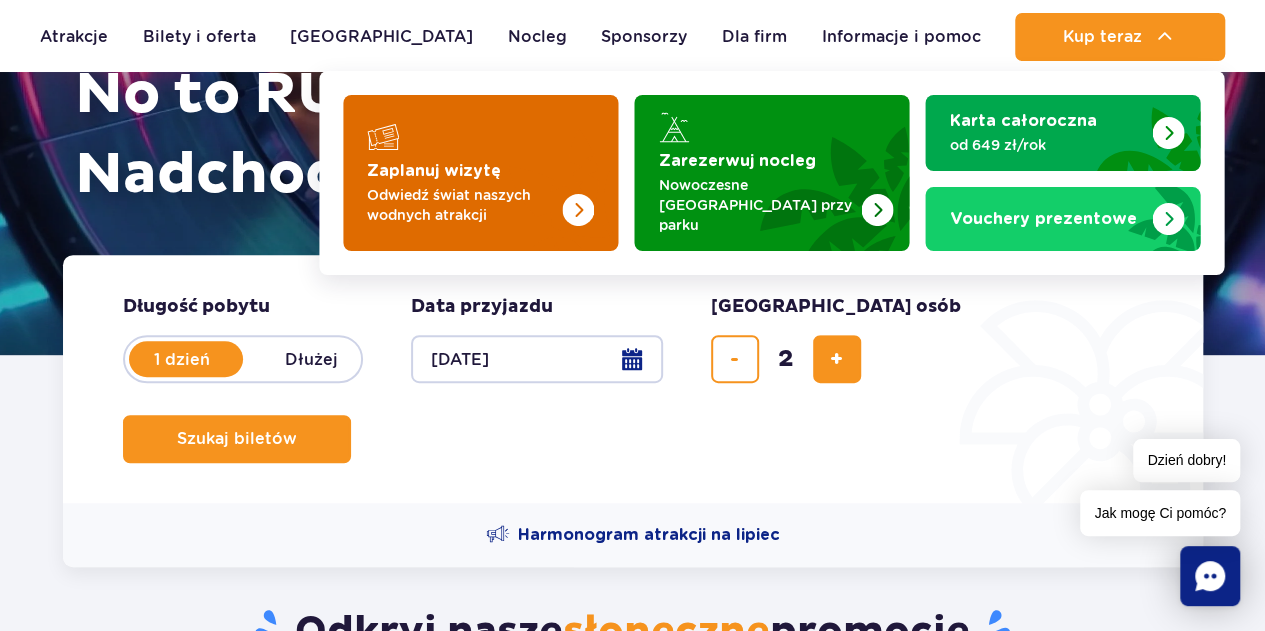 click at bounding box center (480, 173) 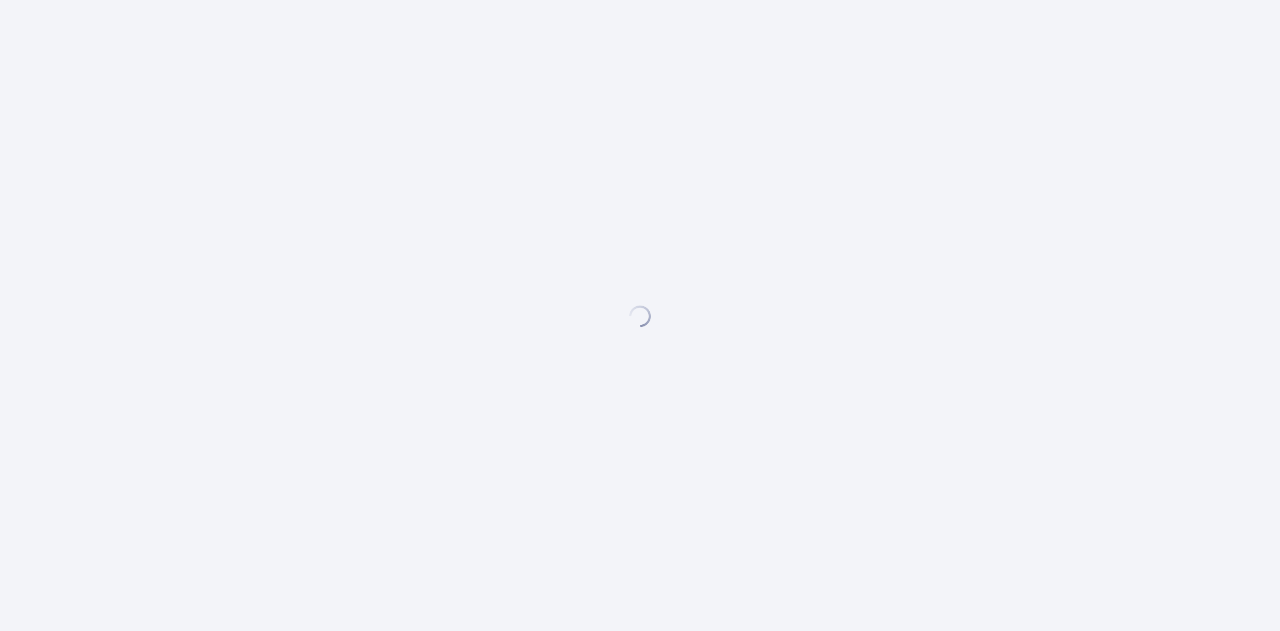 scroll, scrollTop: 0, scrollLeft: 0, axis: both 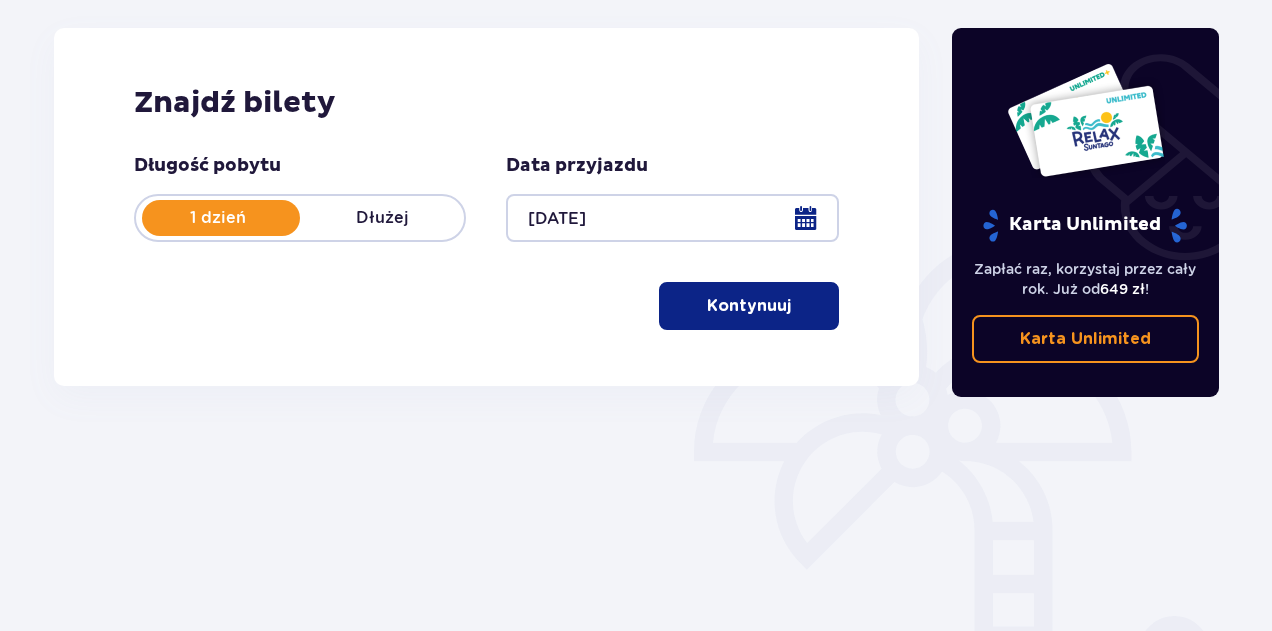 click on "1 dzień" at bounding box center (218, 218) 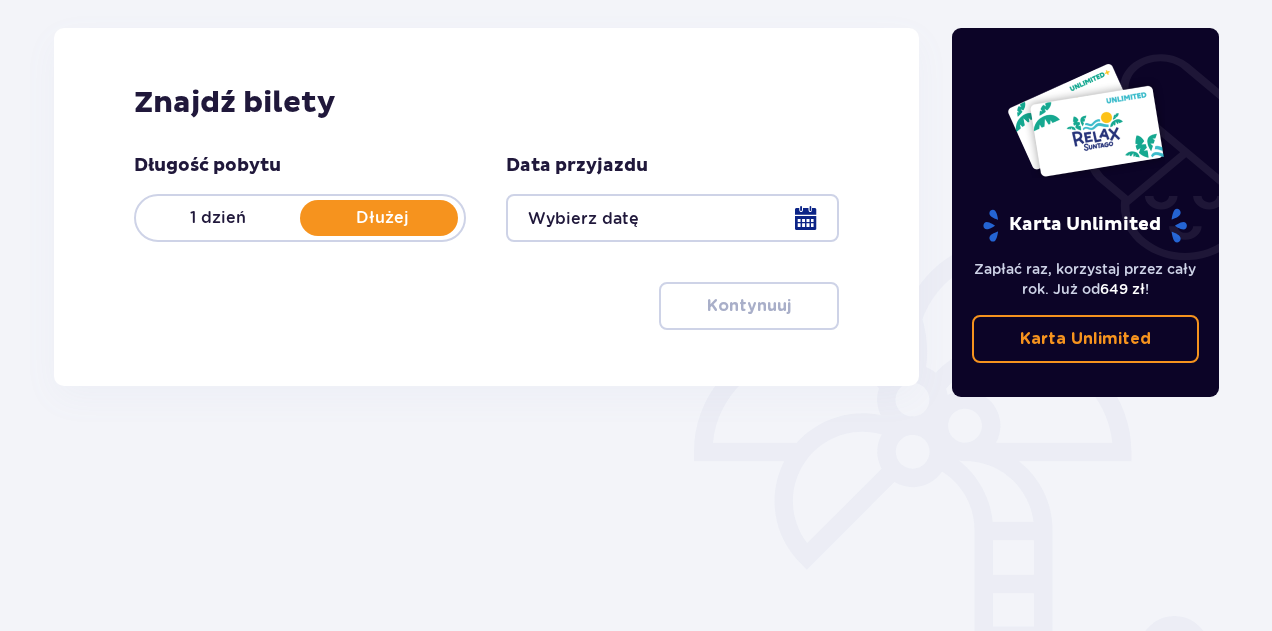 type 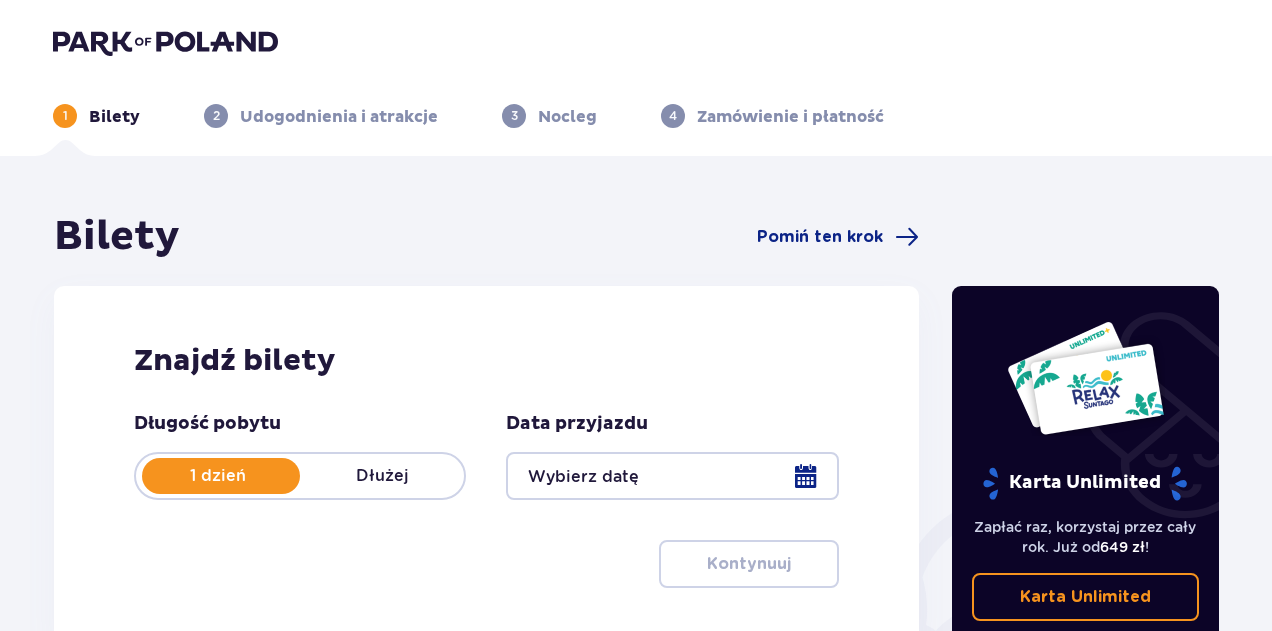 scroll, scrollTop: 1, scrollLeft: 0, axis: vertical 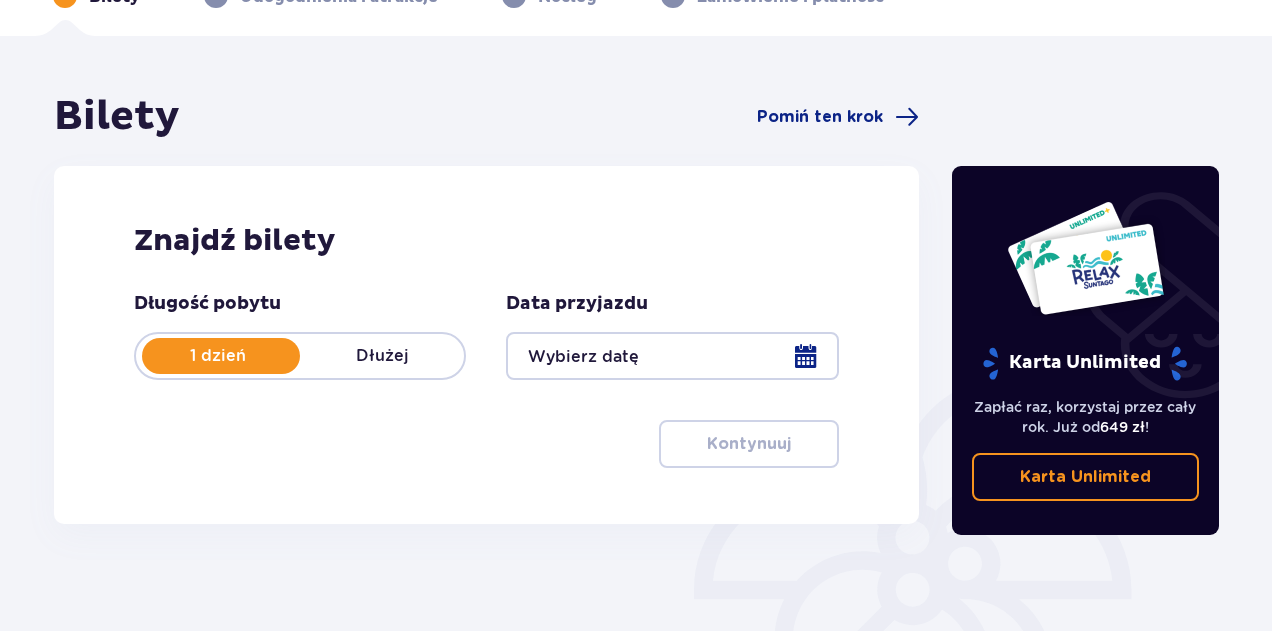 click at bounding box center [672, 356] 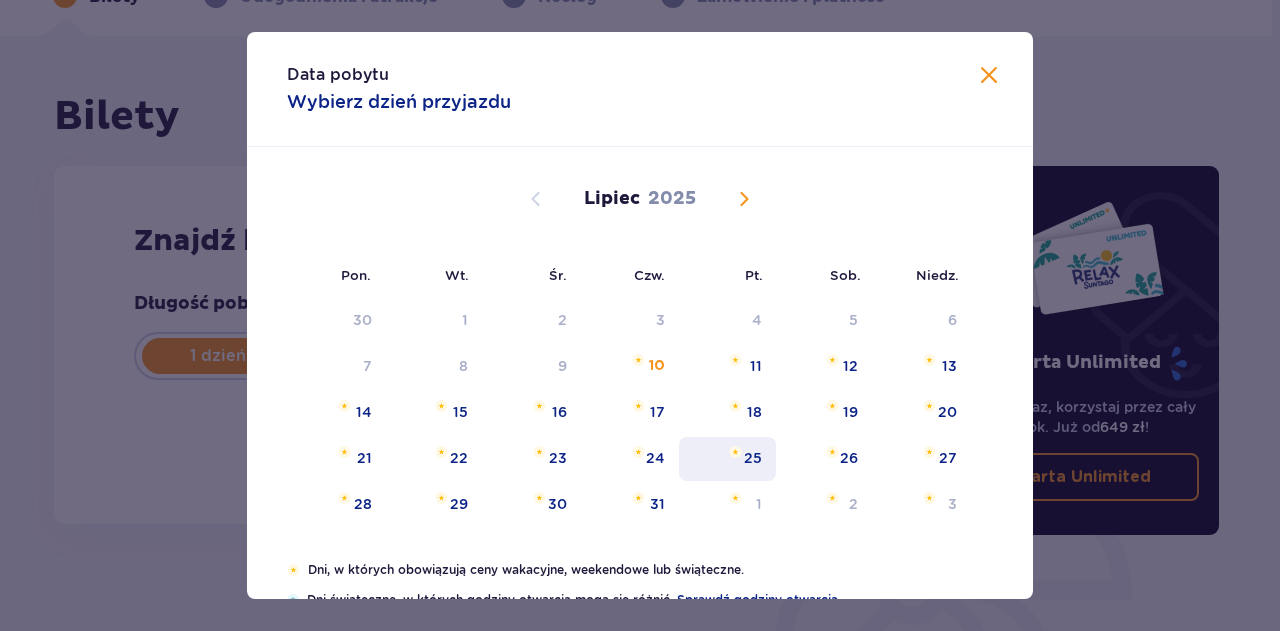 click on "25" at bounding box center (753, 458) 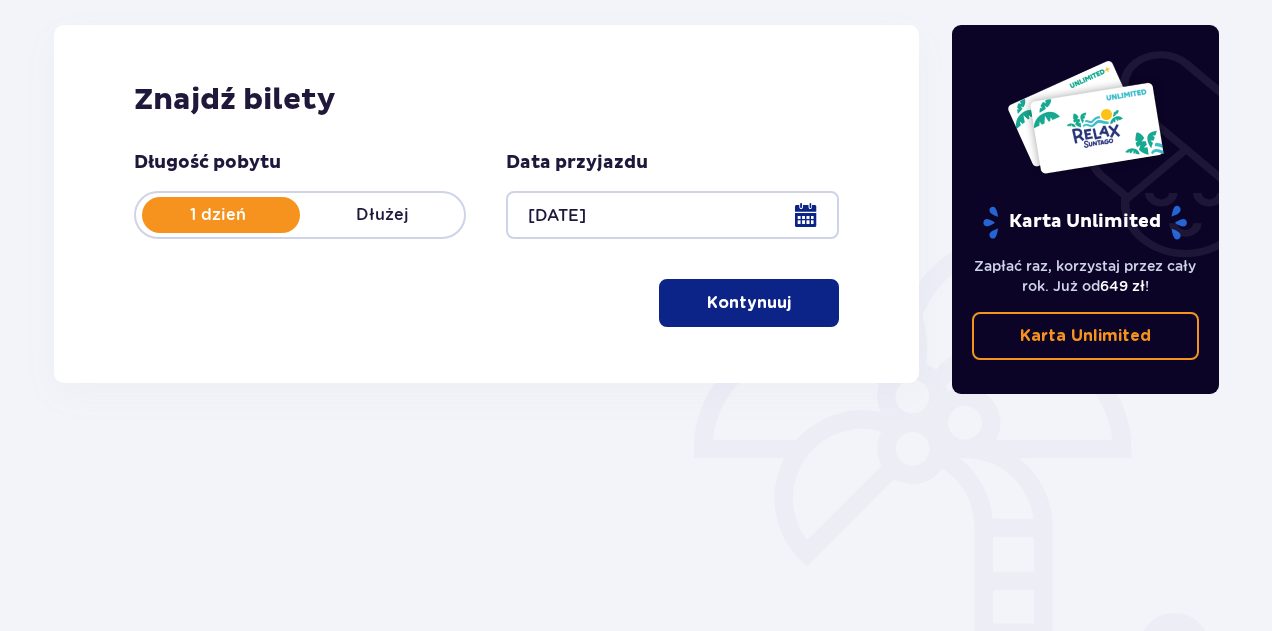 scroll, scrollTop: 254, scrollLeft: 0, axis: vertical 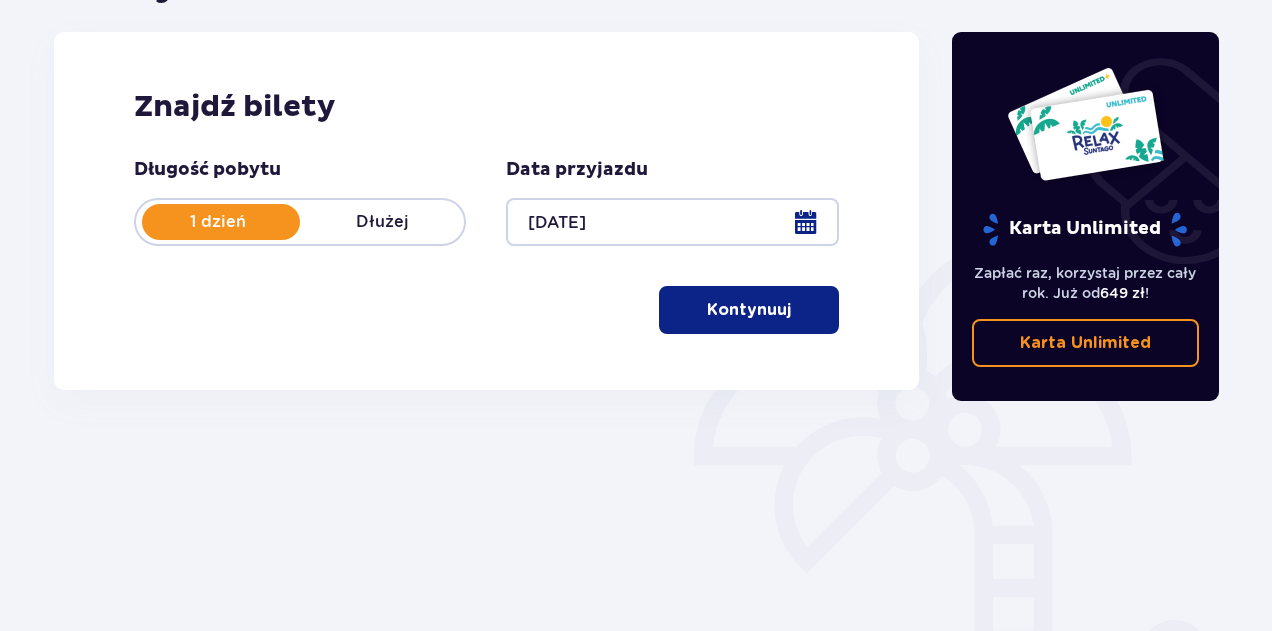 click on "Kontynuuj" at bounding box center (749, 310) 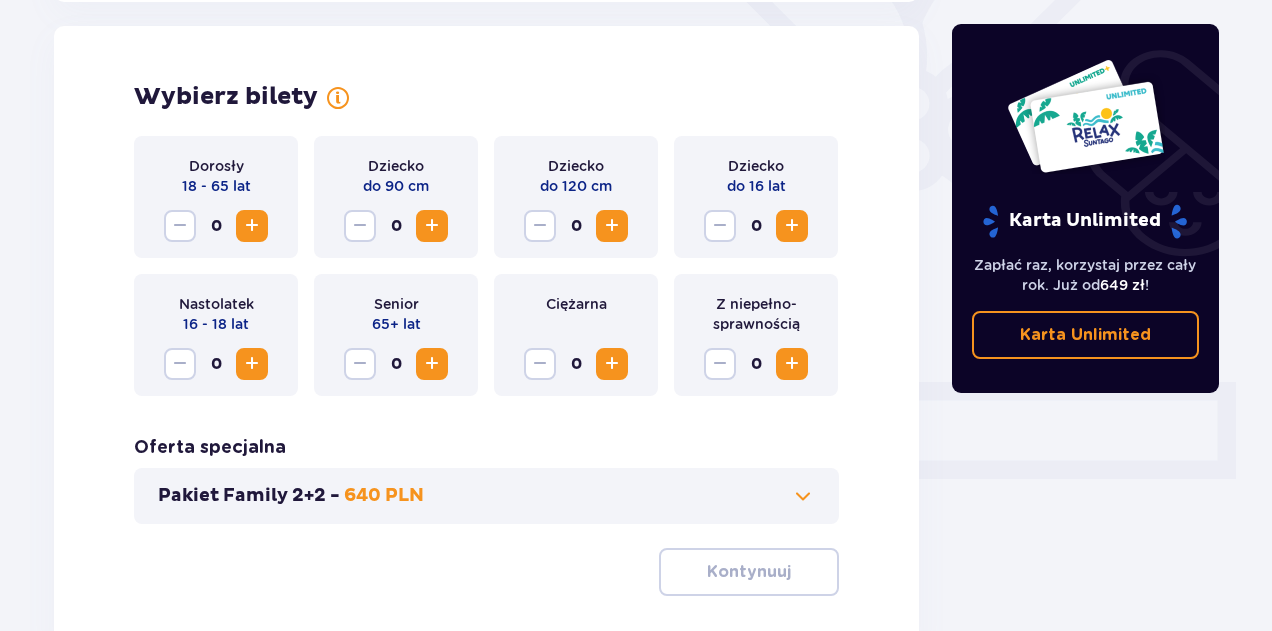 scroll, scrollTop: 556, scrollLeft: 0, axis: vertical 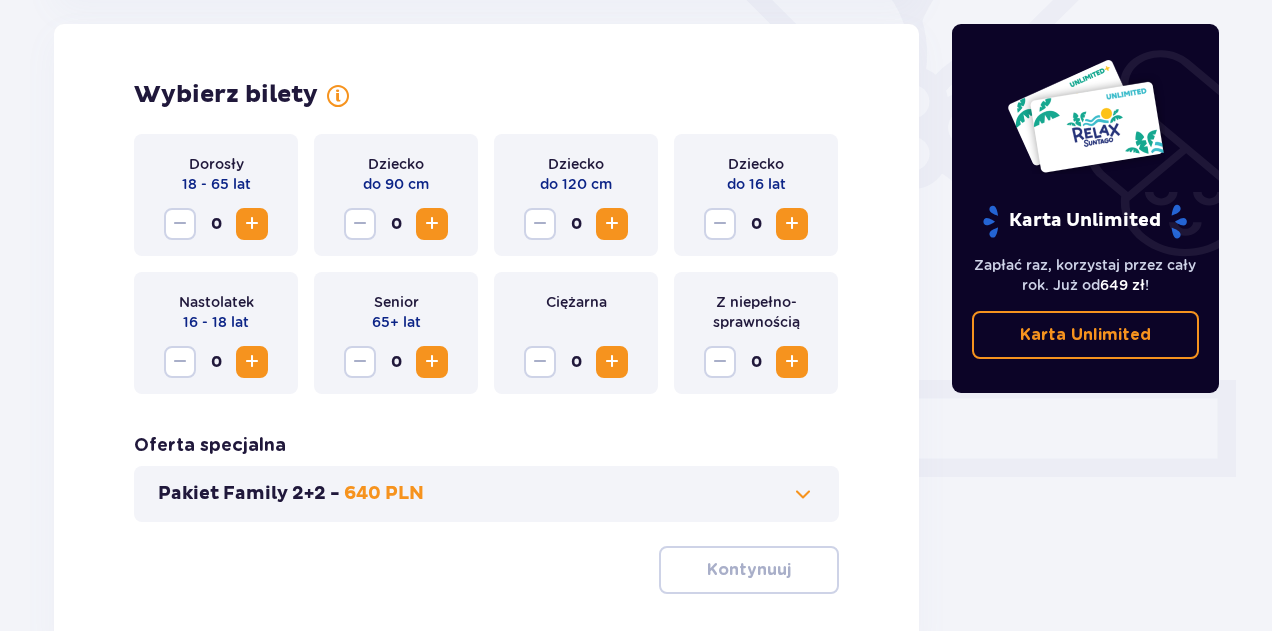 click at bounding box center [252, 224] 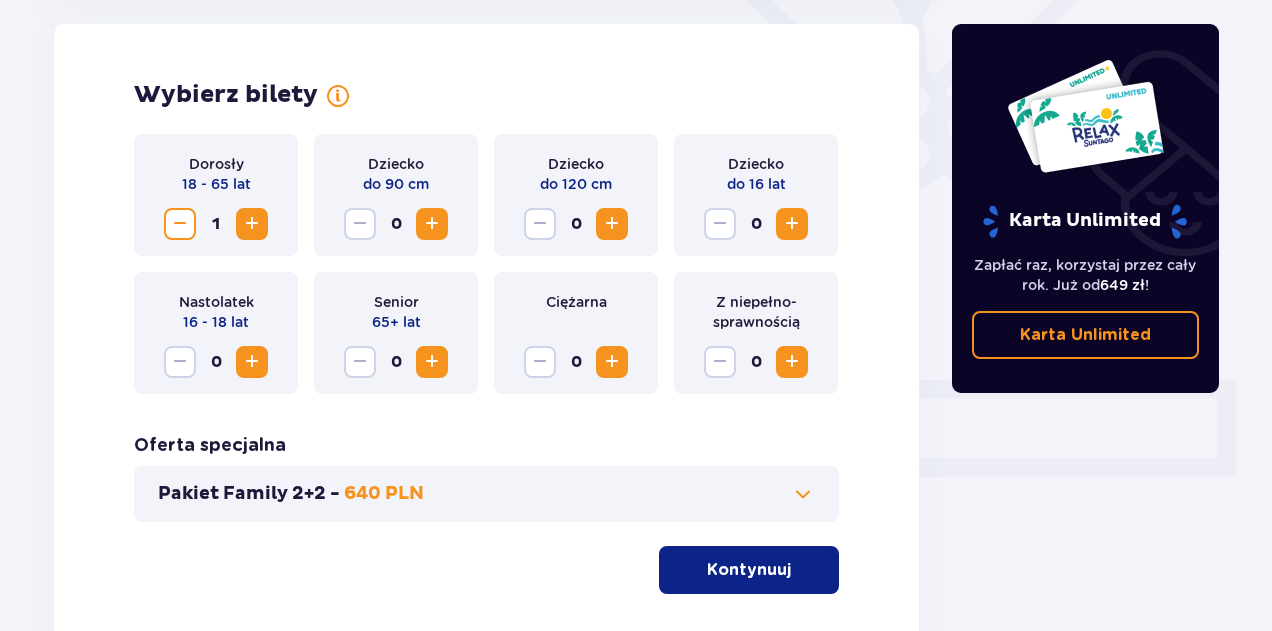 click at bounding box center [792, 224] 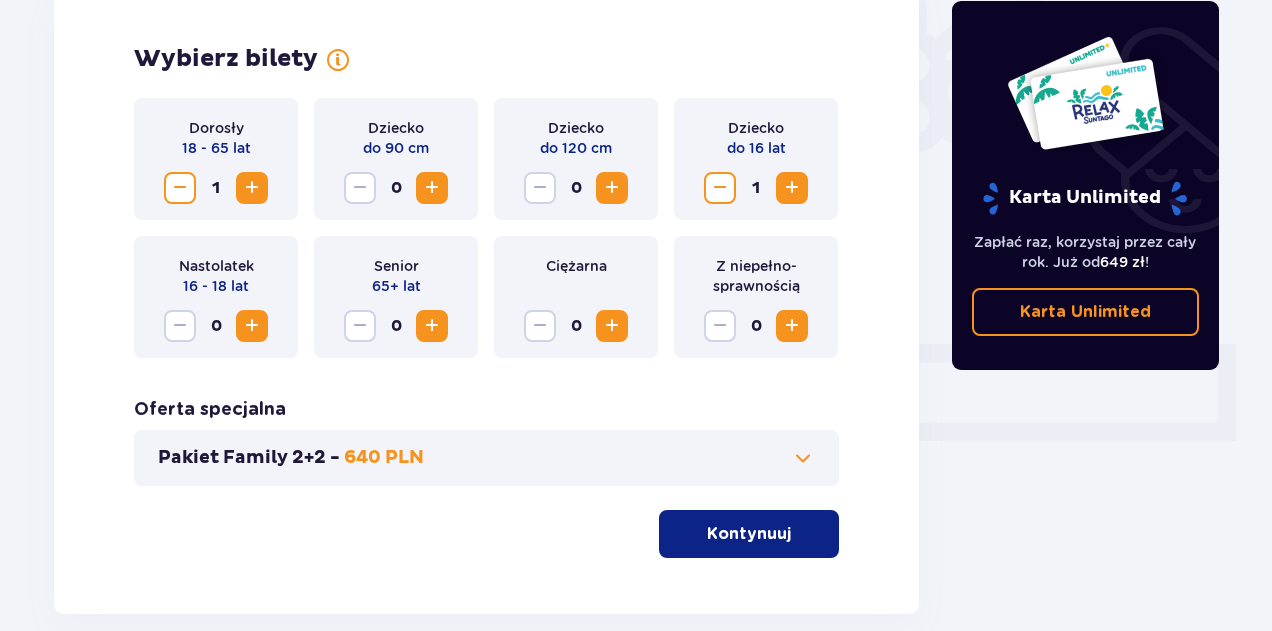 scroll, scrollTop: 590, scrollLeft: 0, axis: vertical 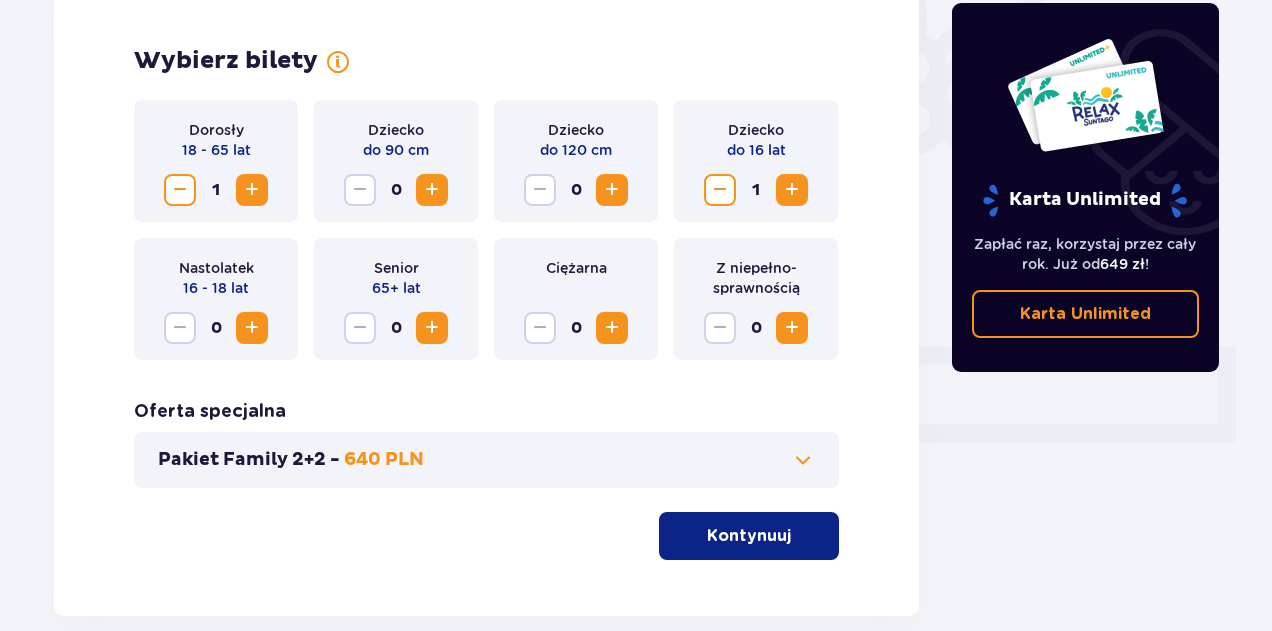 click on "Kontynuuj" at bounding box center [749, 536] 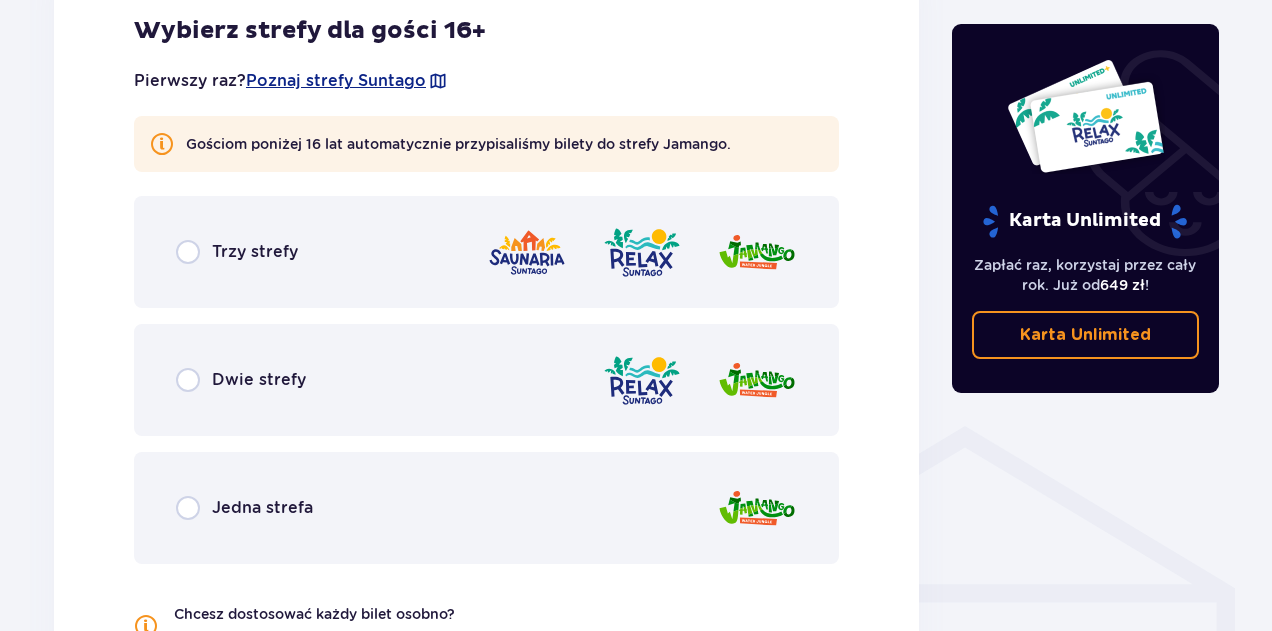 scroll, scrollTop: 1202, scrollLeft: 0, axis: vertical 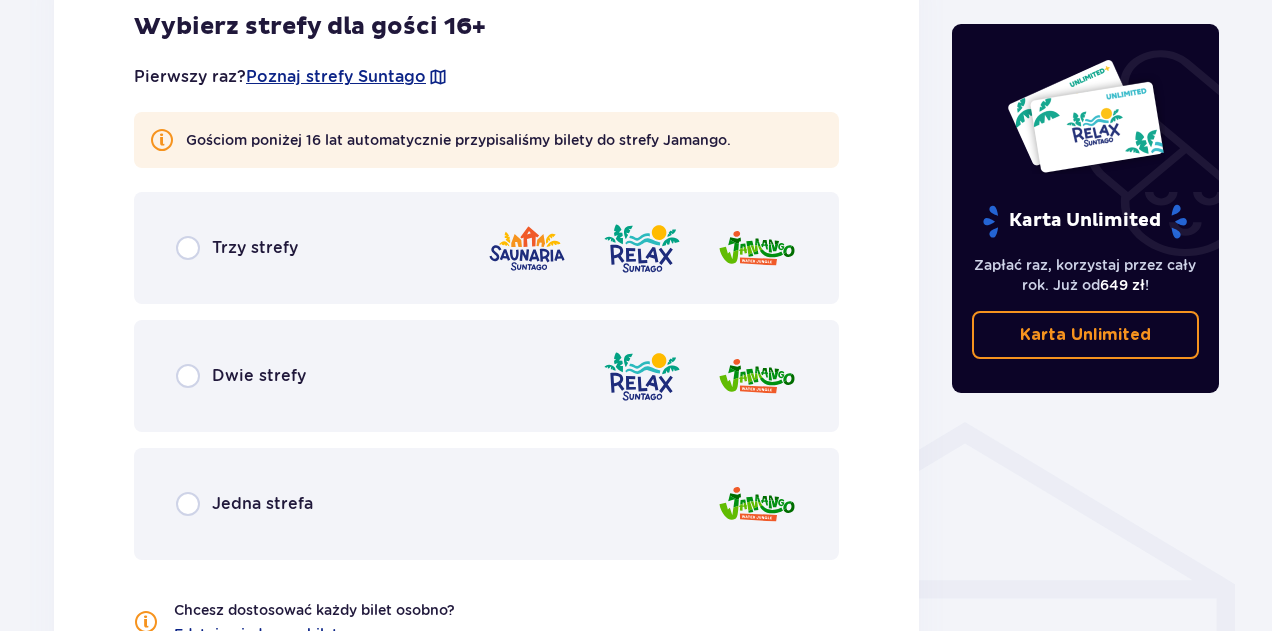 click on "Jedna strefa" at bounding box center (486, 504) 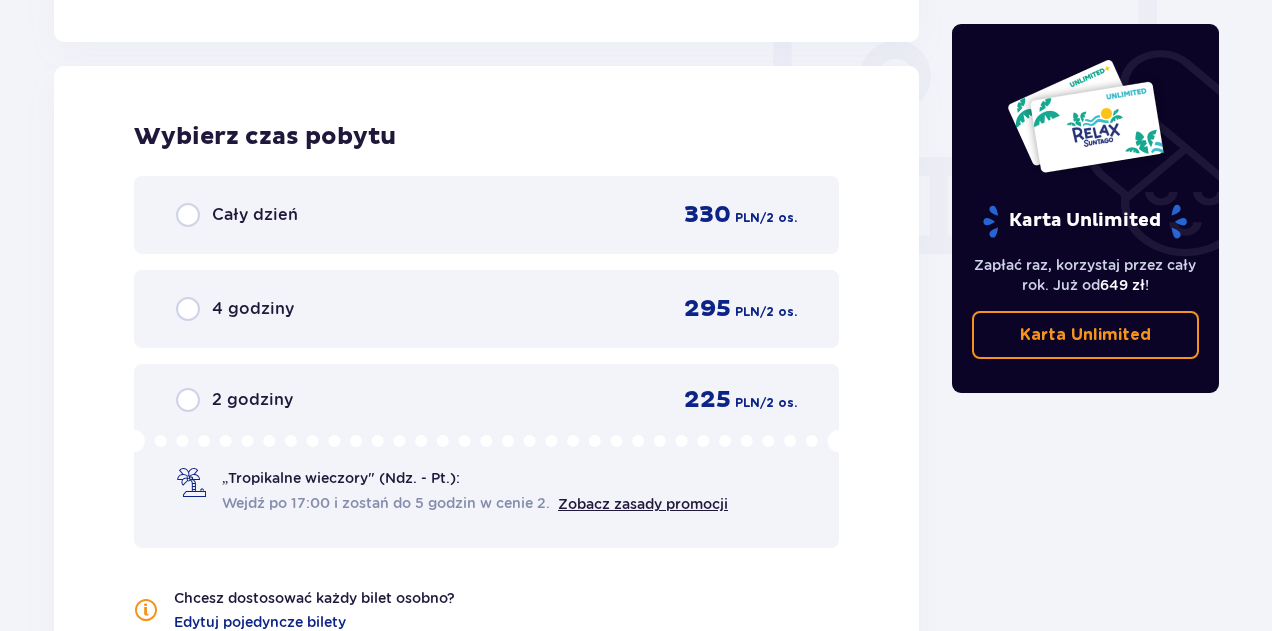 scroll, scrollTop: 1878, scrollLeft: 0, axis: vertical 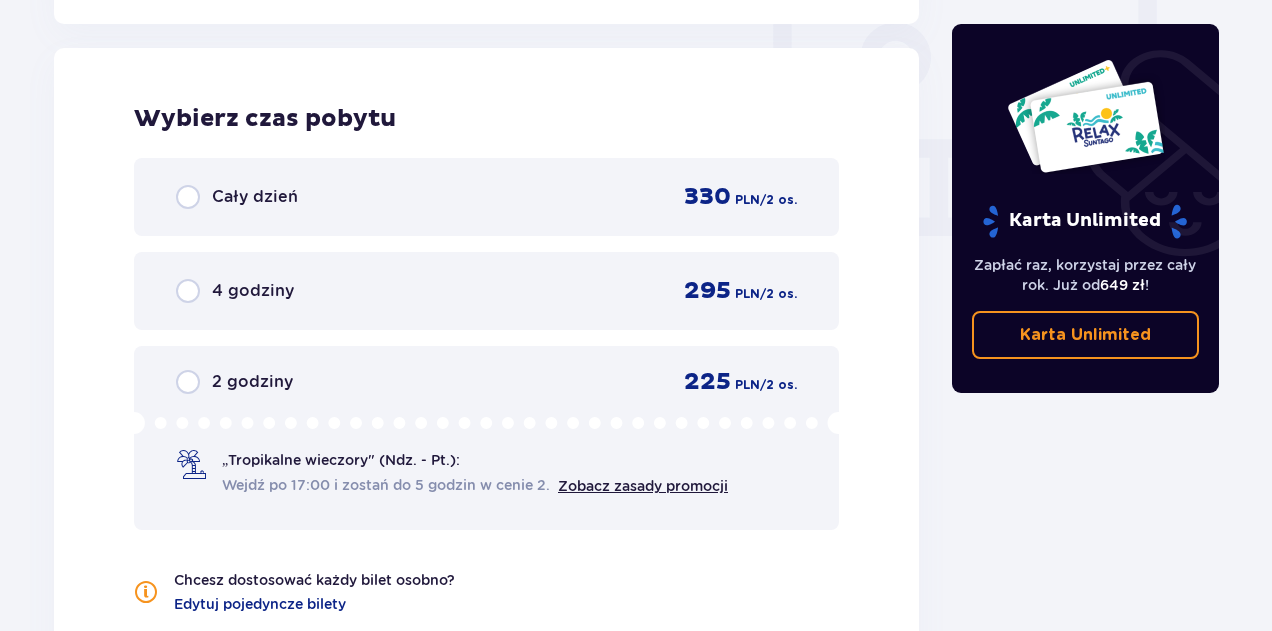 click on "4 godziny" at bounding box center [253, 291] 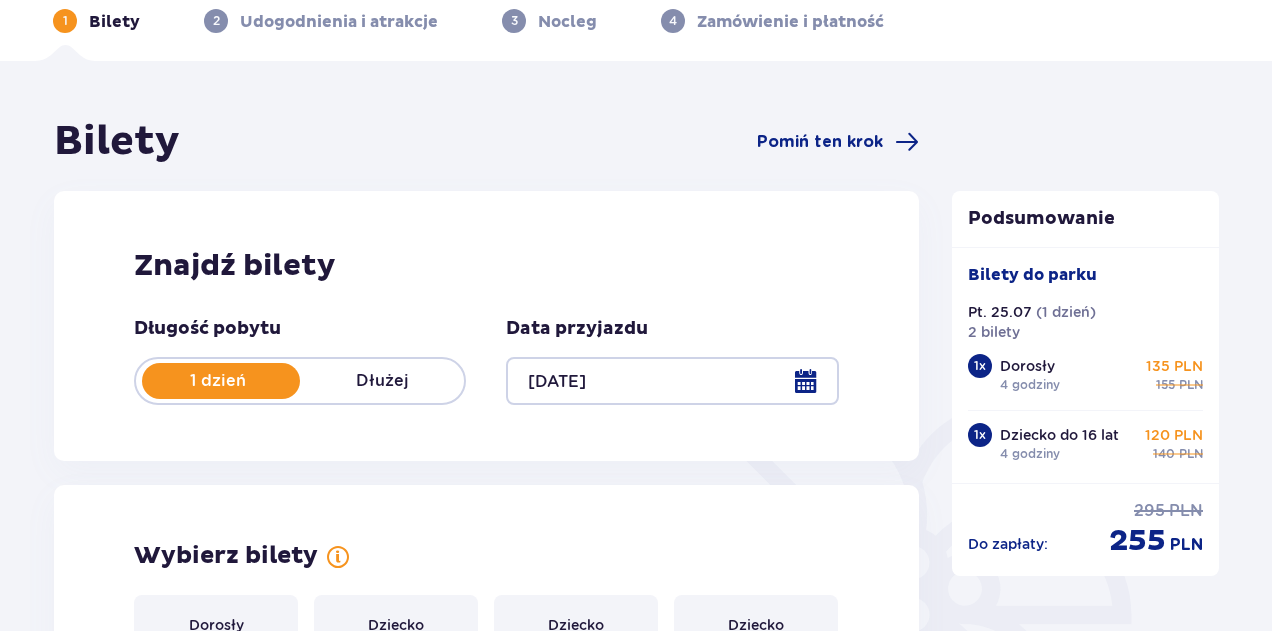 scroll, scrollTop: 96, scrollLeft: 0, axis: vertical 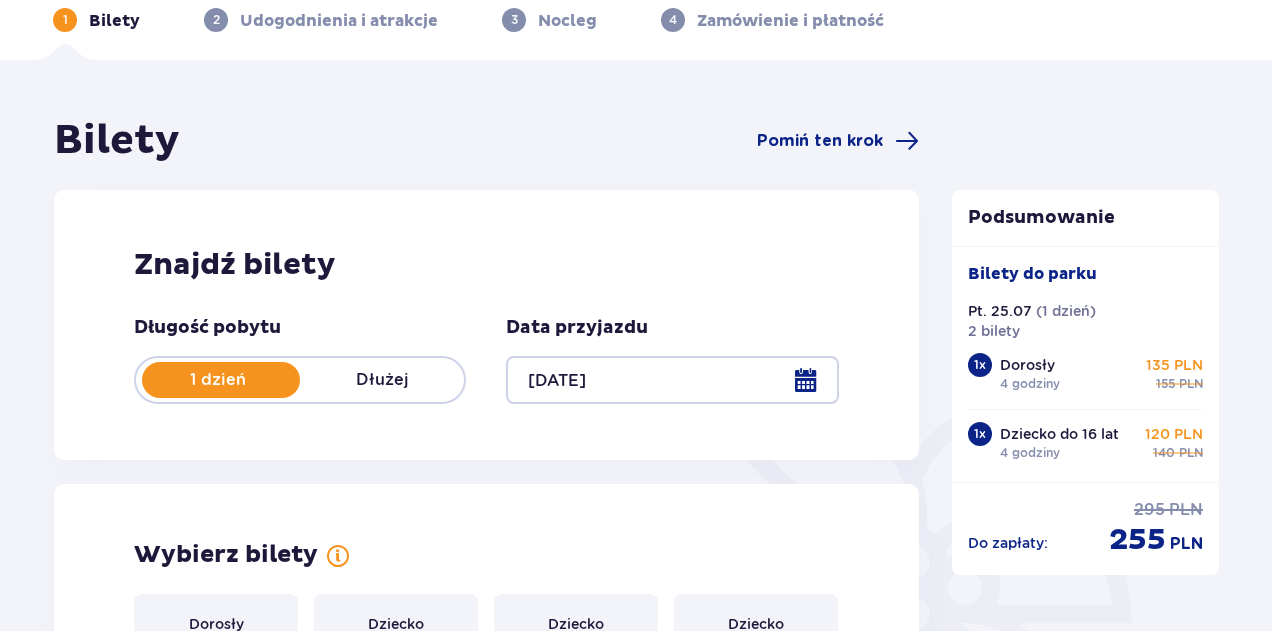 click at bounding box center [672, 380] 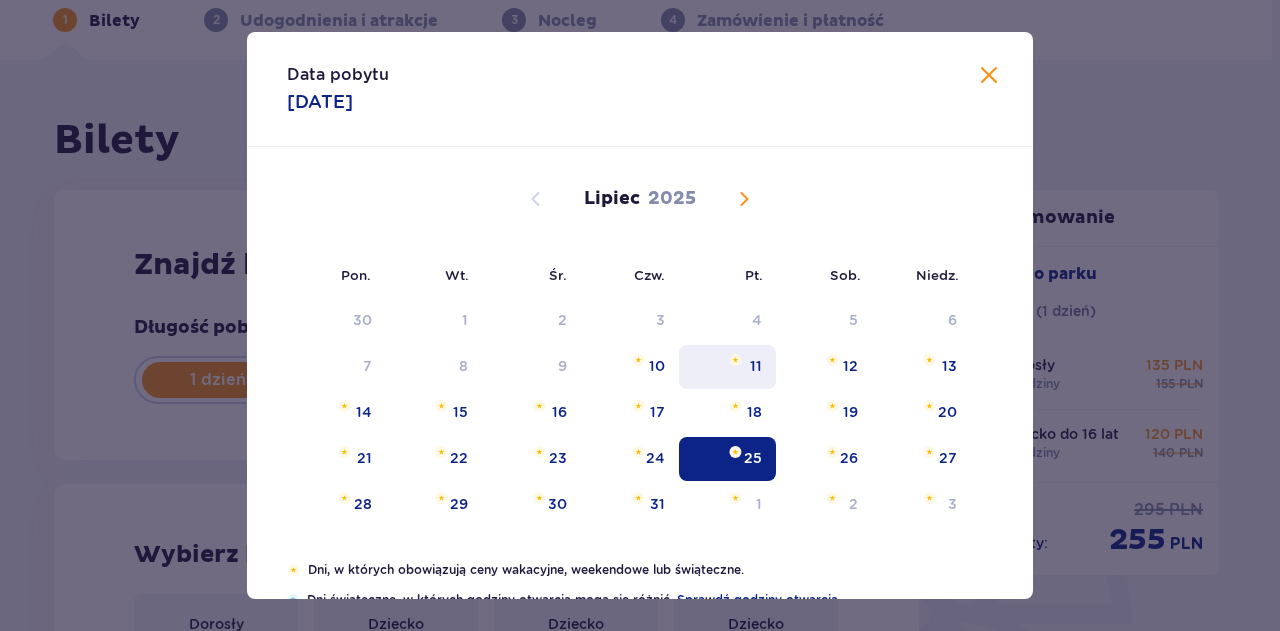 click on "11" at bounding box center [756, 366] 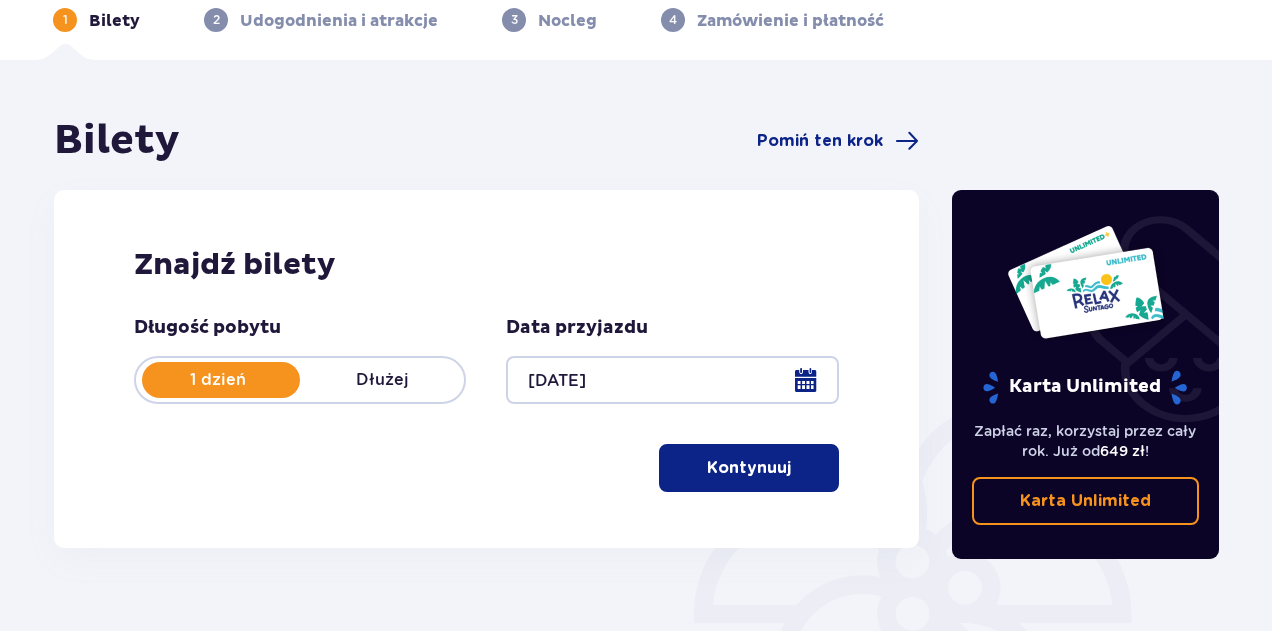 click on "Kontynuuj" at bounding box center [749, 468] 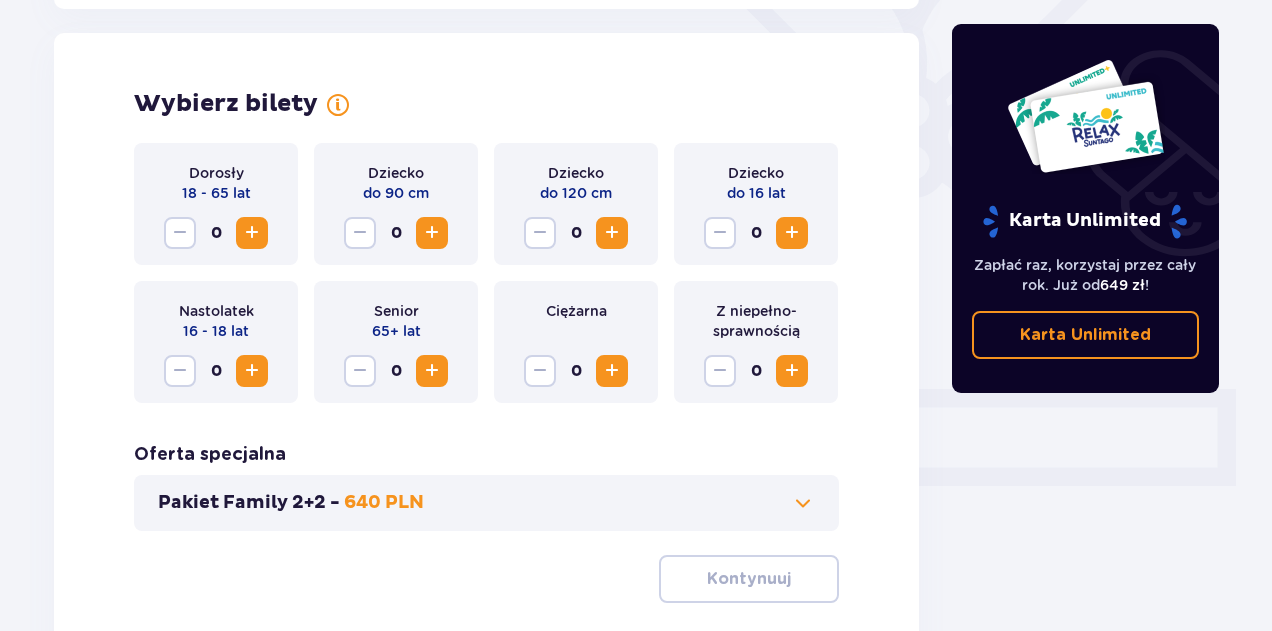 scroll, scrollTop: 556, scrollLeft: 0, axis: vertical 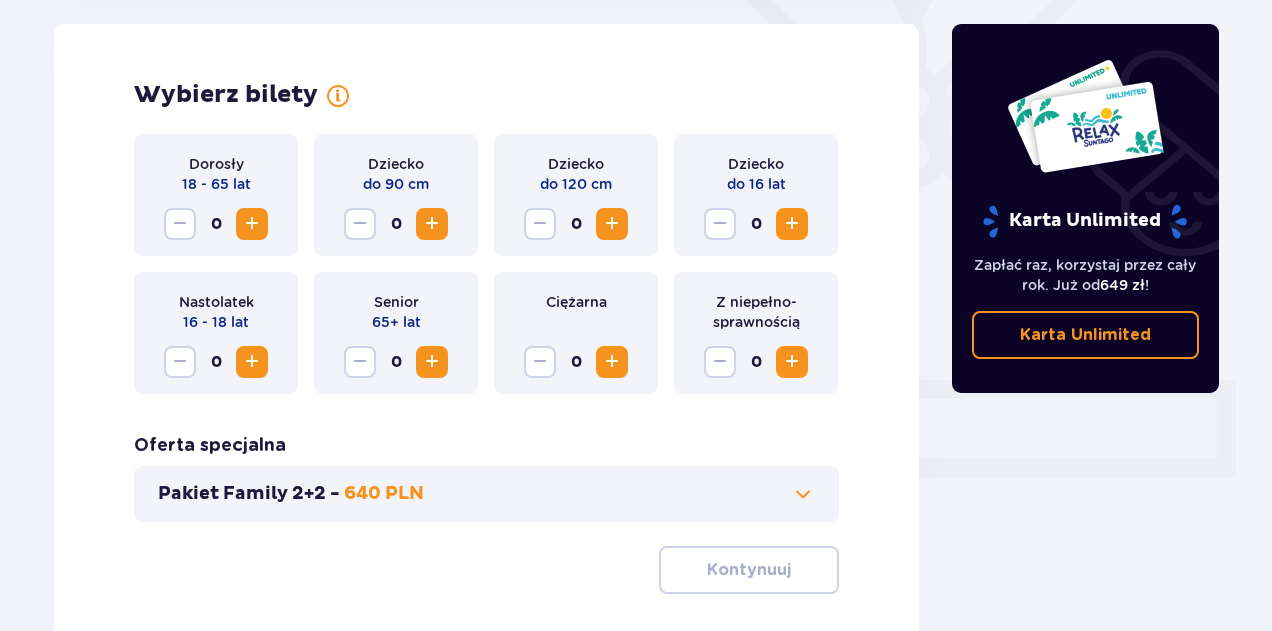 click at bounding box center (792, 224) 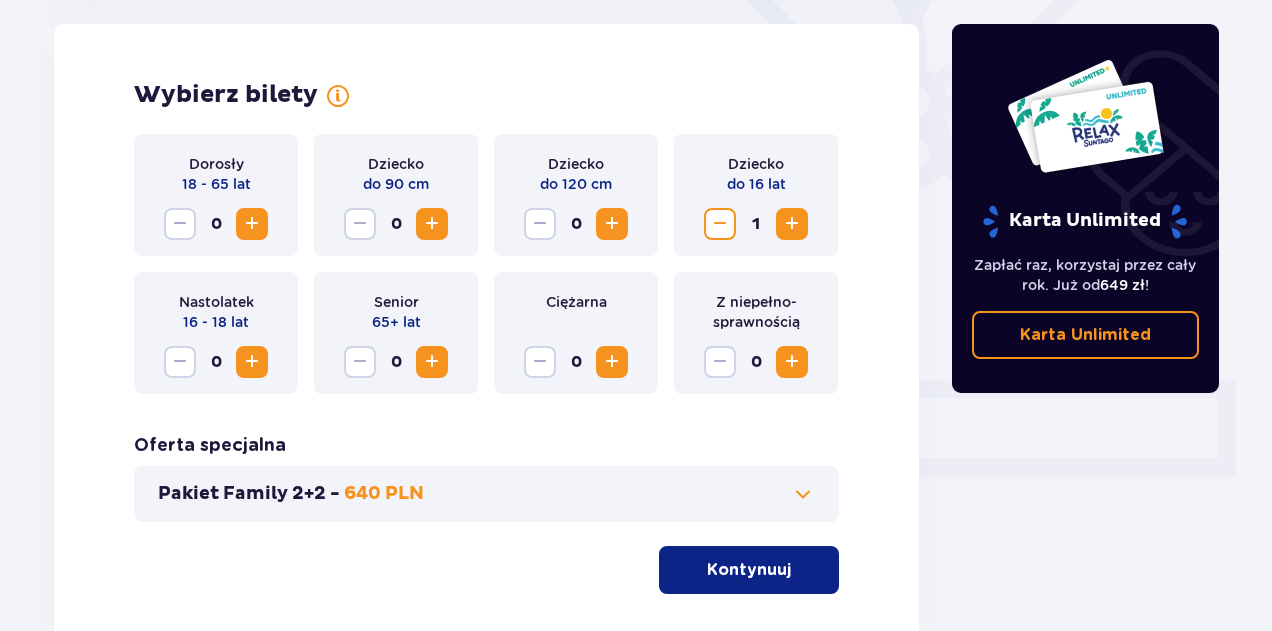 click at bounding box center (252, 224) 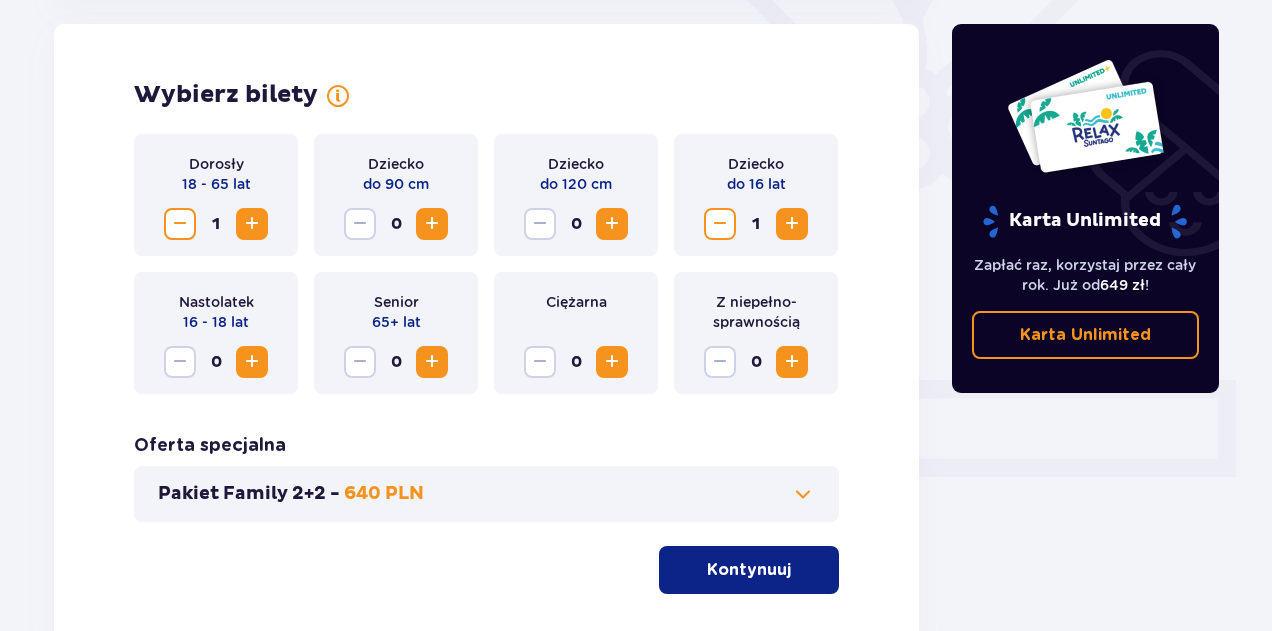 scroll, scrollTop: 694, scrollLeft: 0, axis: vertical 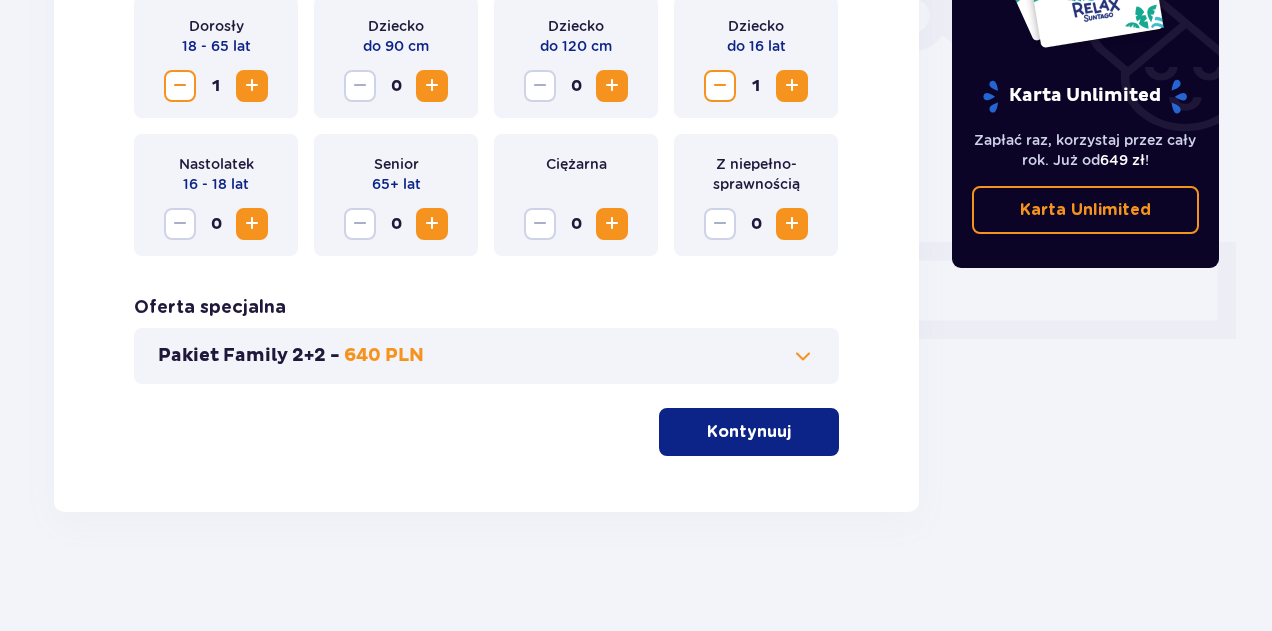 click on "Kontynuuj" at bounding box center (749, 432) 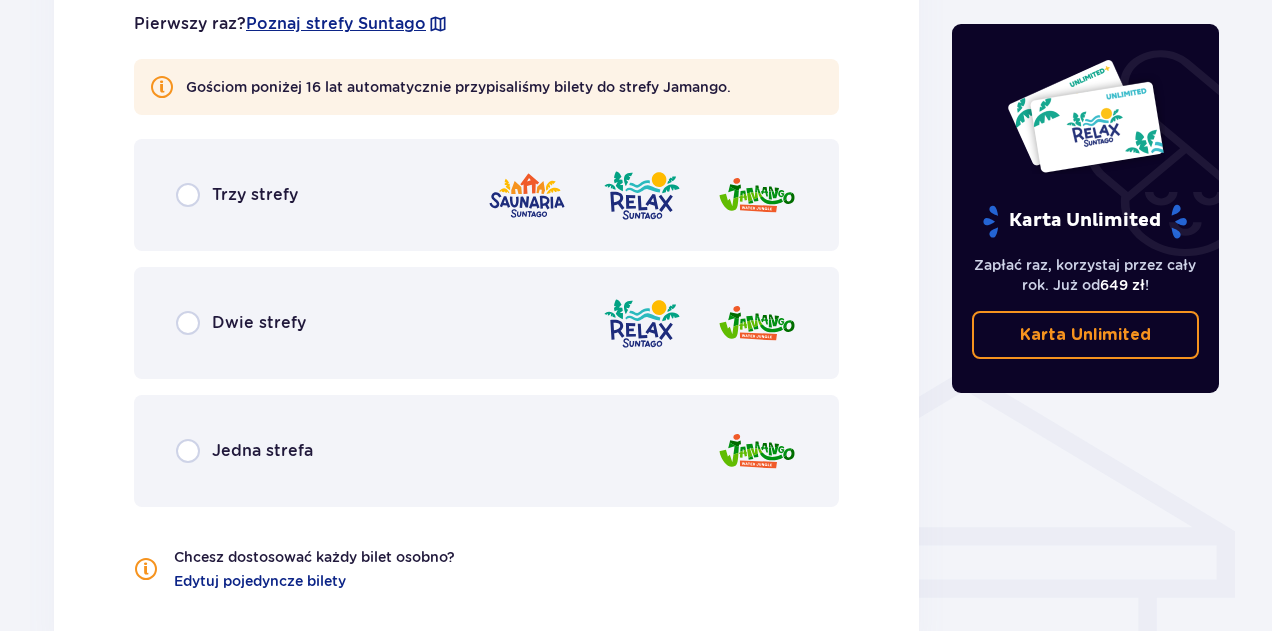 scroll, scrollTop: 1259, scrollLeft: 0, axis: vertical 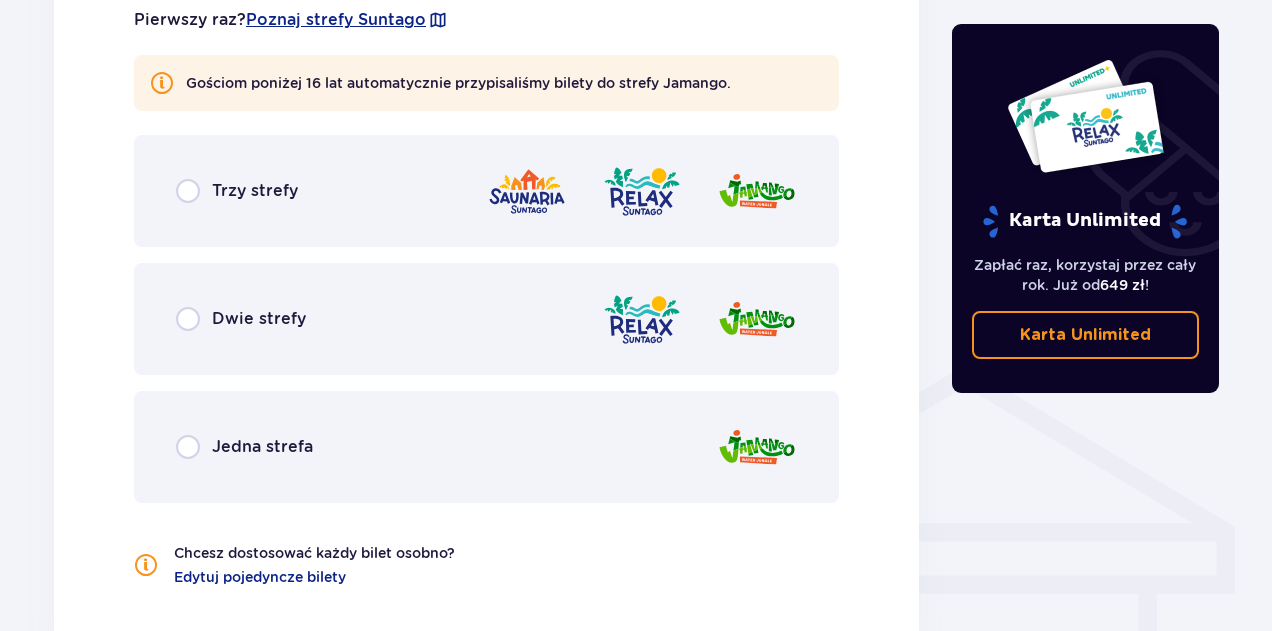 click on "Jedna strefa" at bounding box center (262, 447) 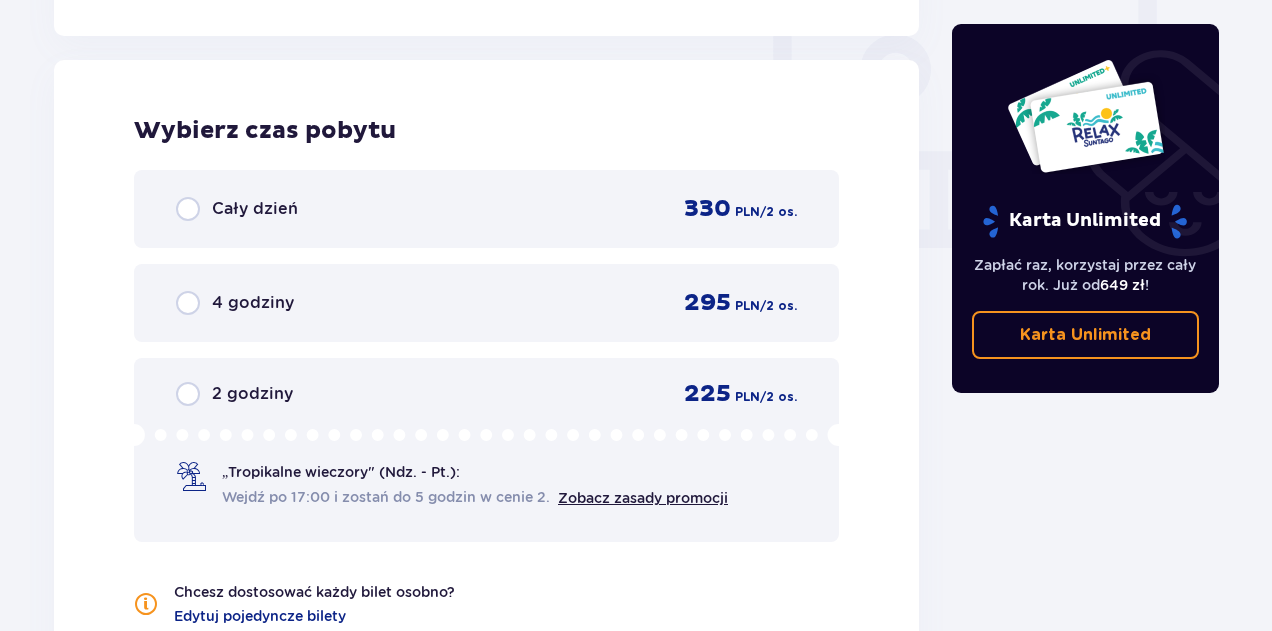 scroll, scrollTop: 1878, scrollLeft: 0, axis: vertical 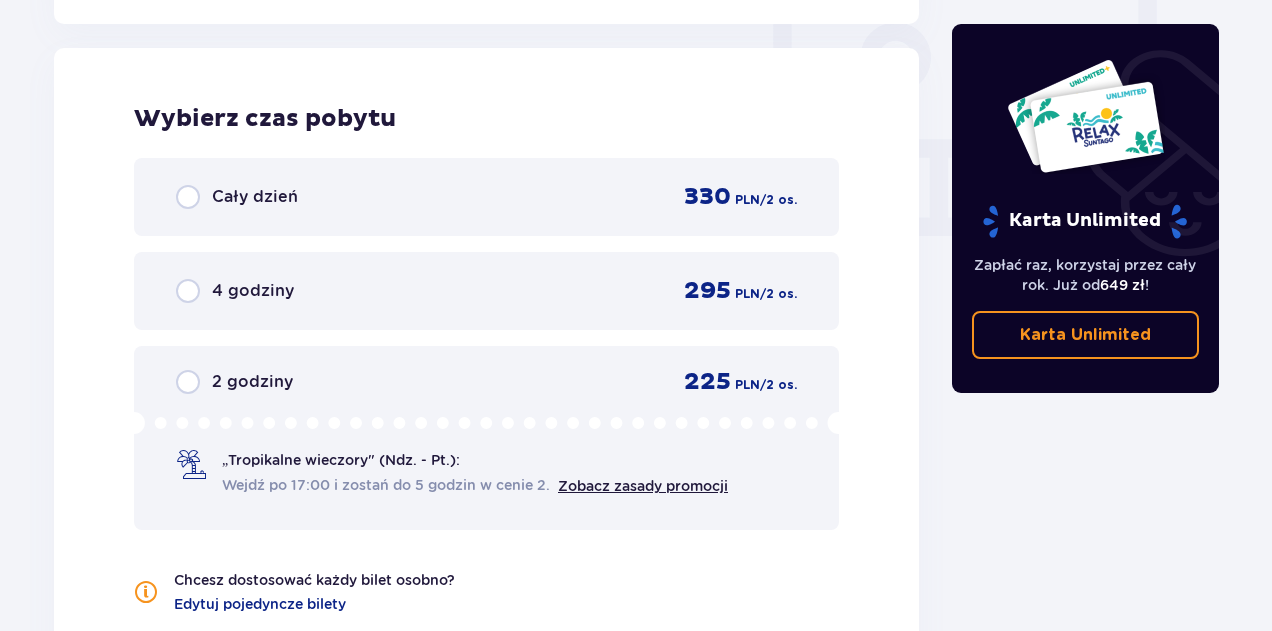 click on "4 godziny" at bounding box center (253, 291) 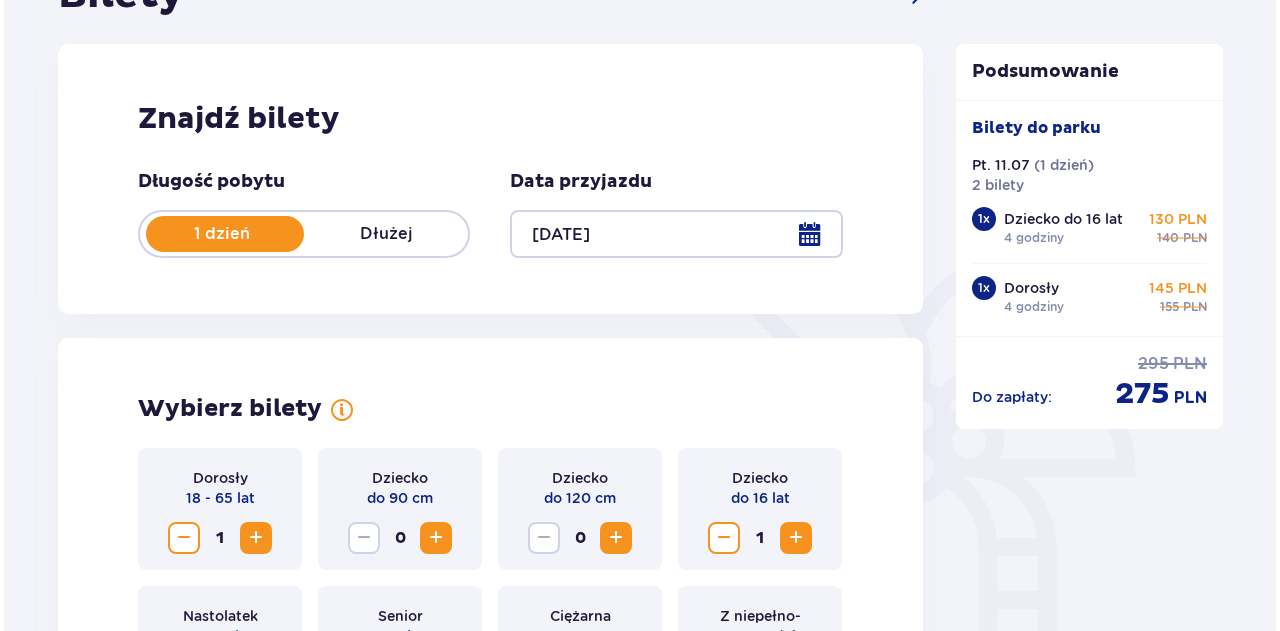 scroll, scrollTop: 243, scrollLeft: 0, axis: vertical 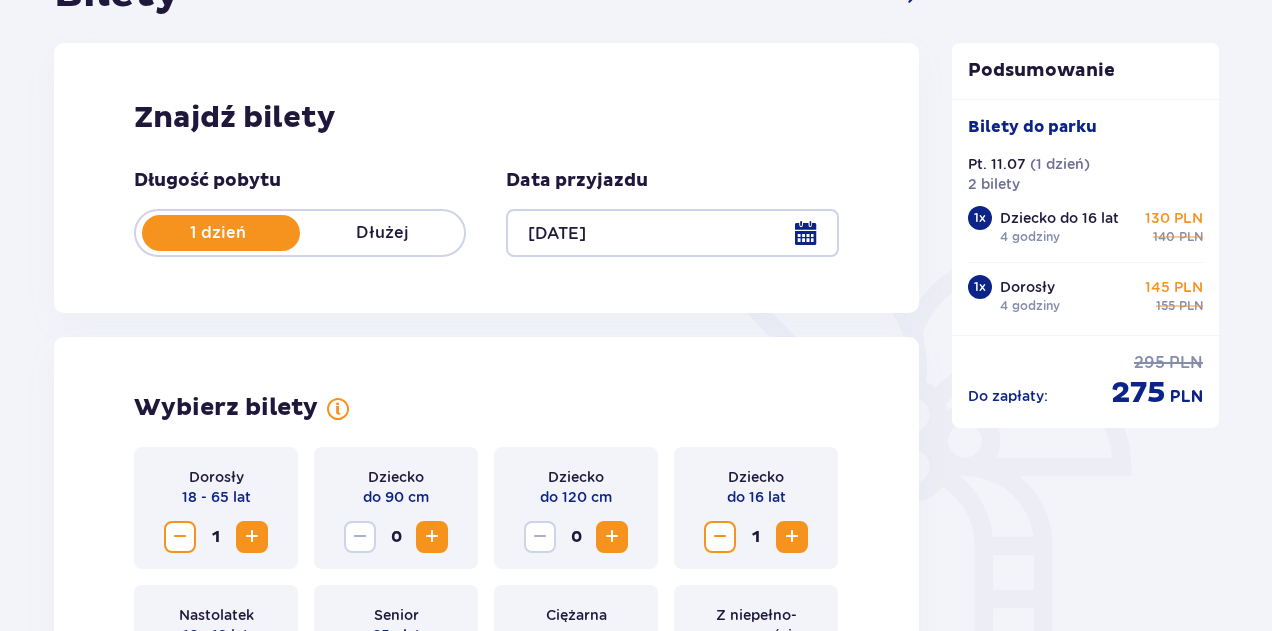 click at bounding box center (672, 233) 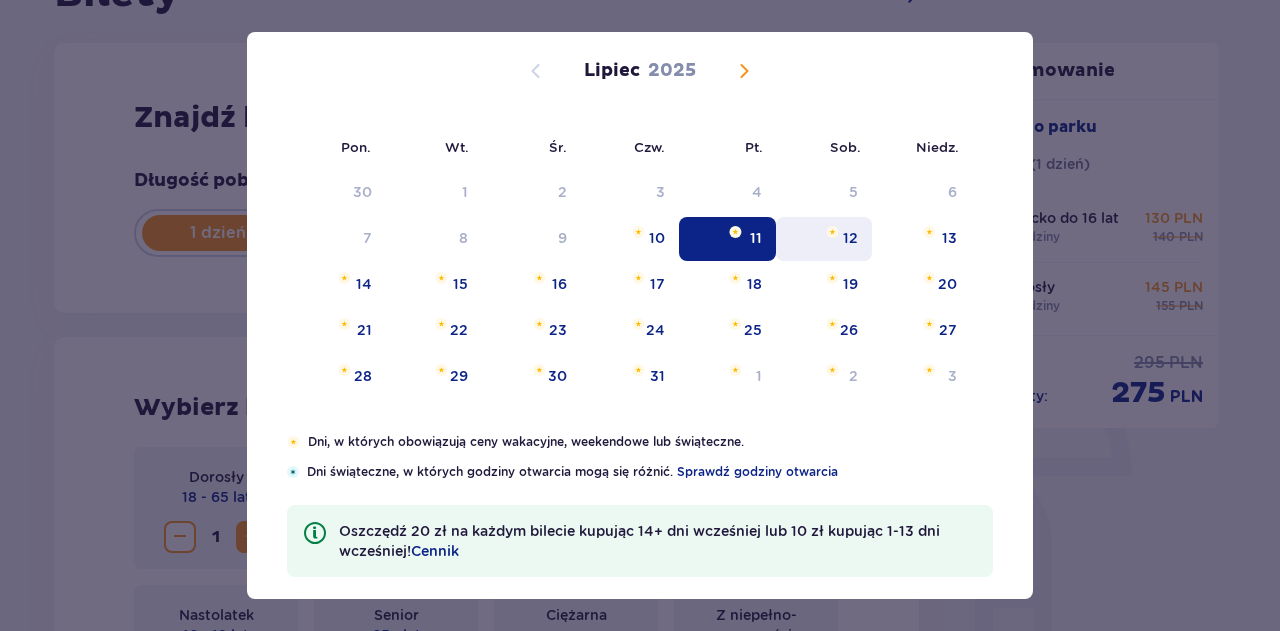 scroll, scrollTop: 145, scrollLeft: 0, axis: vertical 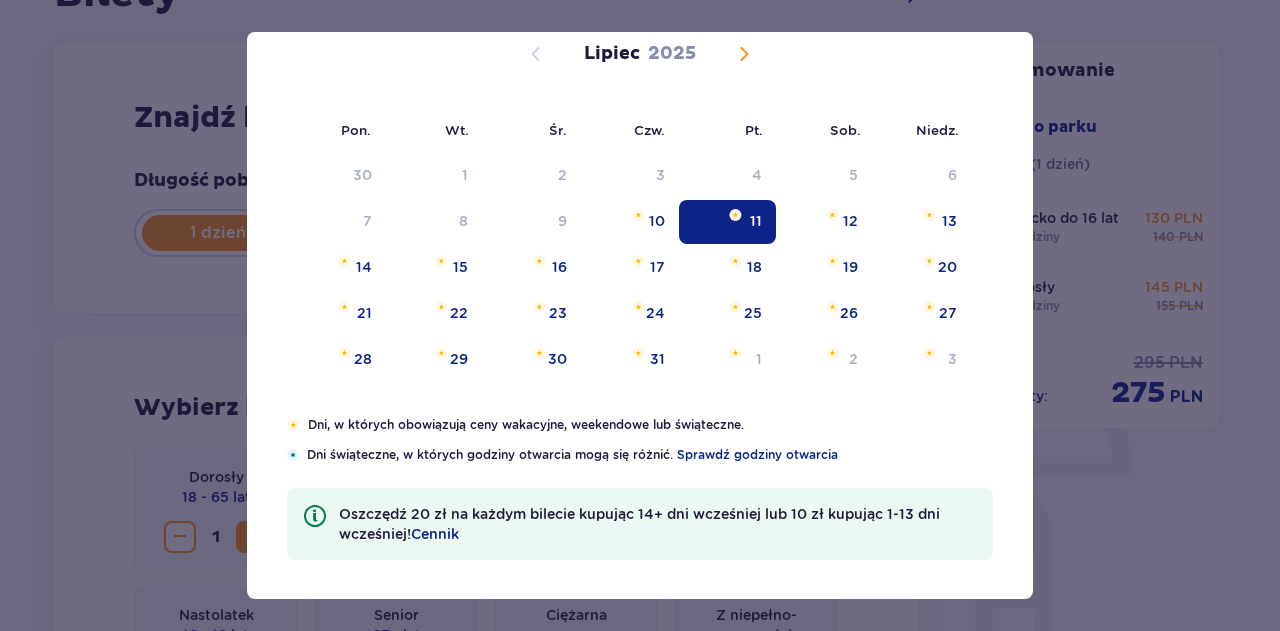 click at bounding box center [744, 54] 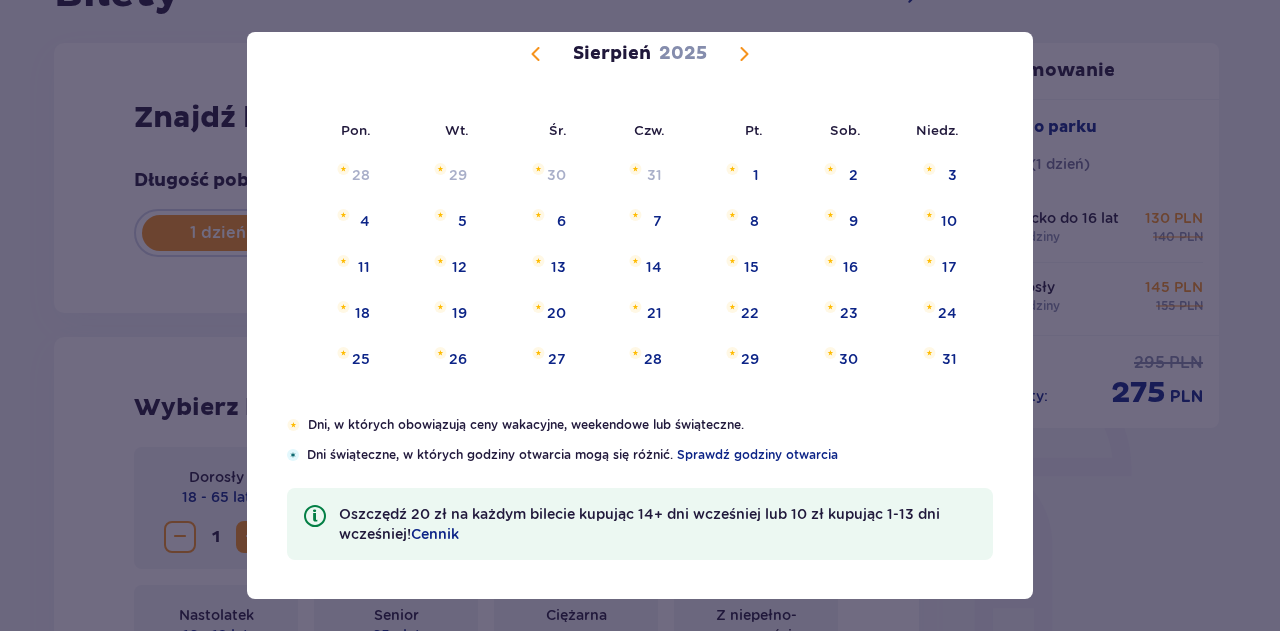 click at bounding box center [744, 54] 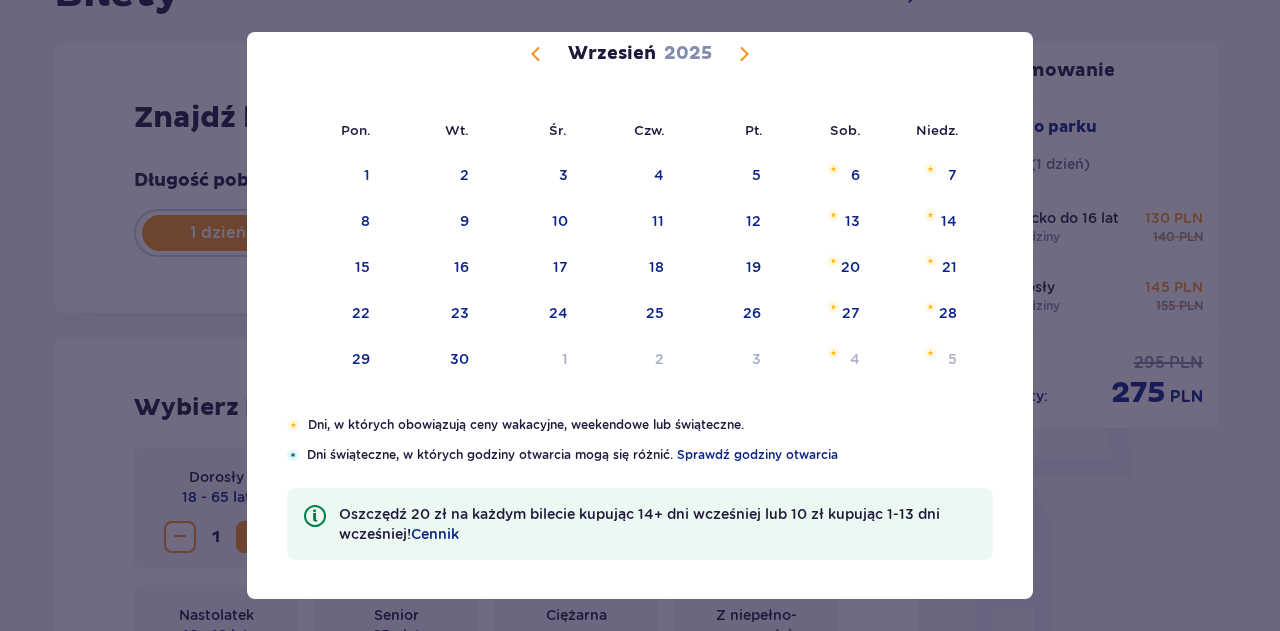click at bounding box center [744, 54] 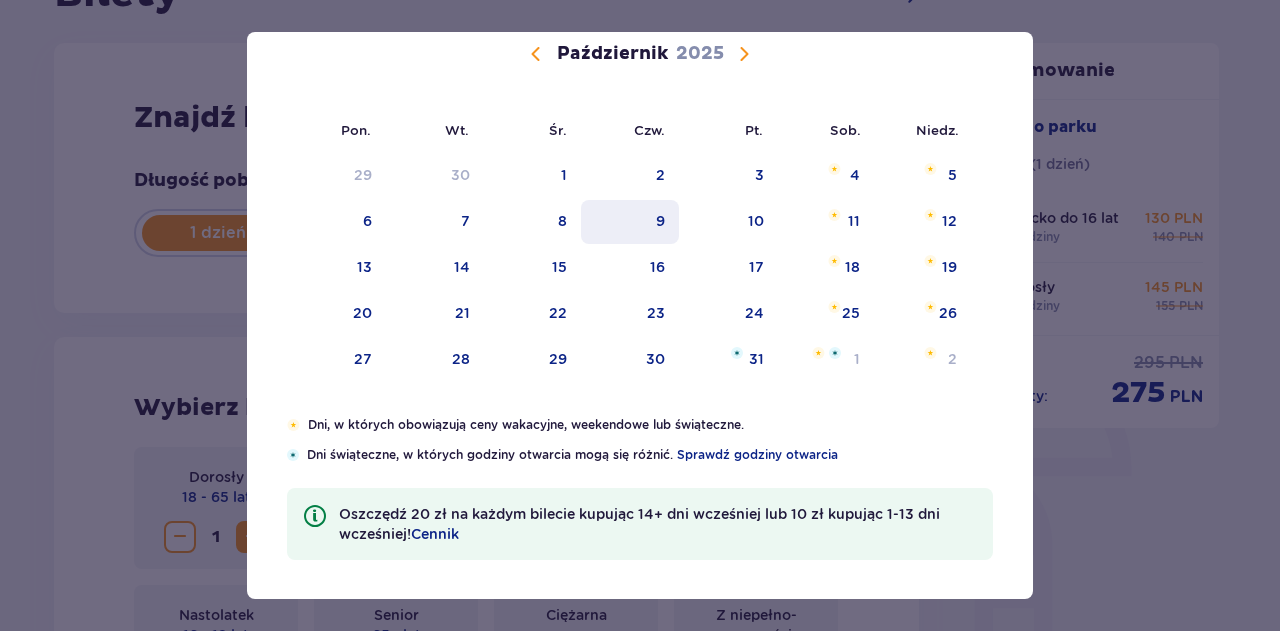 click on "9" at bounding box center (630, 222) 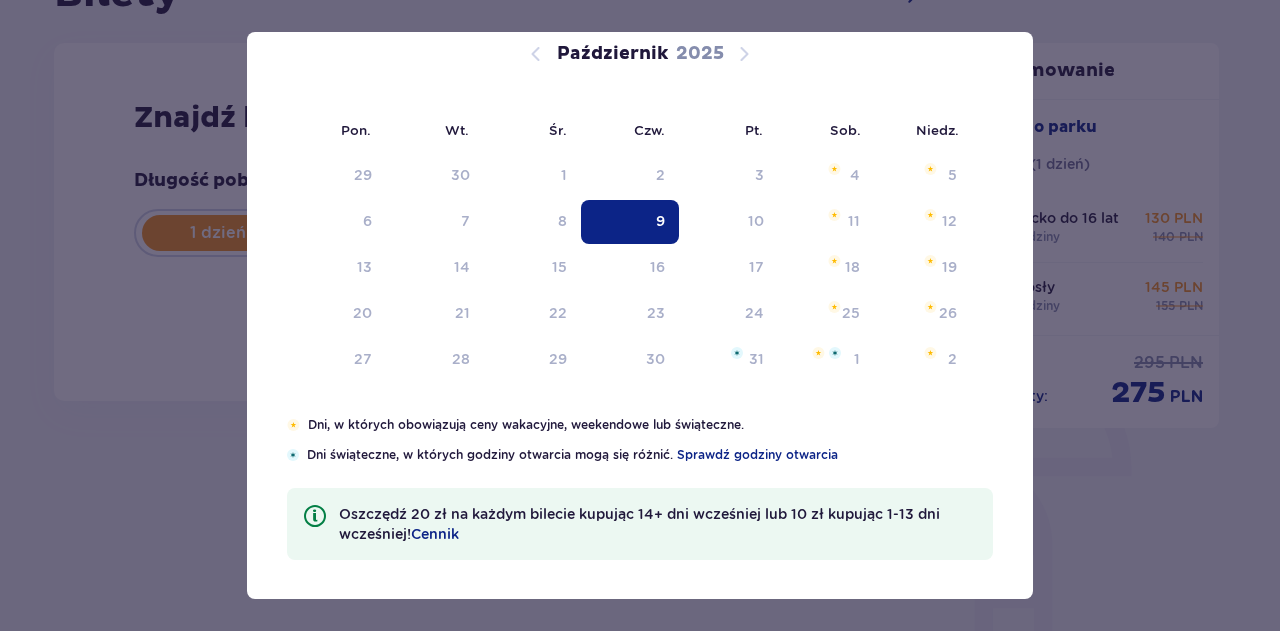 type on "09.10.25" 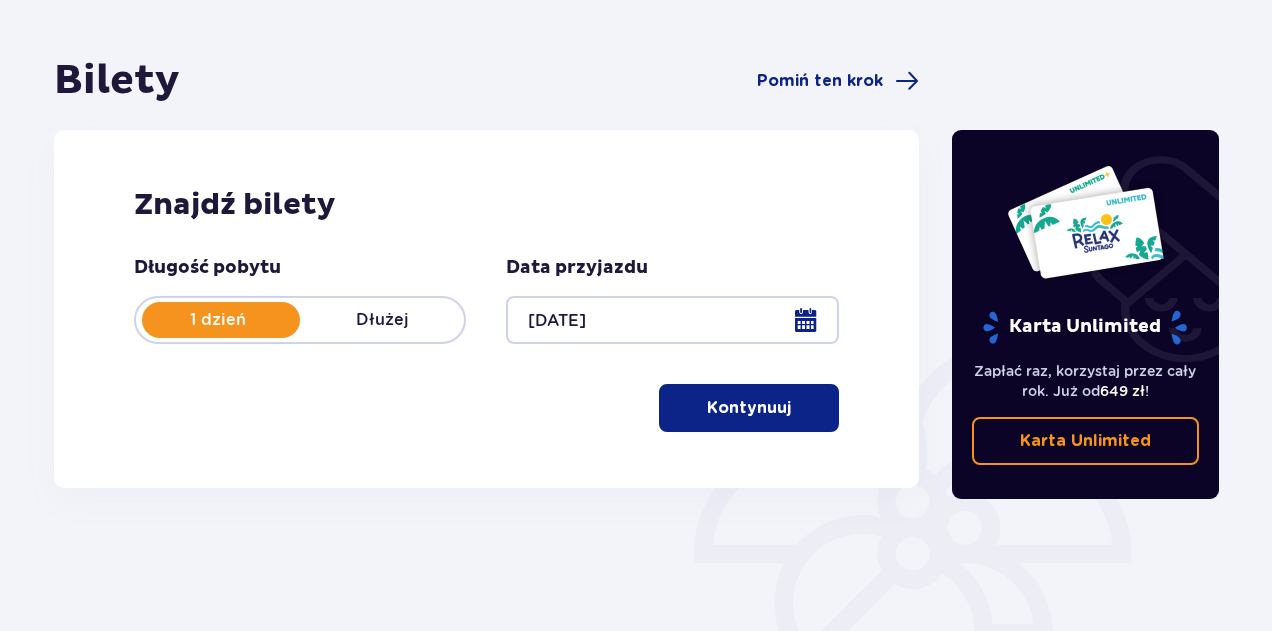 scroll, scrollTop: 243, scrollLeft: 0, axis: vertical 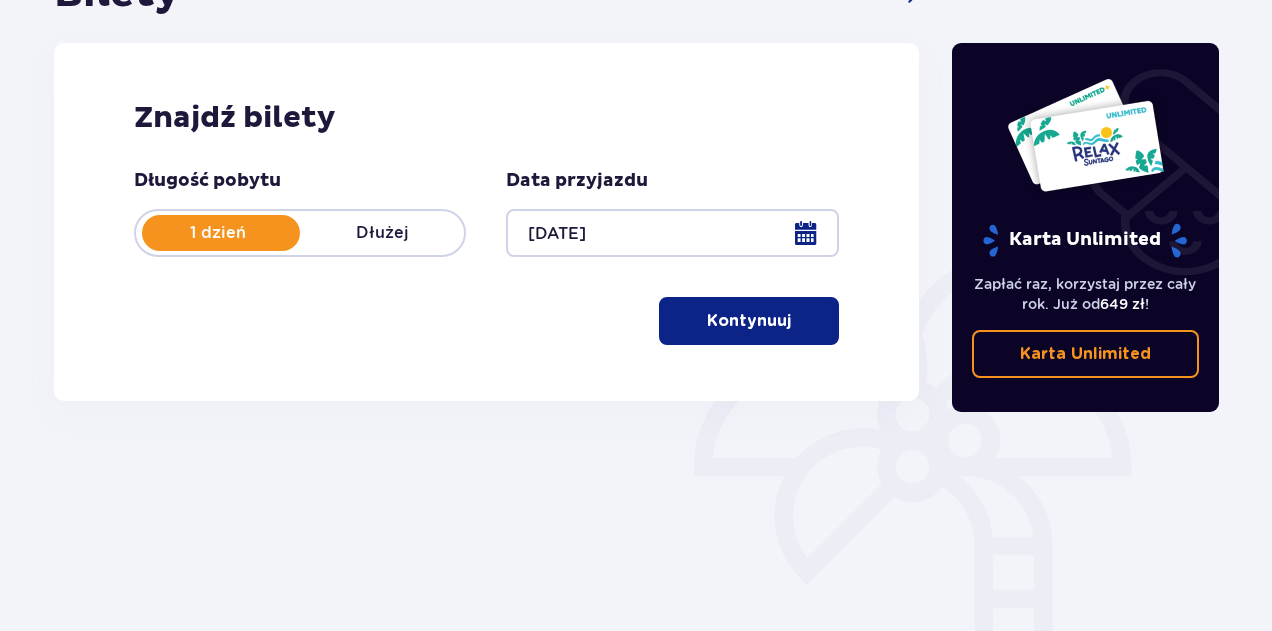 click on "Kontynuuj" at bounding box center [749, 321] 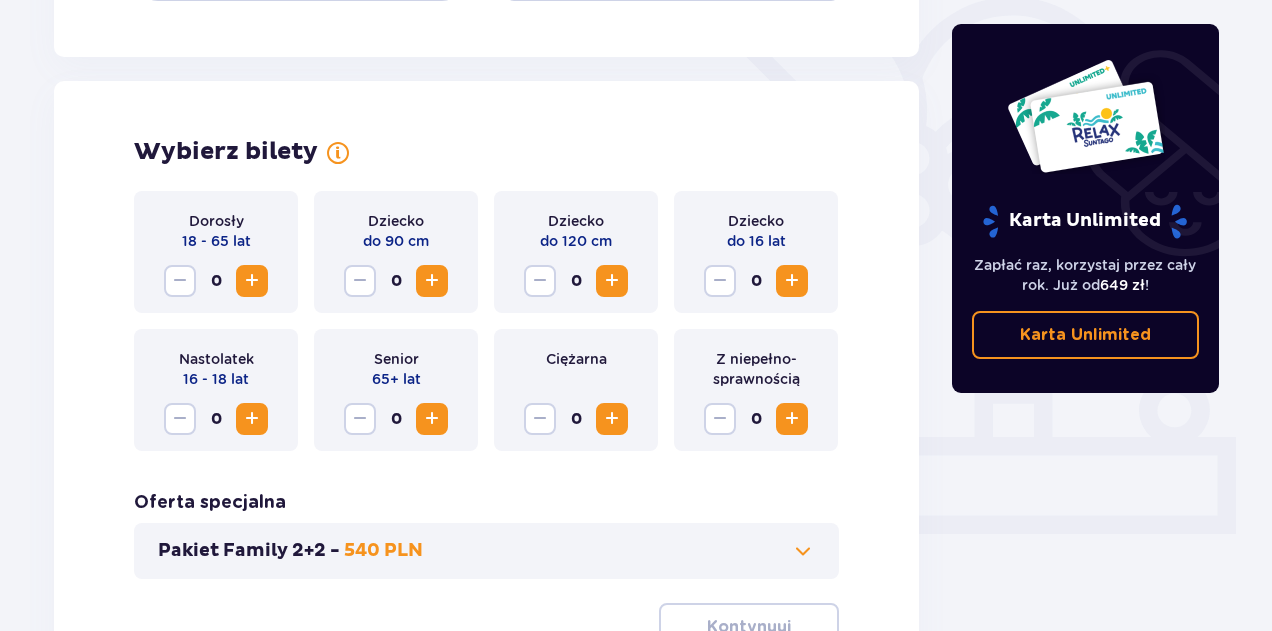 scroll, scrollTop: 556, scrollLeft: 0, axis: vertical 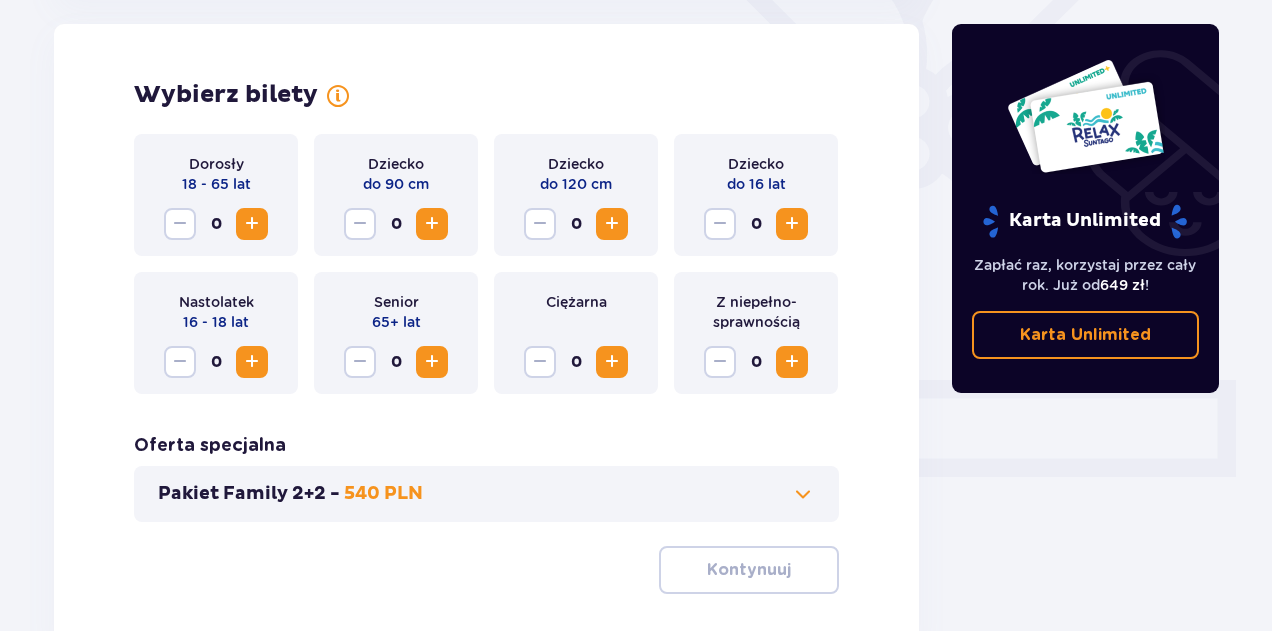click at bounding box center (252, 224) 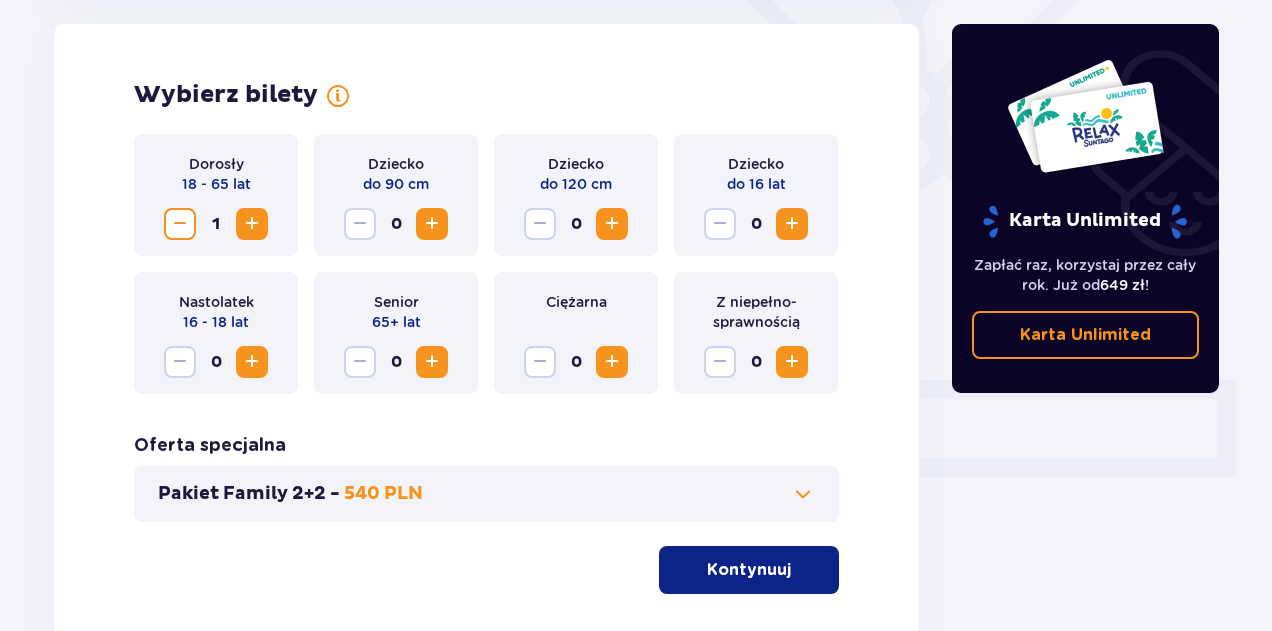click at bounding box center (792, 224) 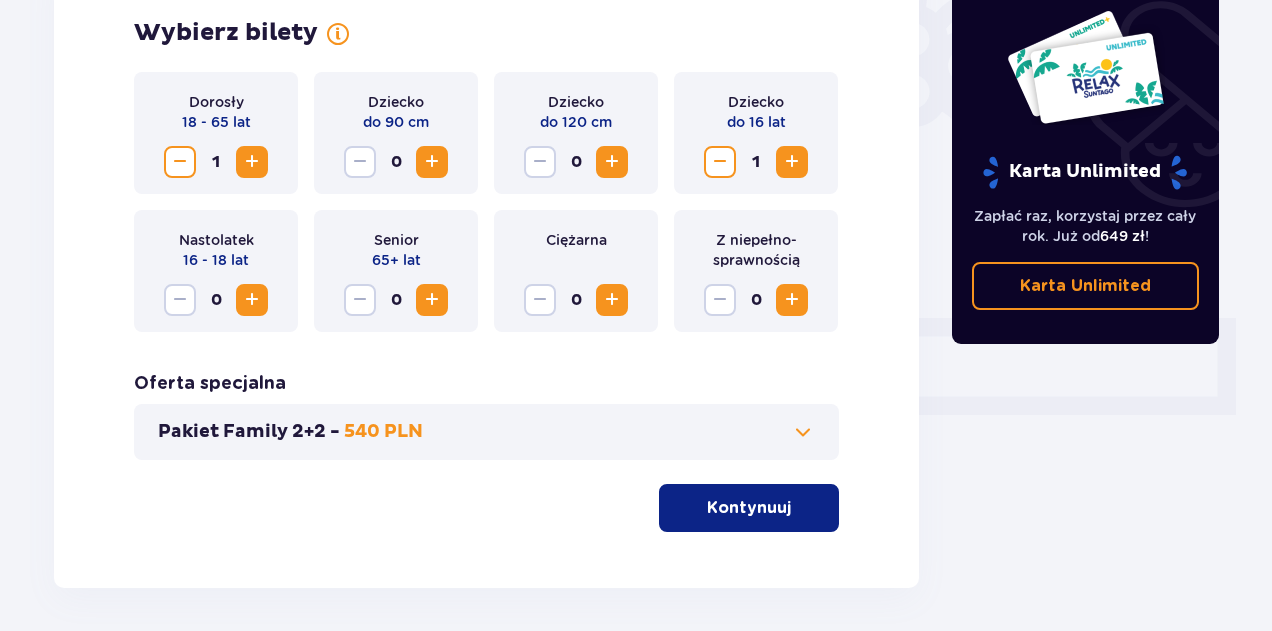 scroll, scrollTop: 620, scrollLeft: 0, axis: vertical 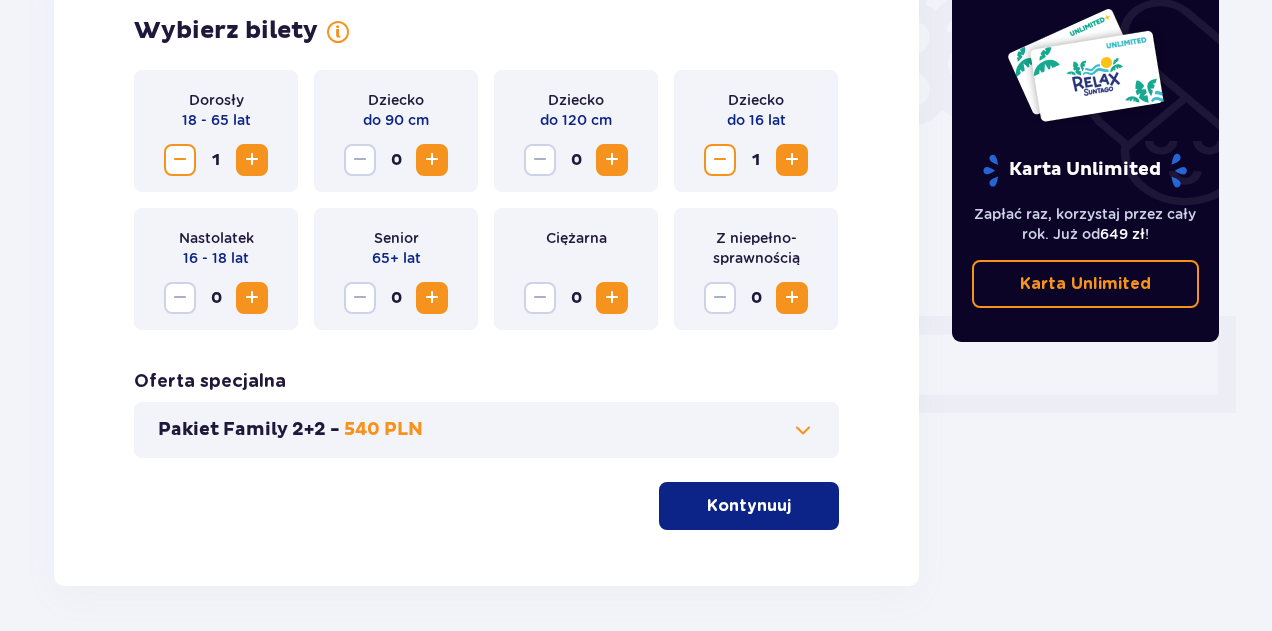 click on "Kontynuuj" at bounding box center (749, 506) 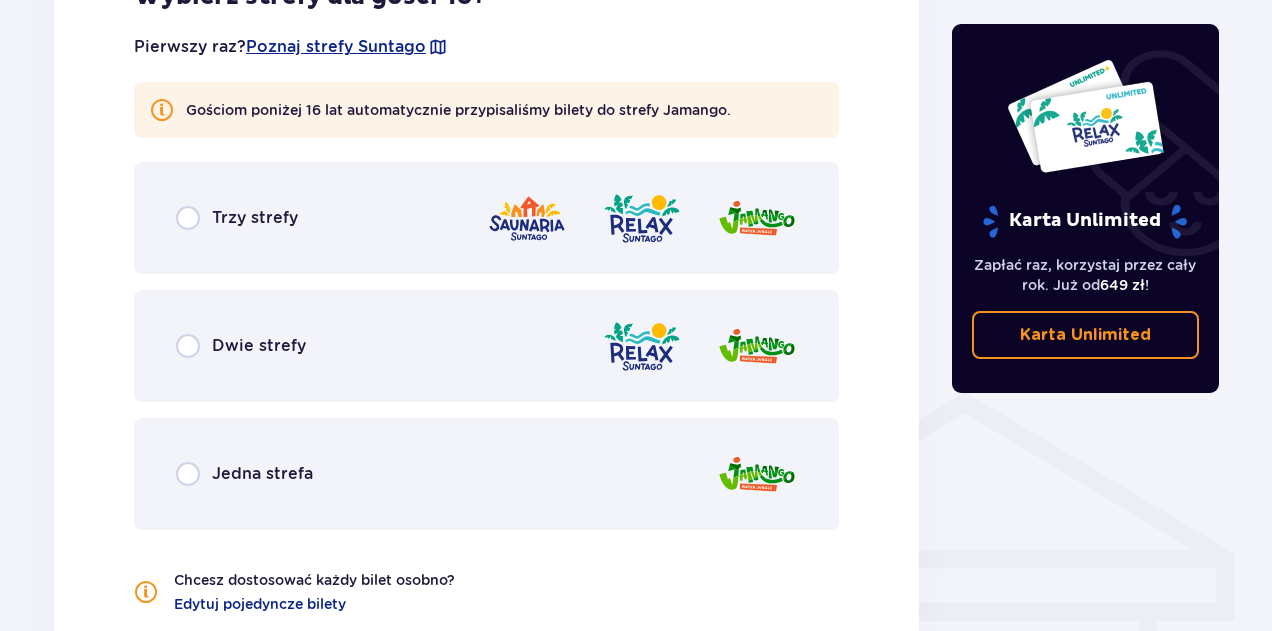 scroll, scrollTop: 1240, scrollLeft: 0, axis: vertical 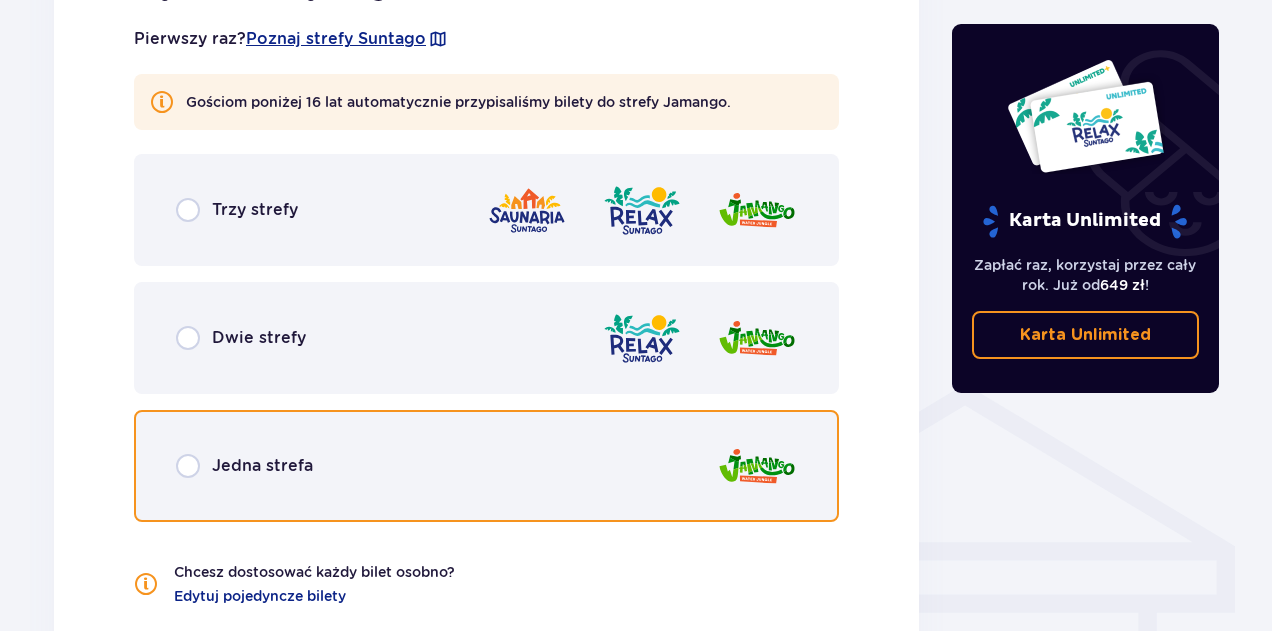 click at bounding box center [188, 466] 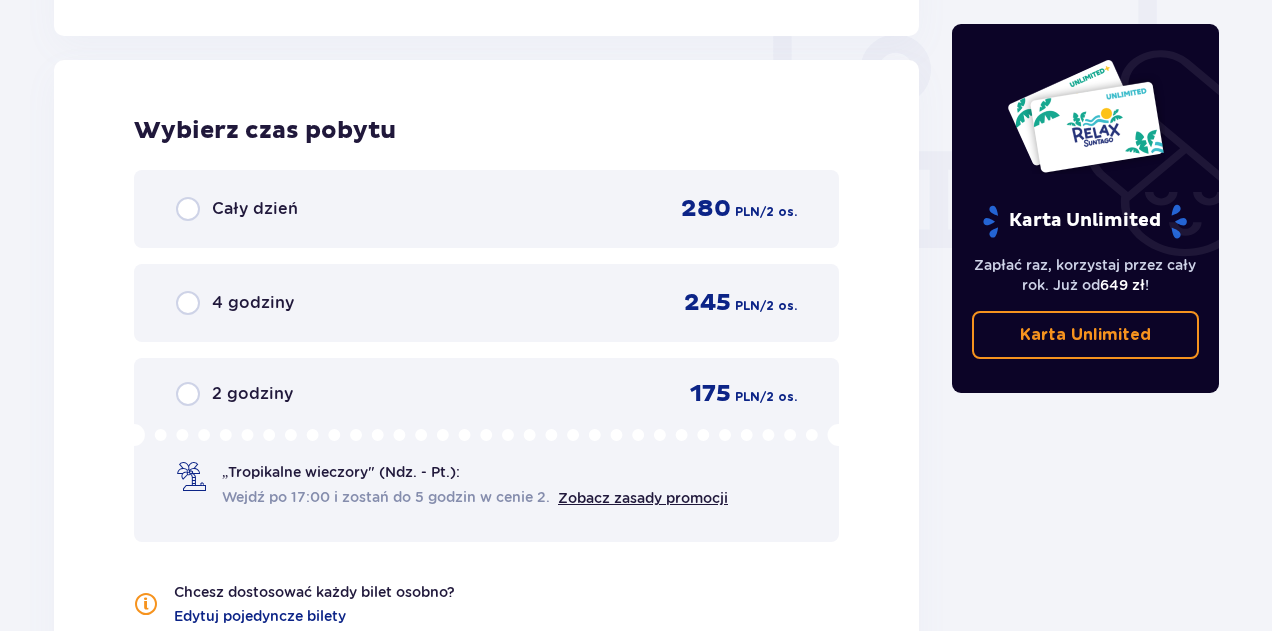 scroll, scrollTop: 1878, scrollLeft: 0, axis: vertical 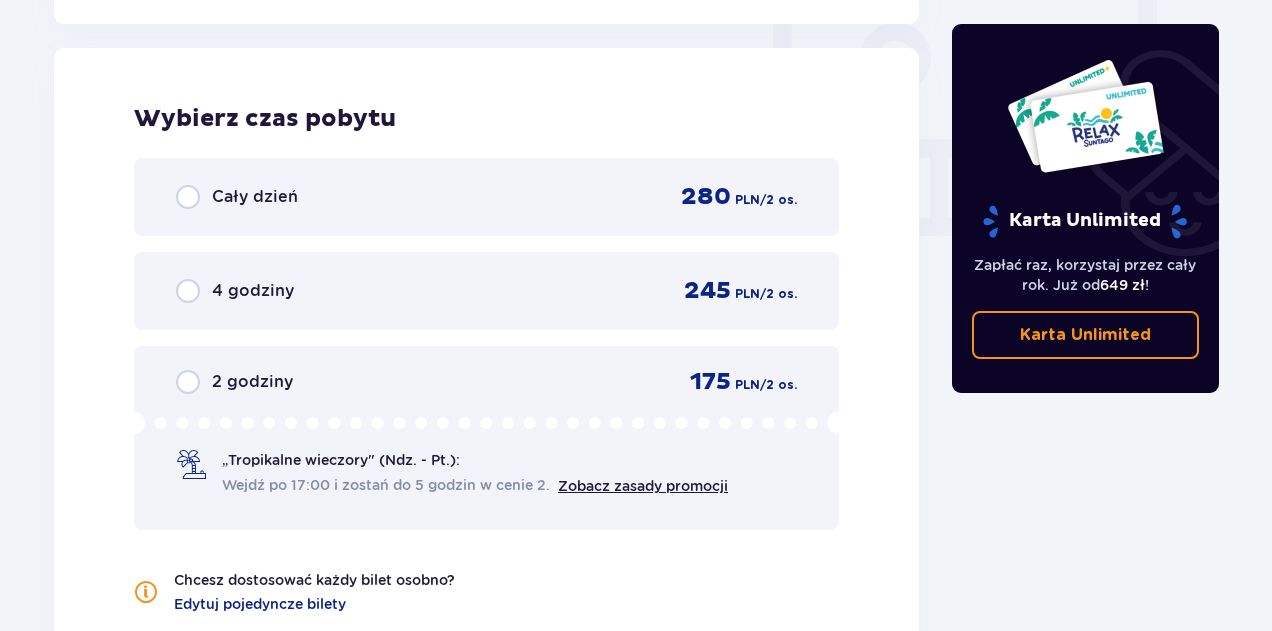 click on "4 godziny 245 PLN / 2 os." at bounding box center (486, 291) 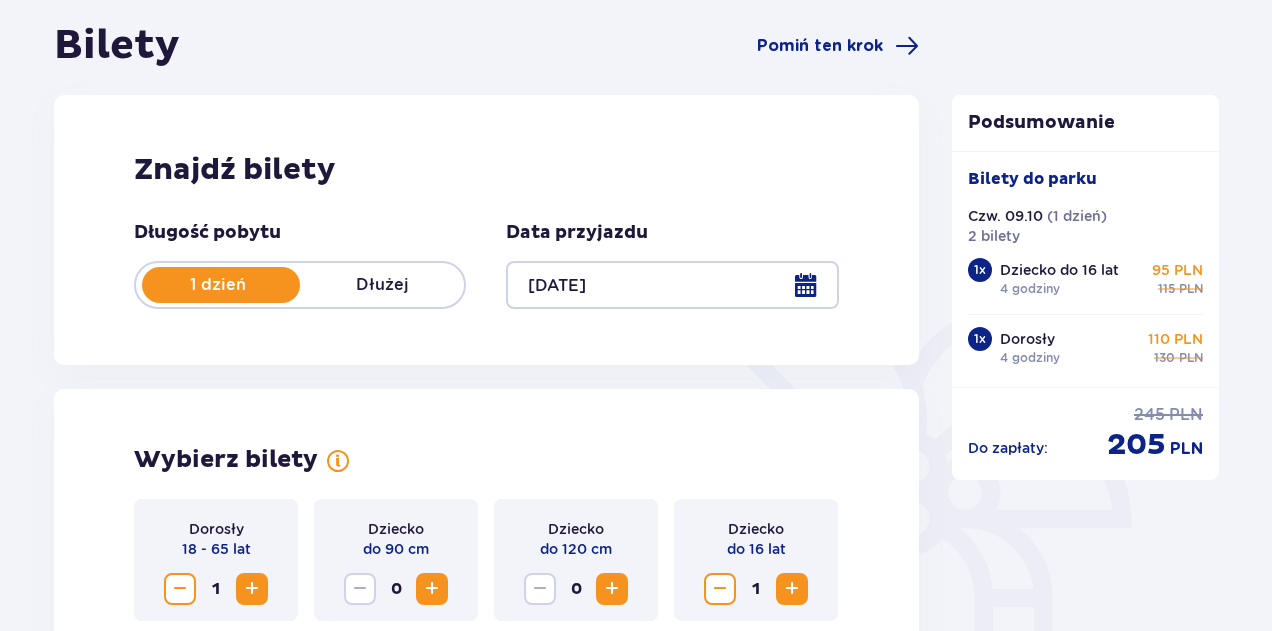 scroll, scrollTop: 194, scrollLeft: 0, axis: vertical 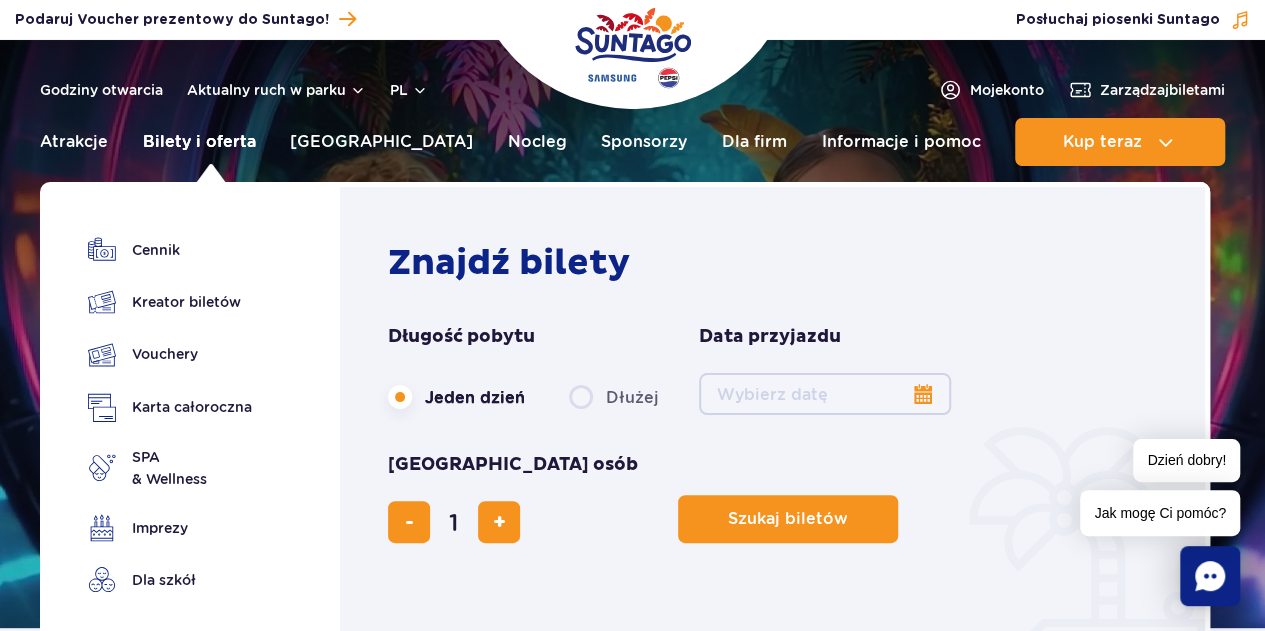 click on "Bilety i oferta" at bounding box center [199, 142] 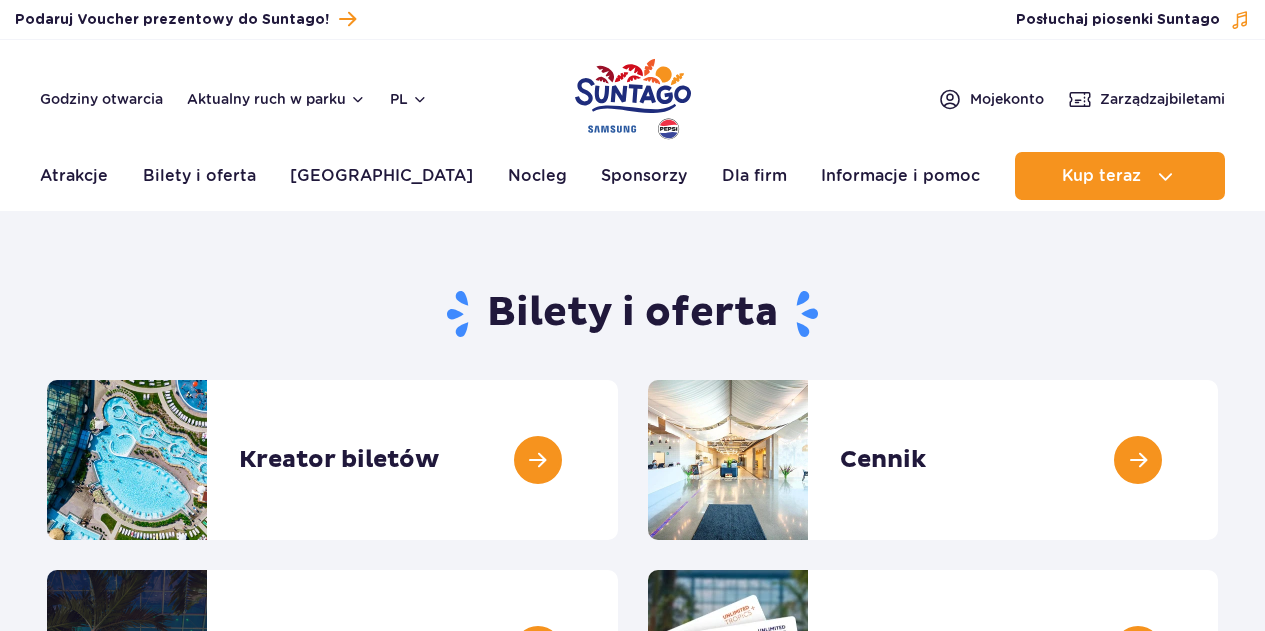 scroll, scrollTop: 0, scrollLeft: 0, axis: both 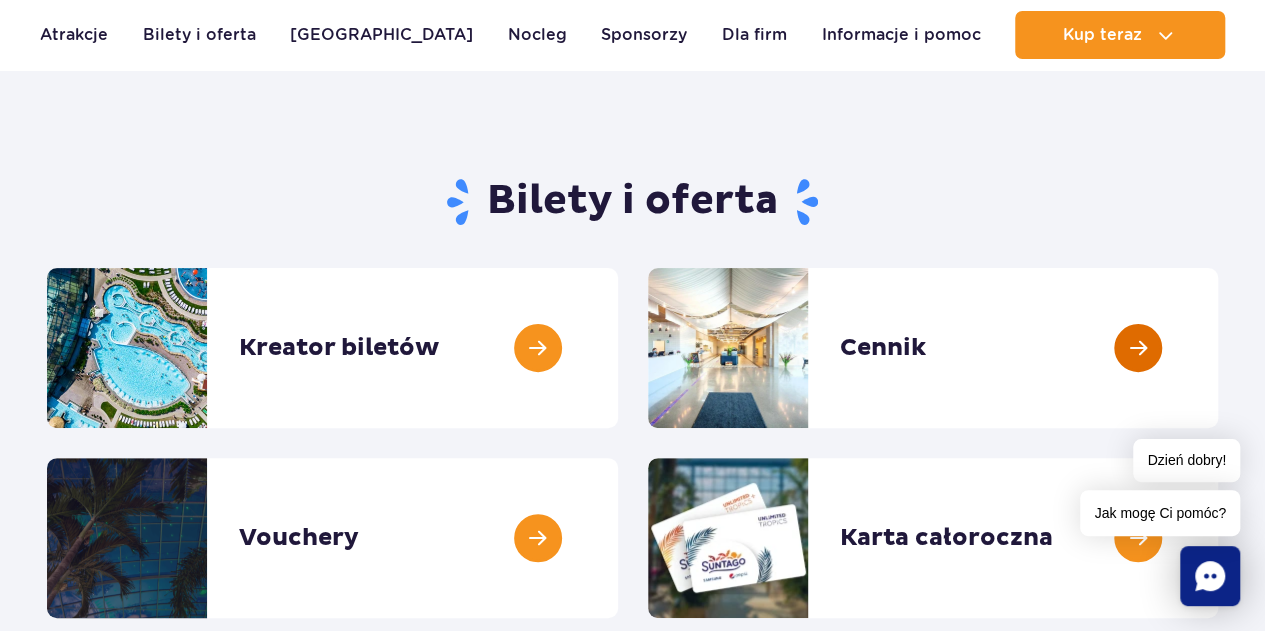 click at bounding box center (1218, 348) 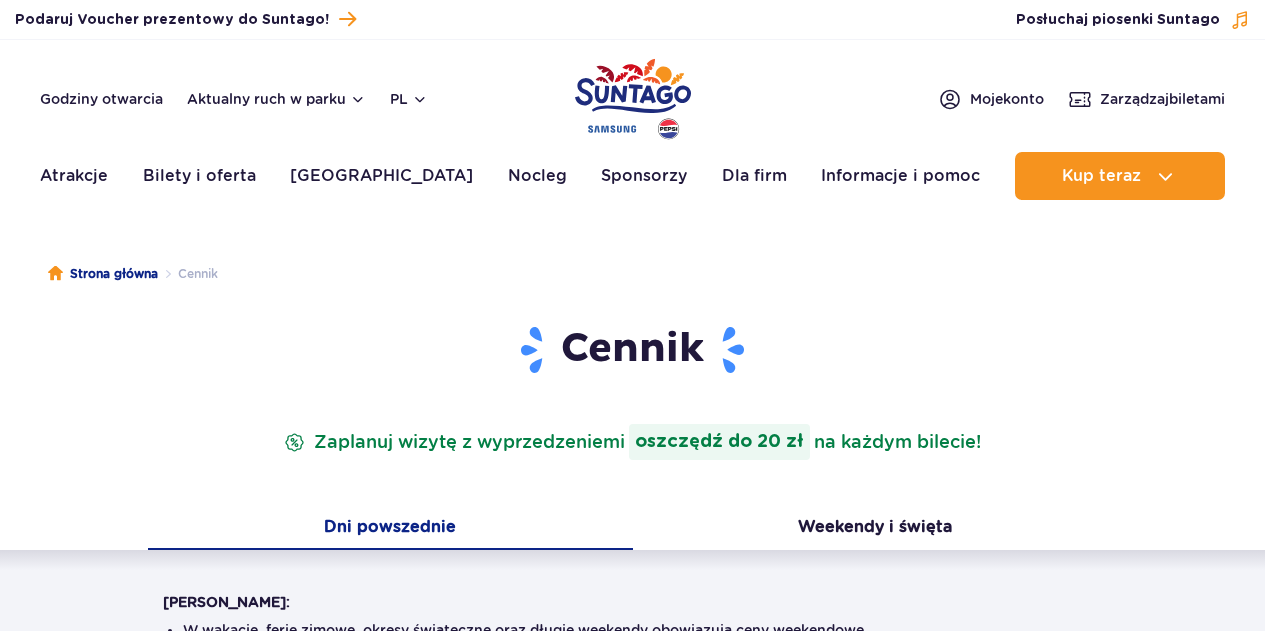 scroll, scrollTop: 0, scrollLeft: 0, axis: both 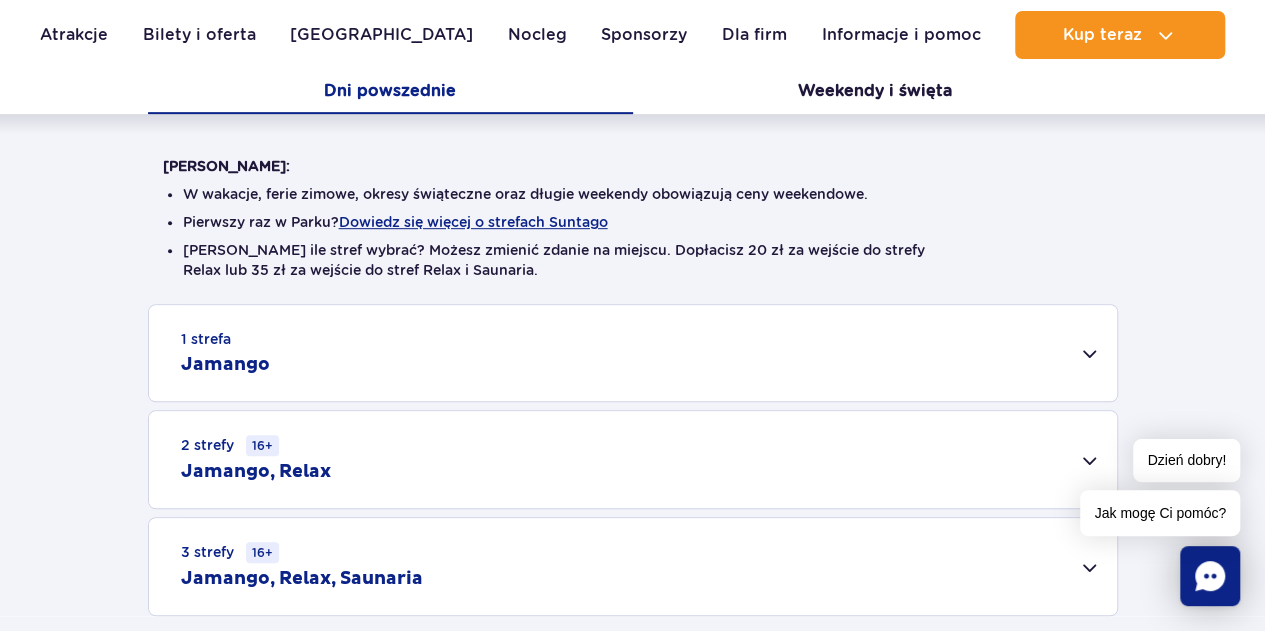 click on "1 strefa
Jamango" at bounding box center (633, 353) 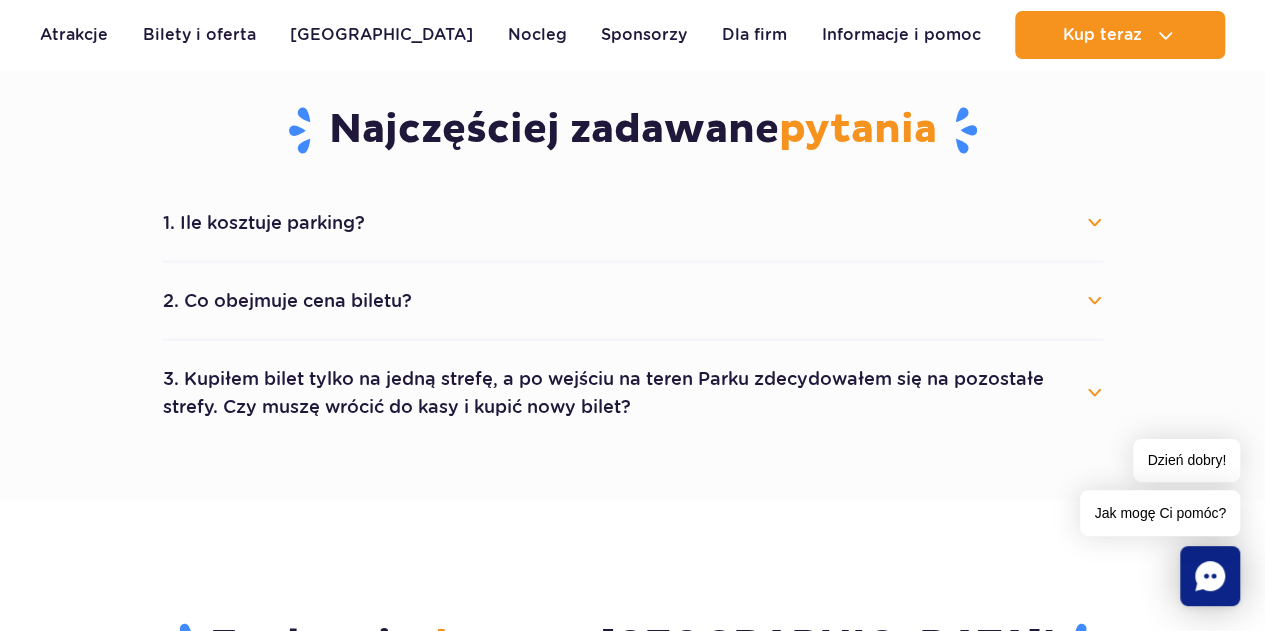 scroll, scrollTop: 1806, scrollLeft: 0, axis: vertical 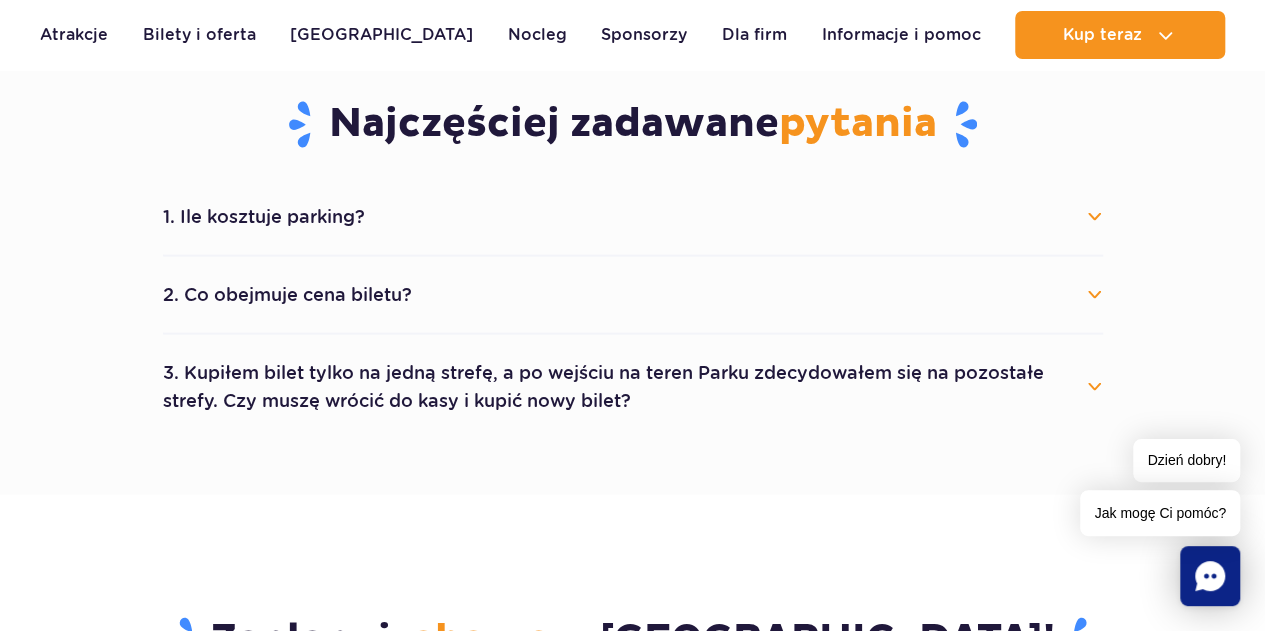click on "2. Co obejmuje cena biletu?" at bounding box center (633, 294) 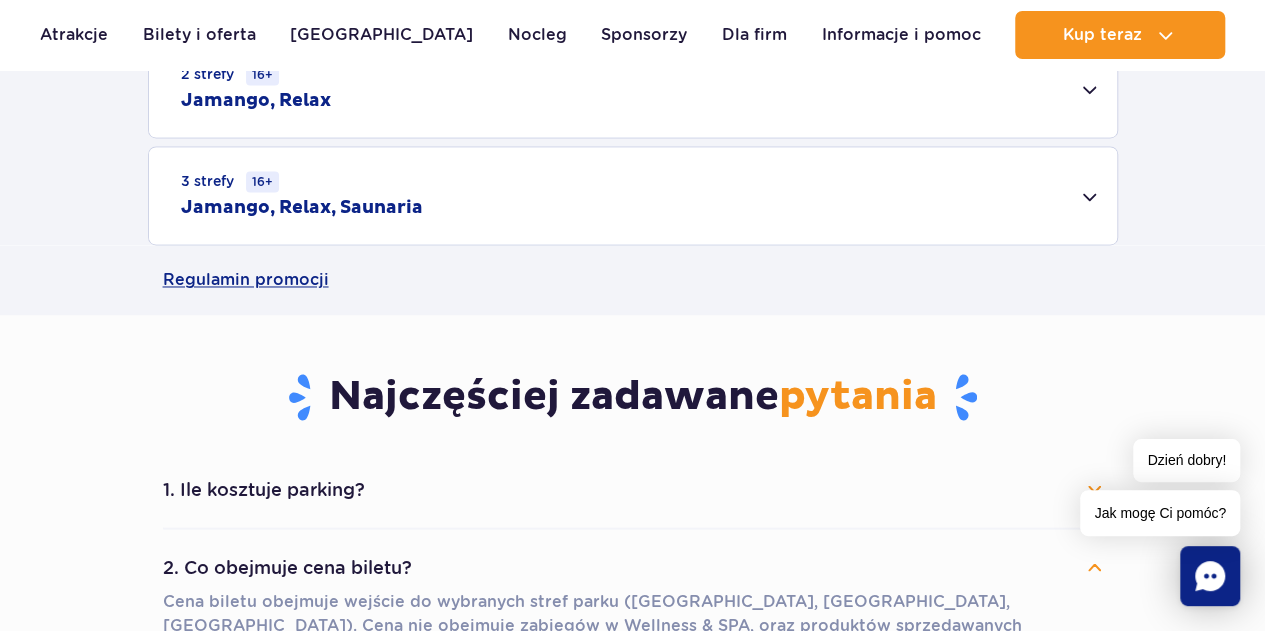 scroll, scrollTop: 1299, scrollLeft: 0, axis: vertical 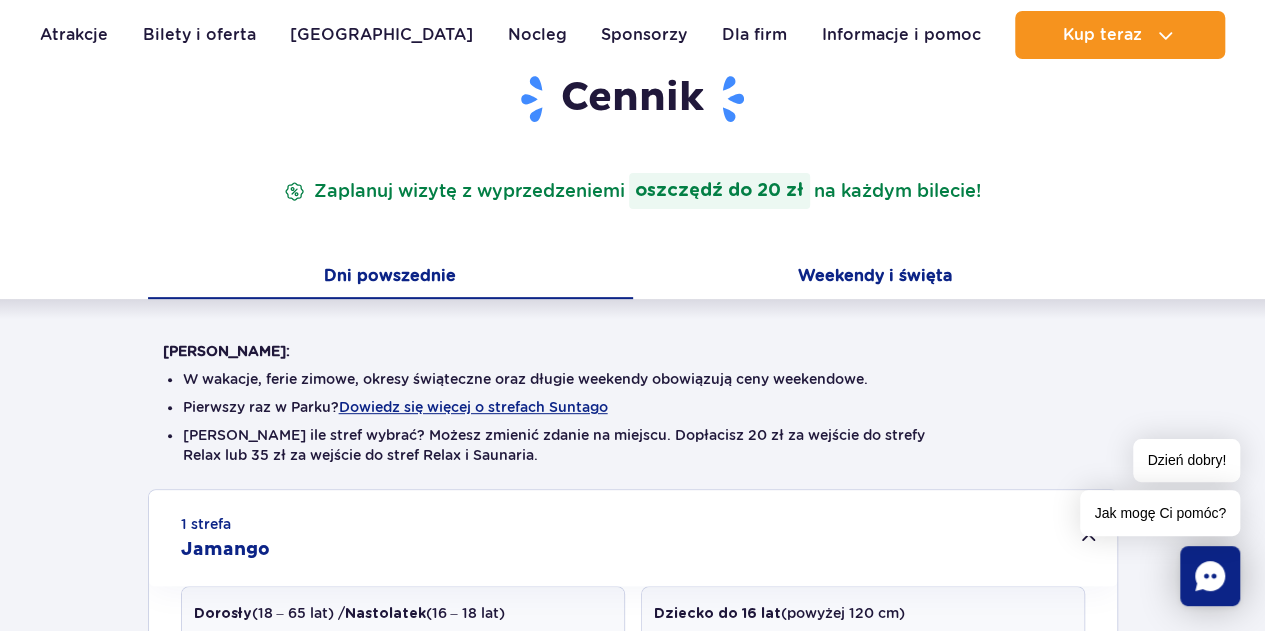 click on "Weekendy i święta" at bounding box center [875, 278] 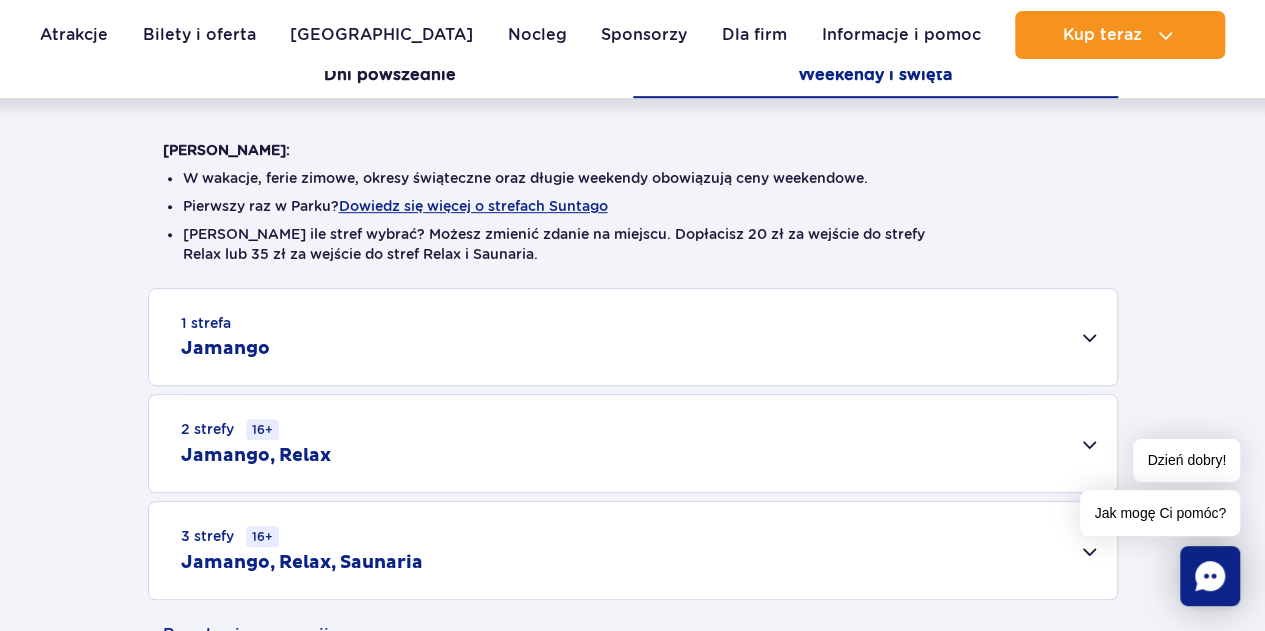 scroll, scrollTop: 462, scrollLeft: 0, axis: vertical 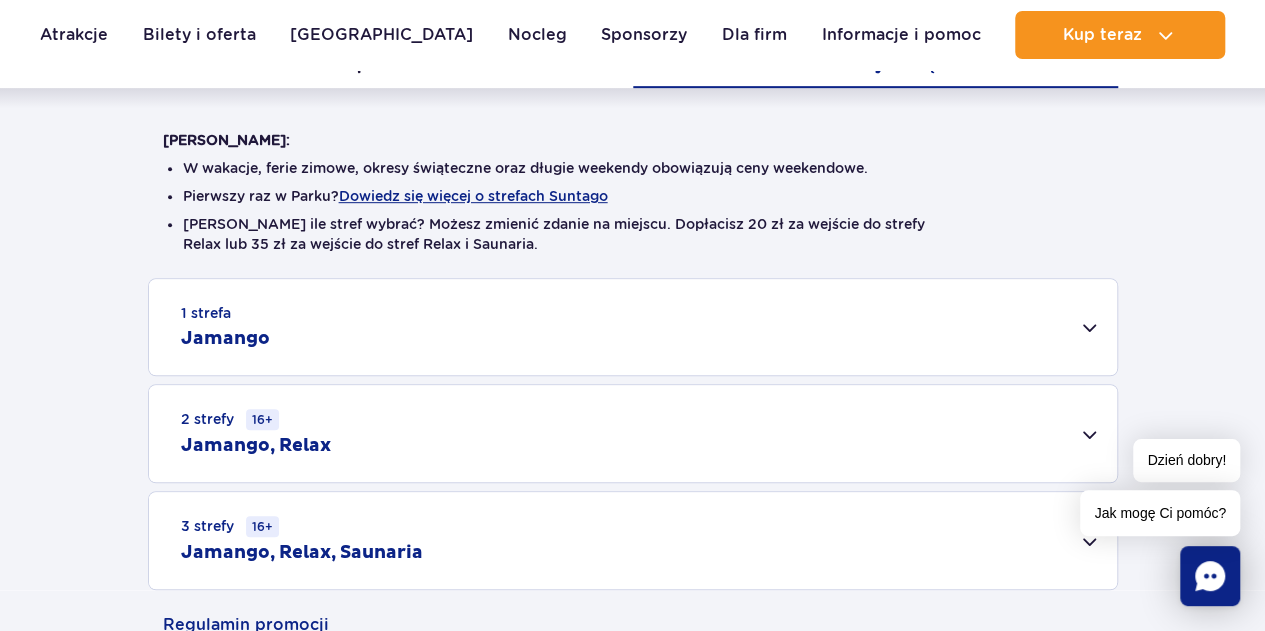 click on "1 strefa
Jamango" at bounding box center [633, 327] 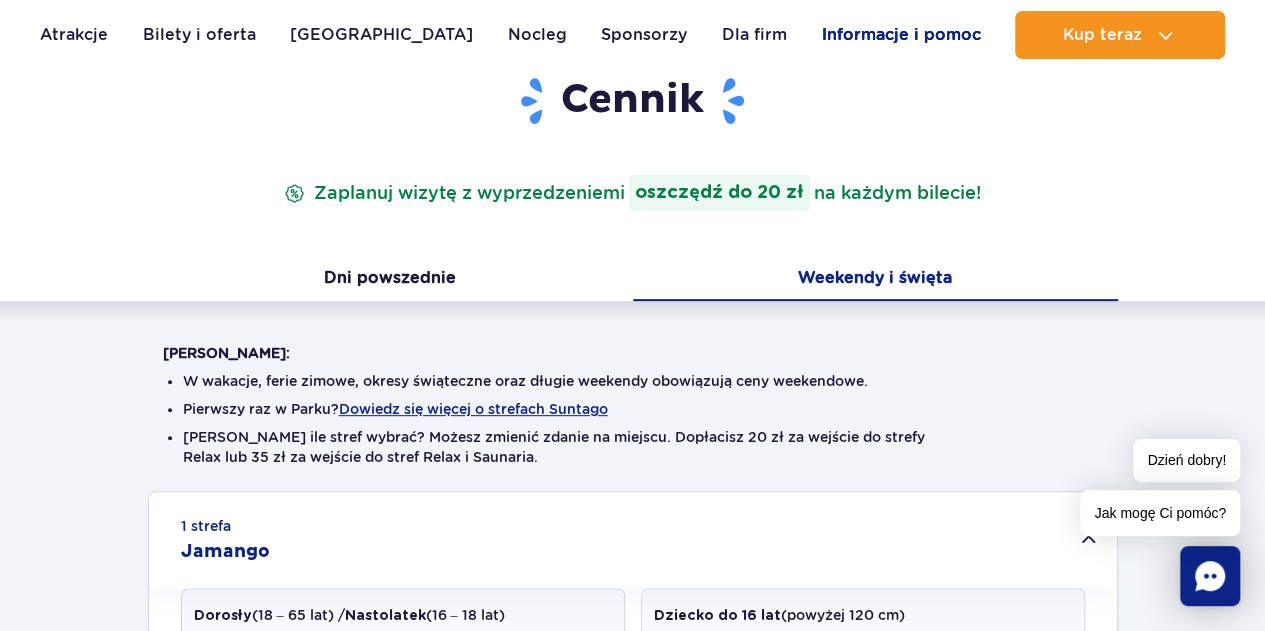 scroll, scrollTop: 247, scrollLeft: 0, axis: vertical 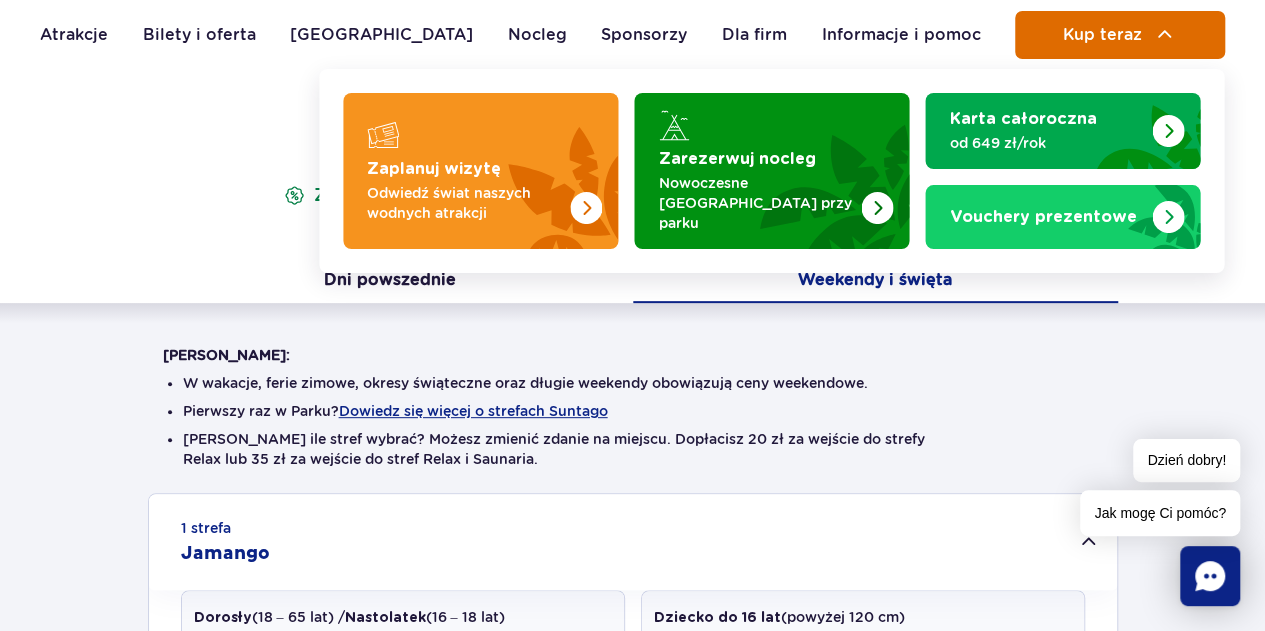 click on "Kup teraz" at bounding box center (1101, 35) 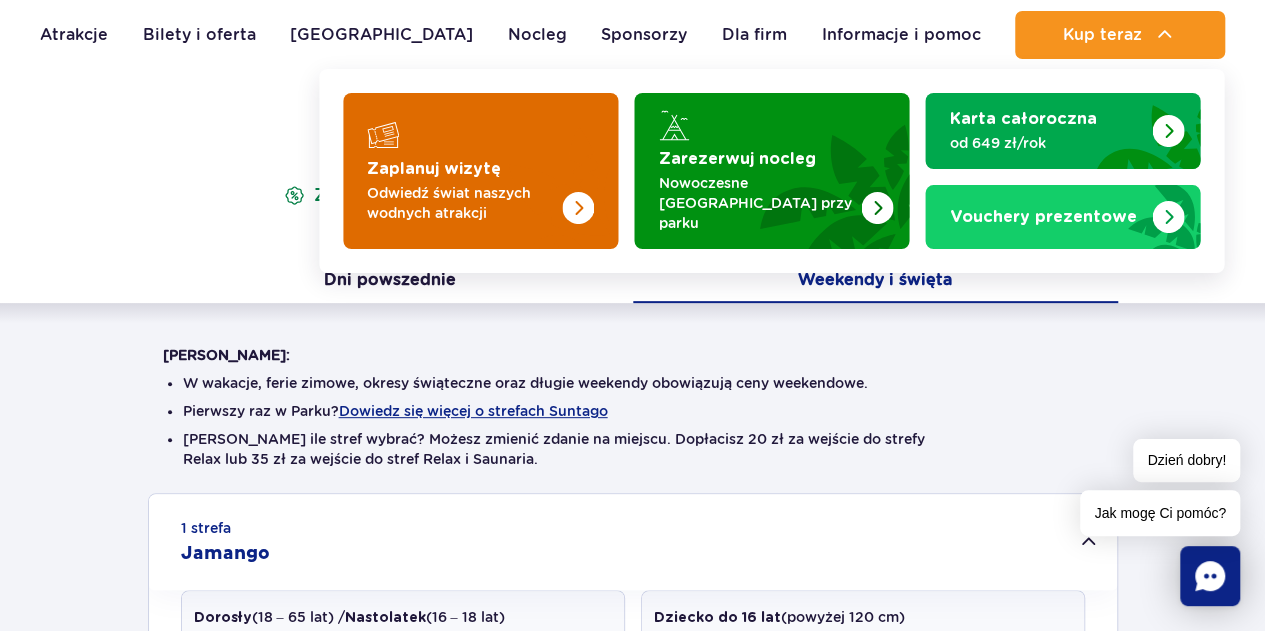 click at bounding box center (480, 171) 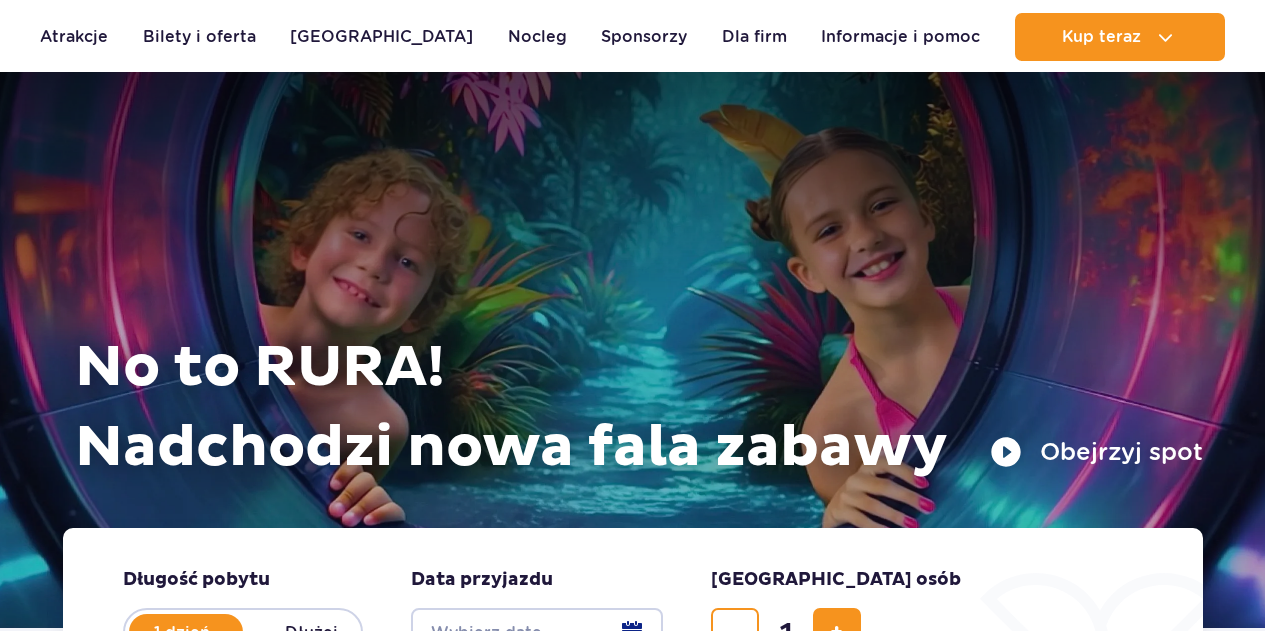 scroll, scrollTop: 273, scrollLeft: 0, axis: vertical 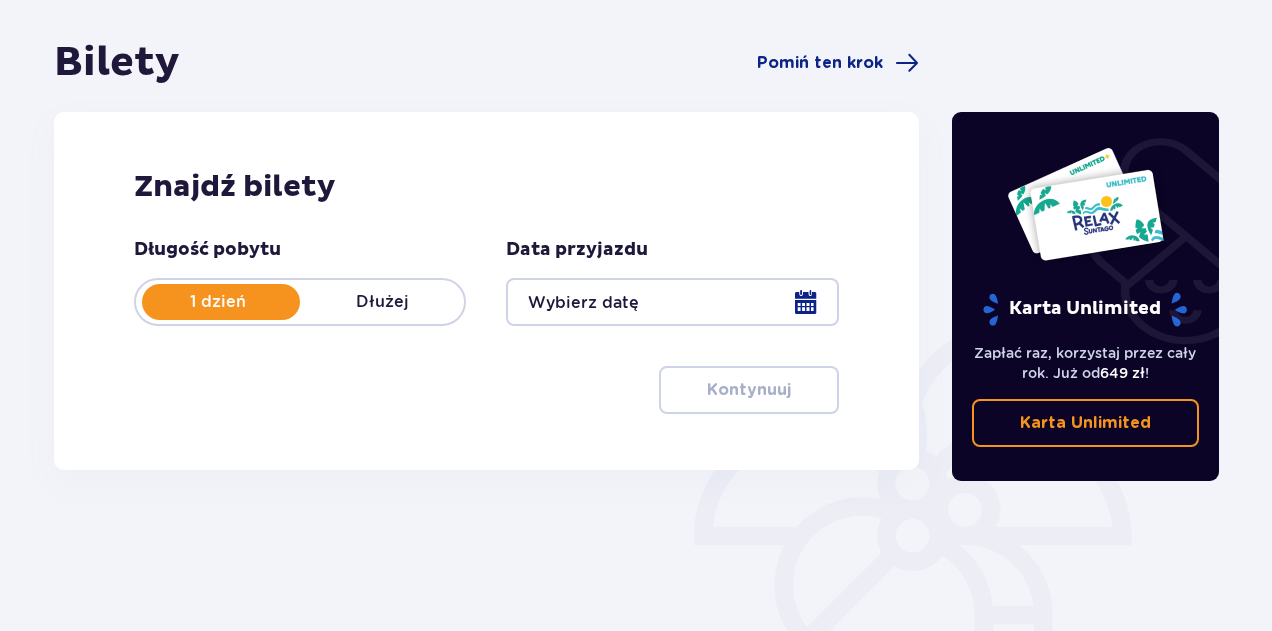 click at bounding box center (672, 302) 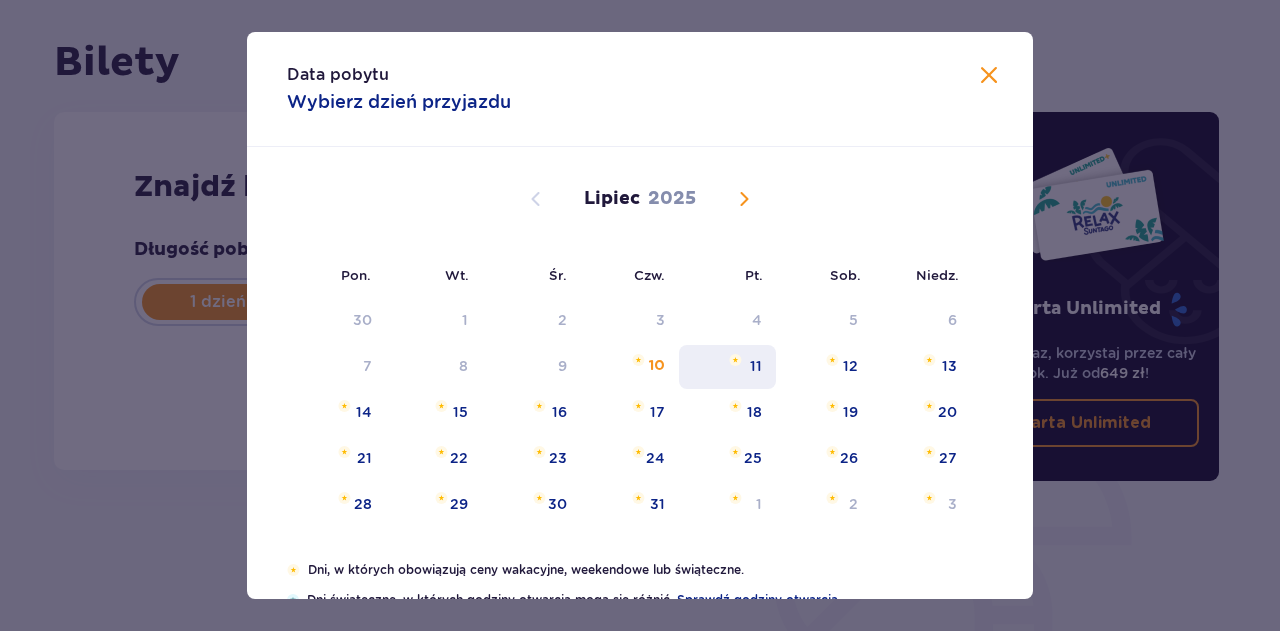 click on "11" at bounding box center (756, 366) 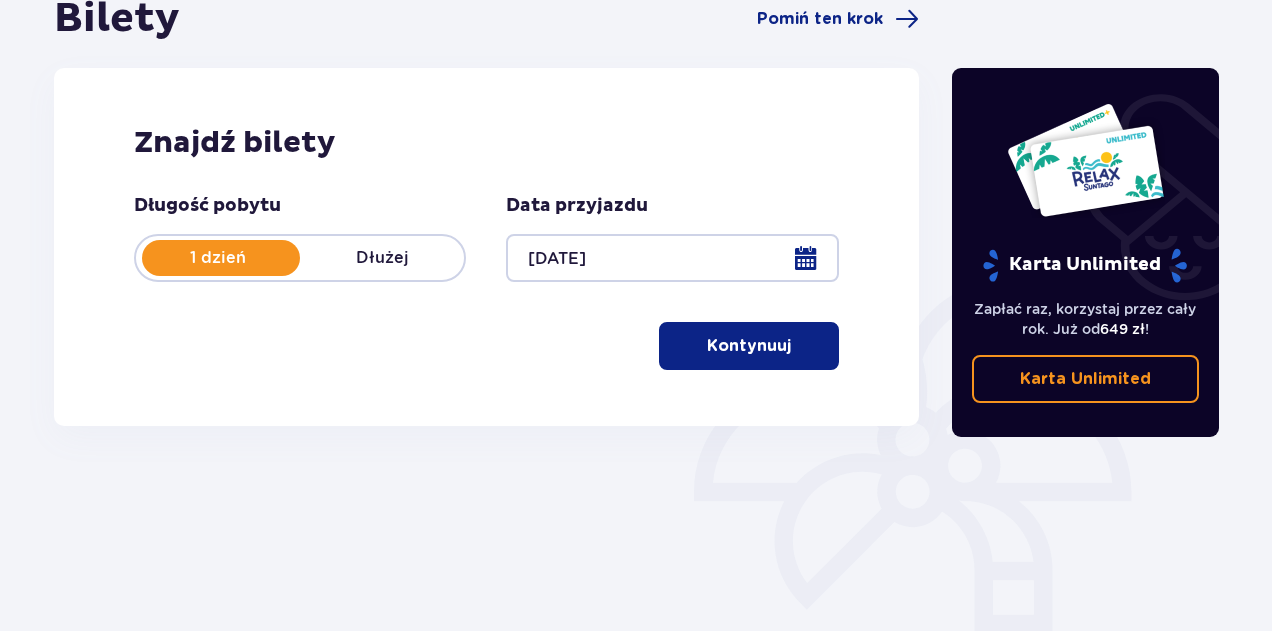 scroll, scrollTop: 222, scrollLeft: 0, axis: vertical 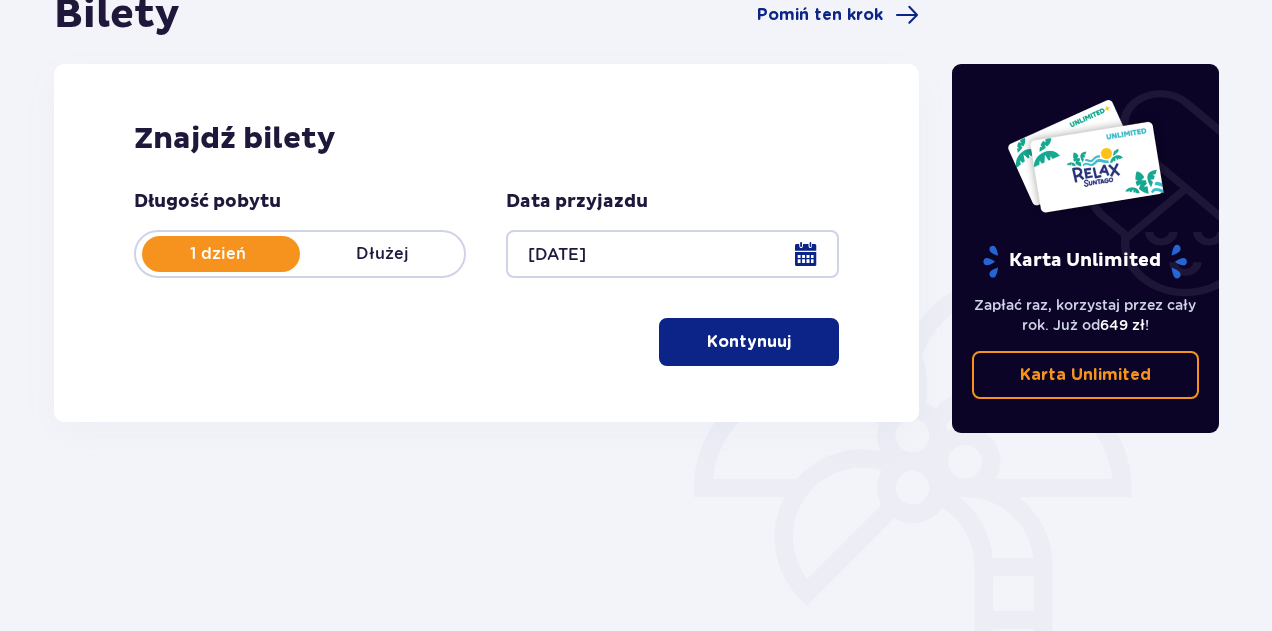click on "Kontynuuj" at bounding box center (749, 342) 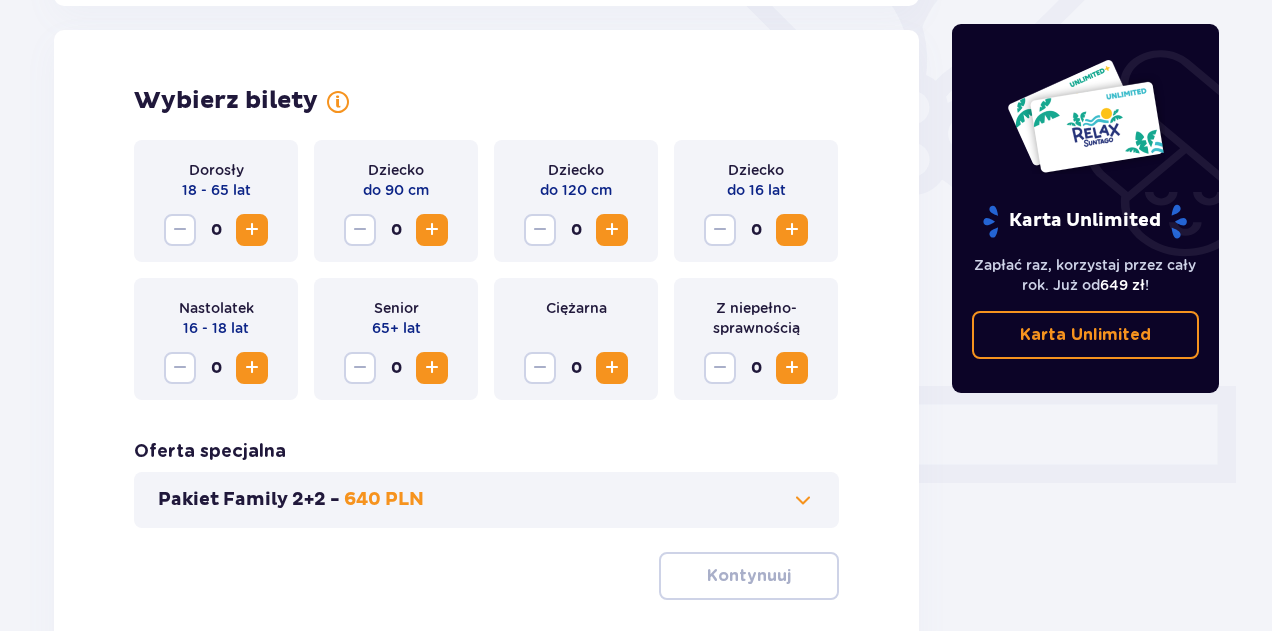 scroll, scrollTop: 556, scrollLeft: 0, axis: vertical 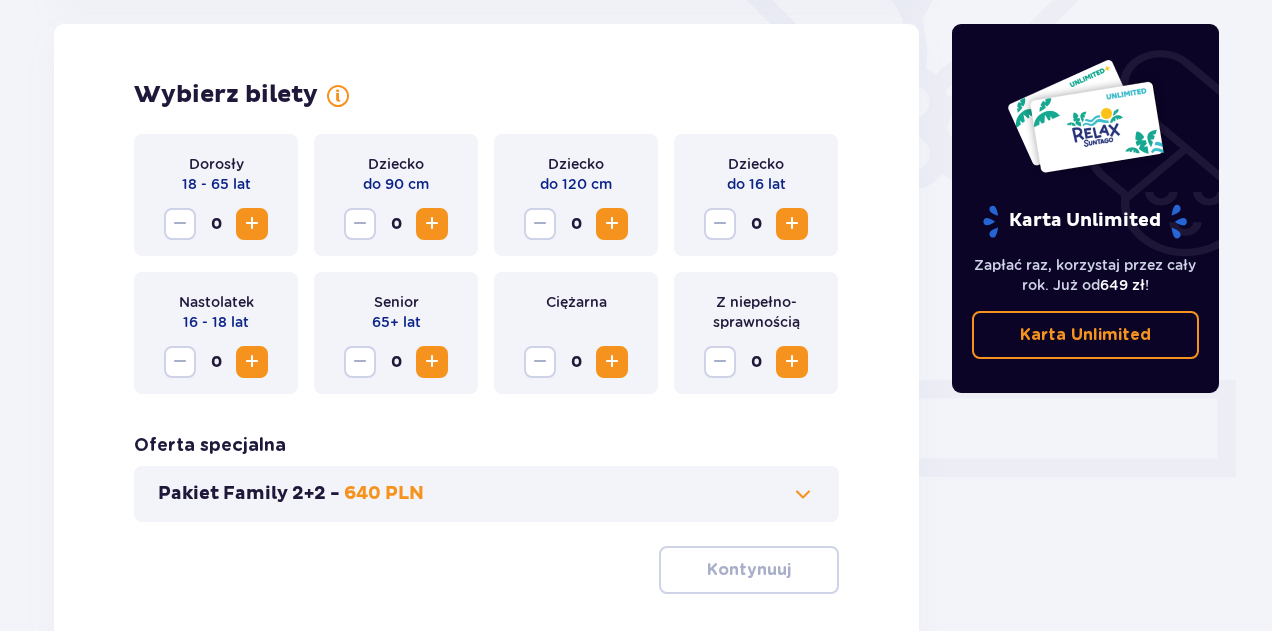 click at bounding box center [252, 224] 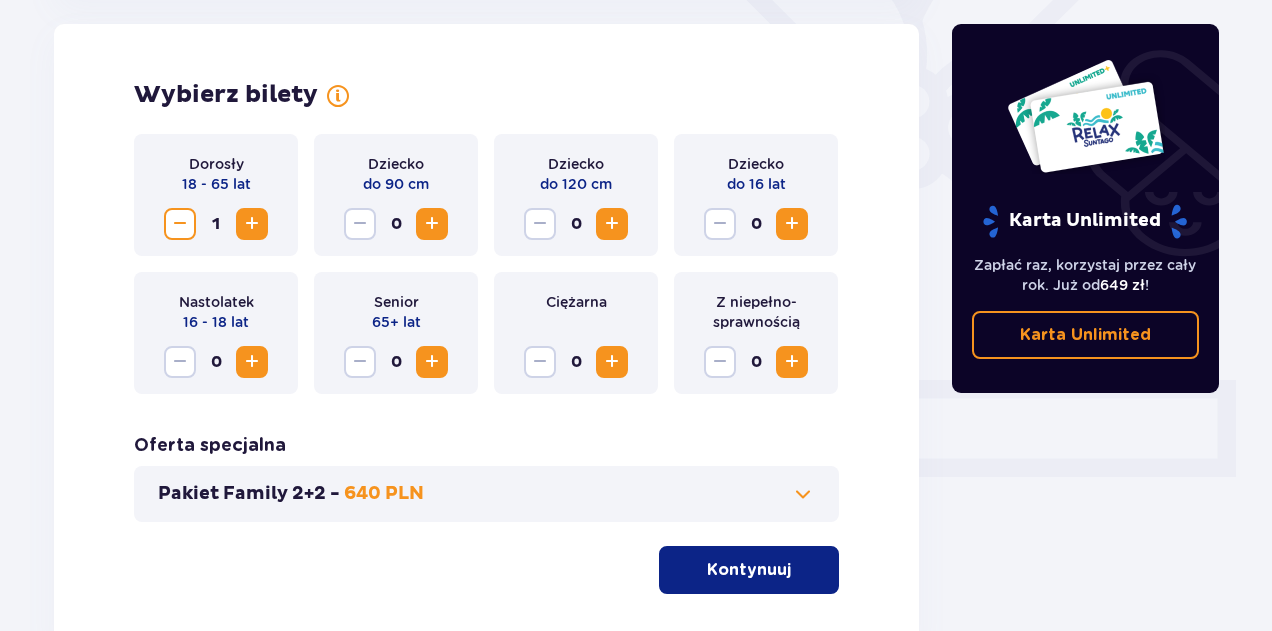 click at bounding box center [792, 224] 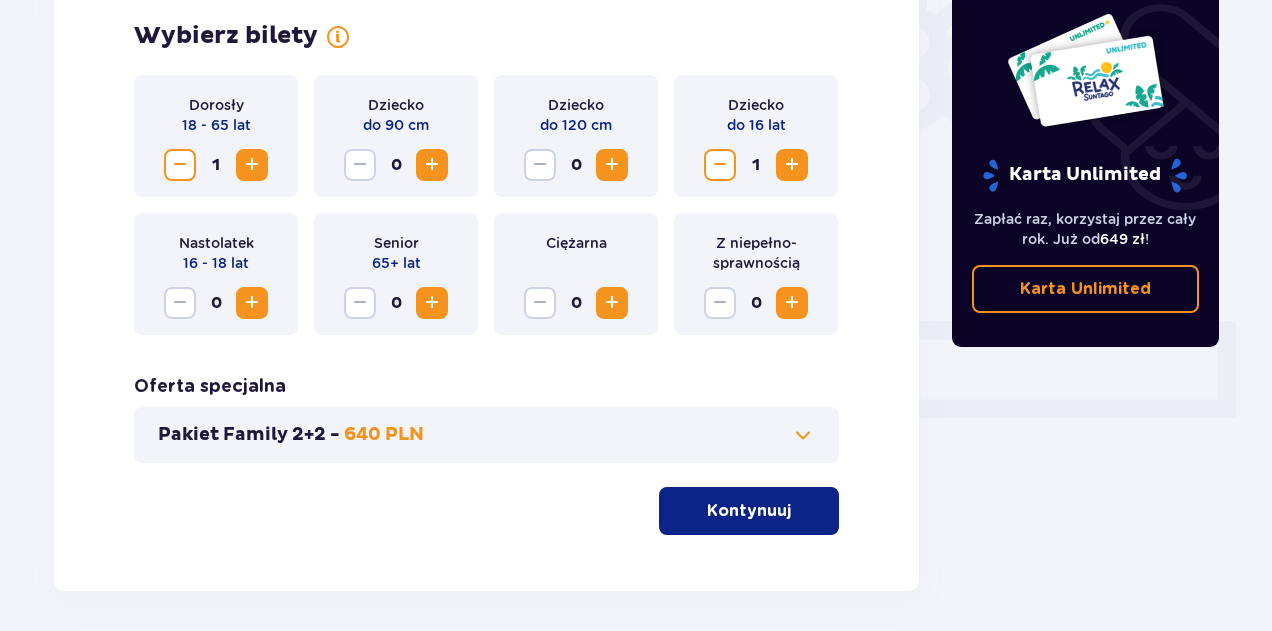 scroll, scrollTop: 616, scrollLeft: 0, axis: vertical 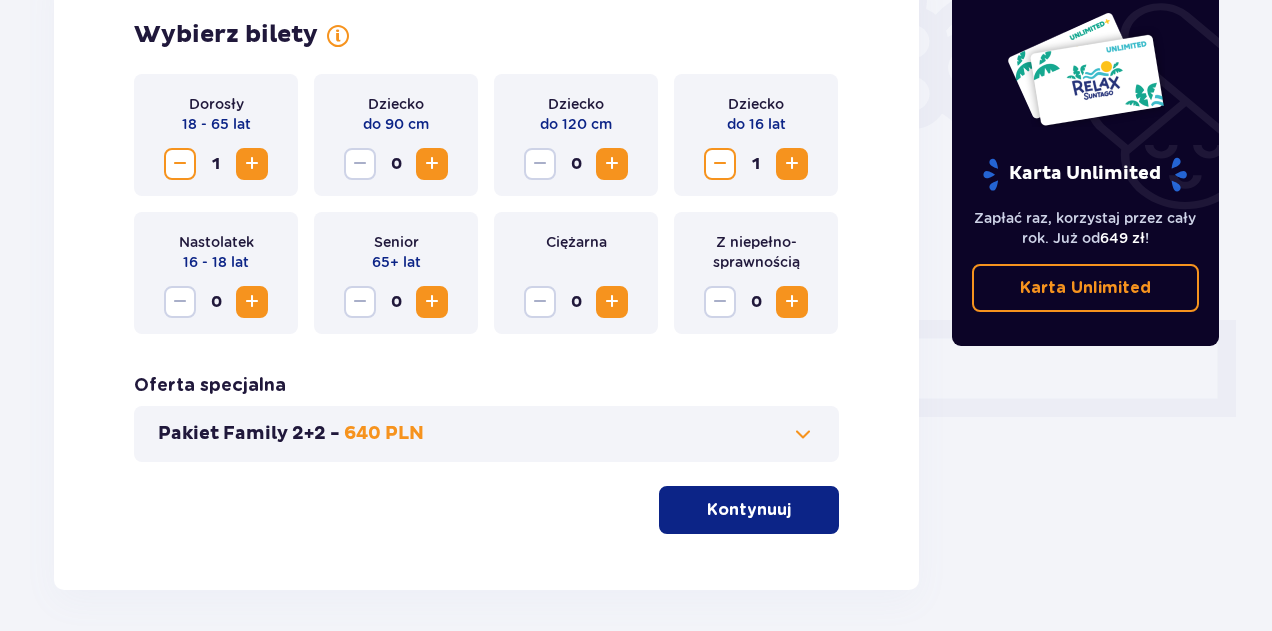 click on "Kontynuuj" at bounding box center [749, 510] 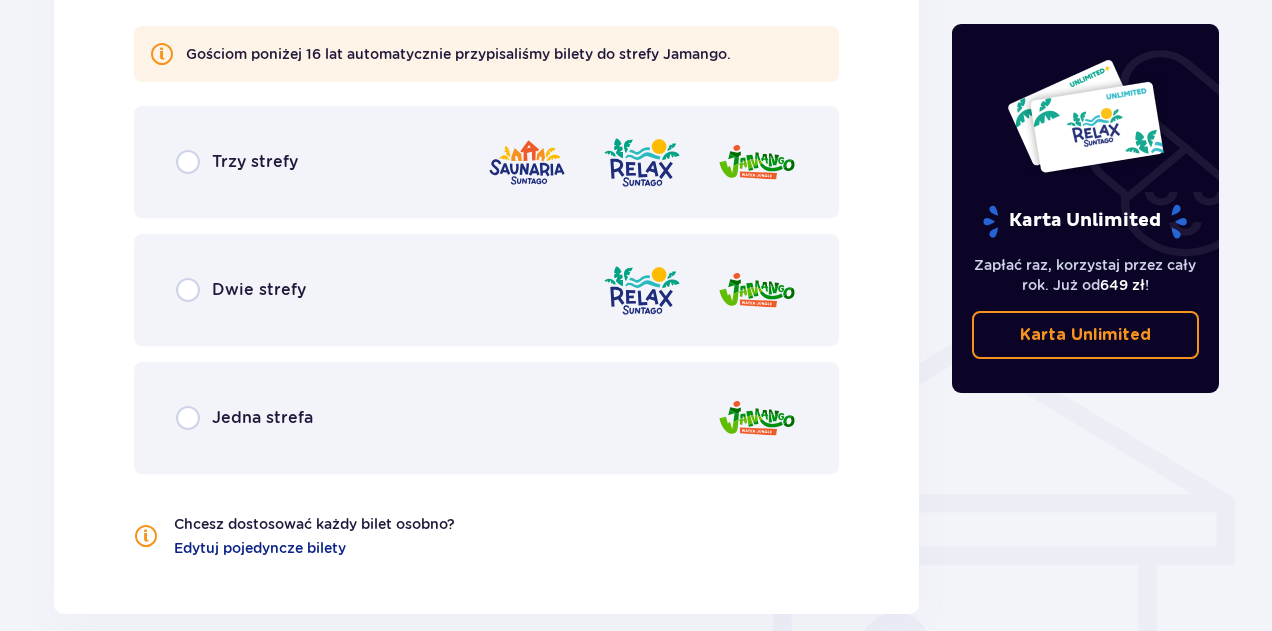 scroll, scrollTop: 1298, scrollLeft: 0, axis: vertical 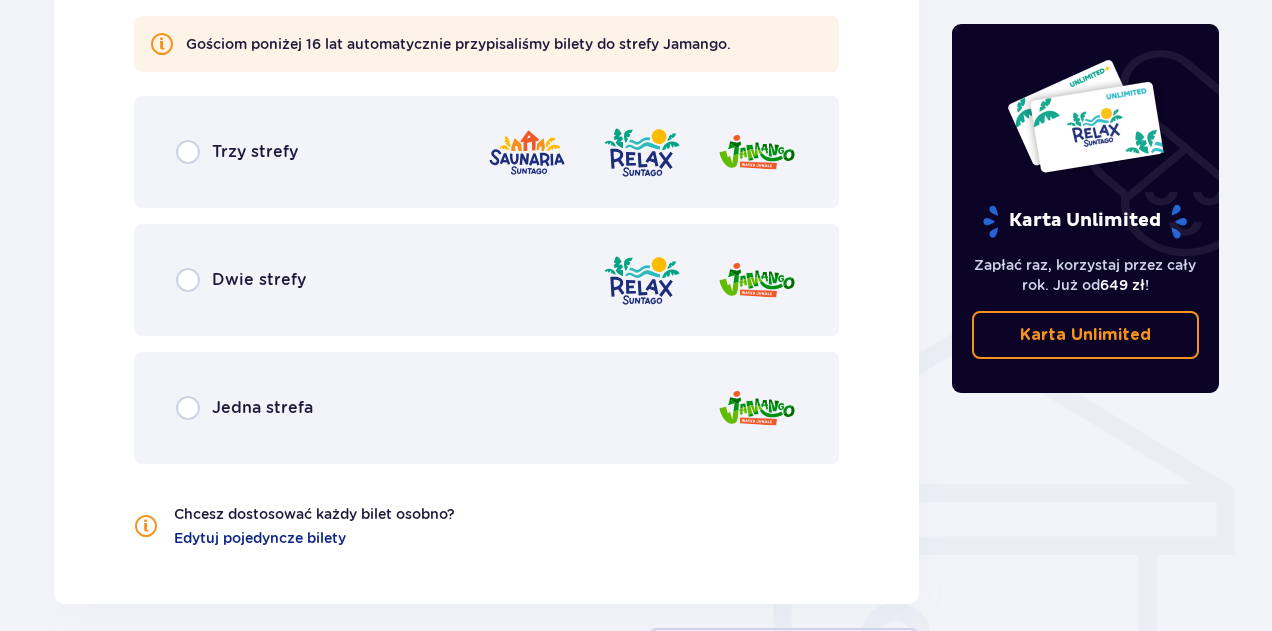click on "Jedna strefa" at bounding box center (262, 408) 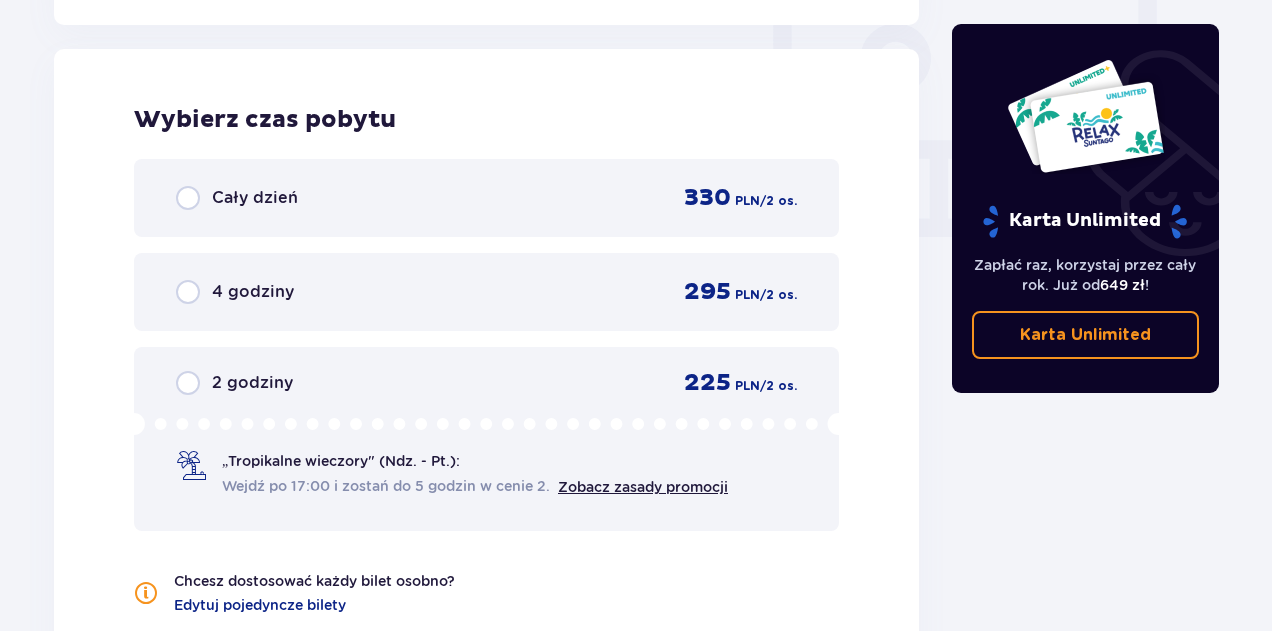 scroll, scrollTop: 1878, scrollLeft: 0, axis: vertical 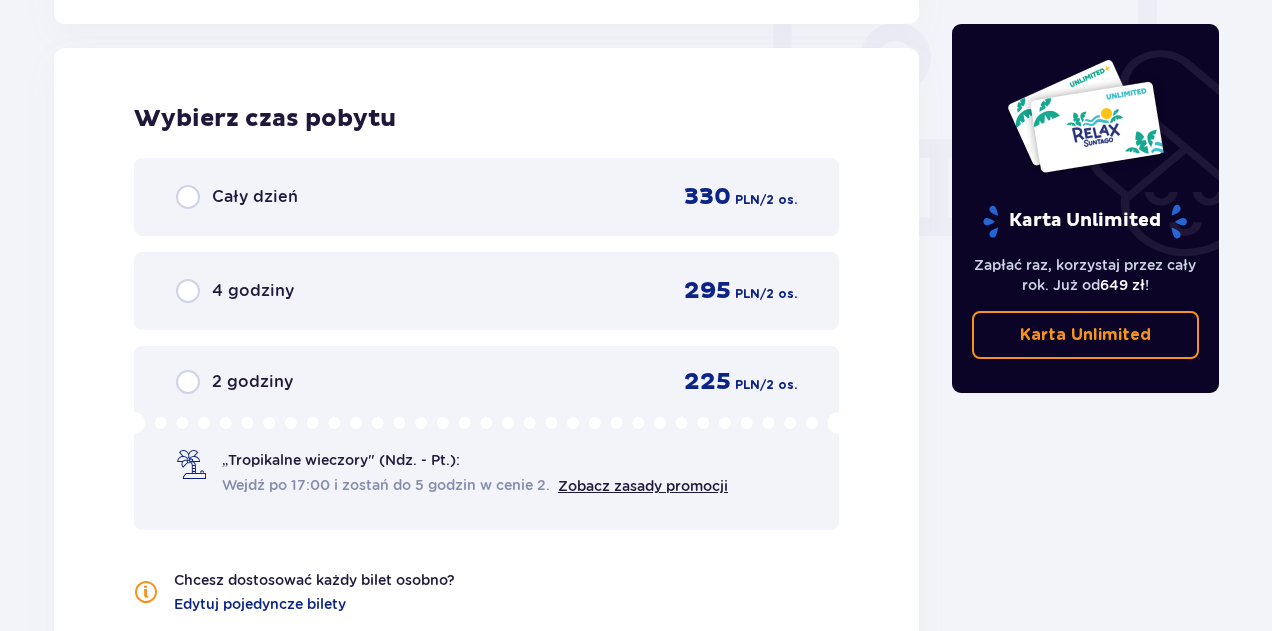 click on "4 godziny" at bounding box center (253, 291) 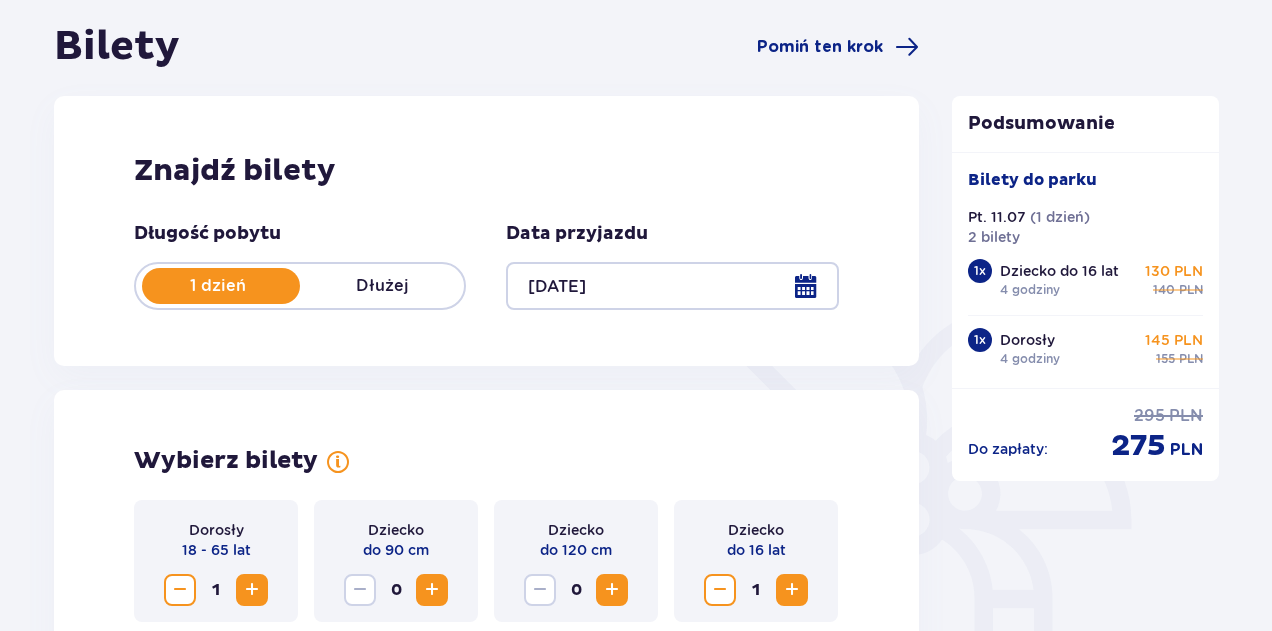 scroll, scrollTop: 172, scrollLeft: 0, axis: vertical 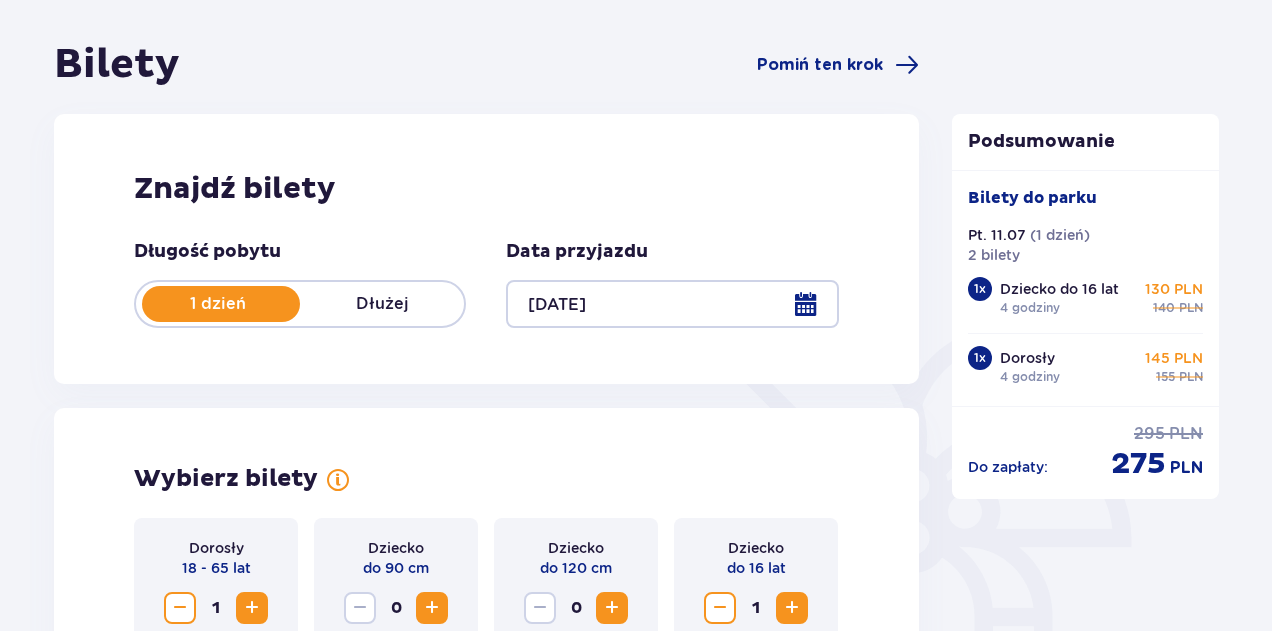 click at bounding box center [672, 304] 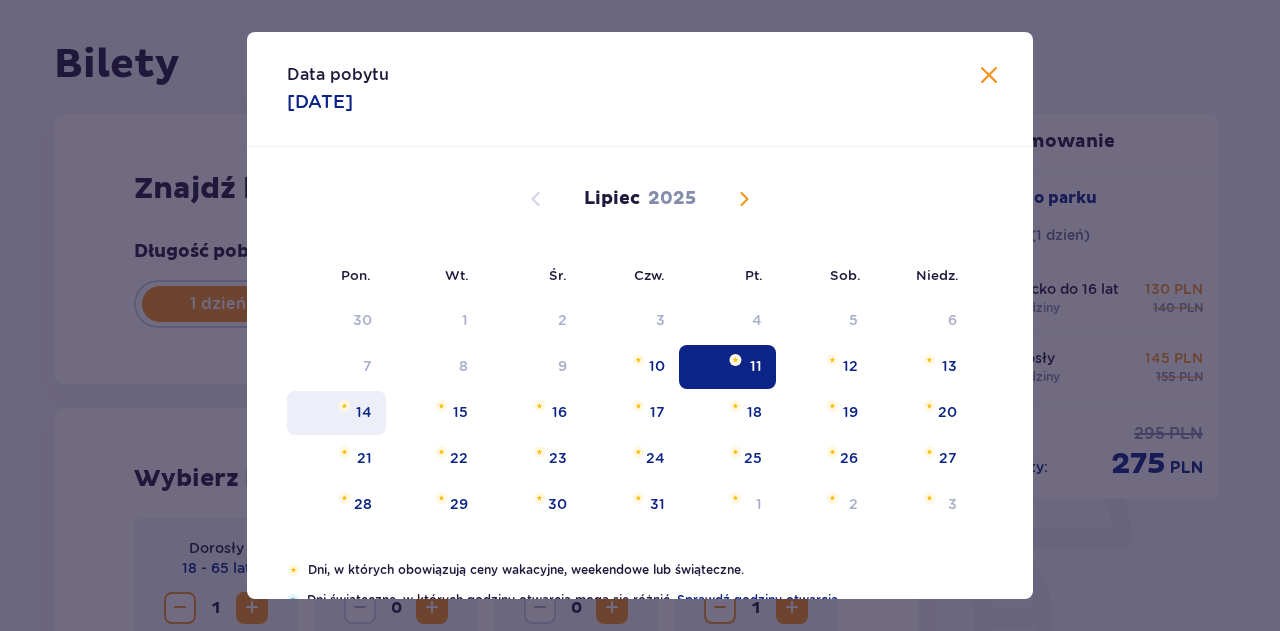 click on "14" at bounding box center [336, 413] 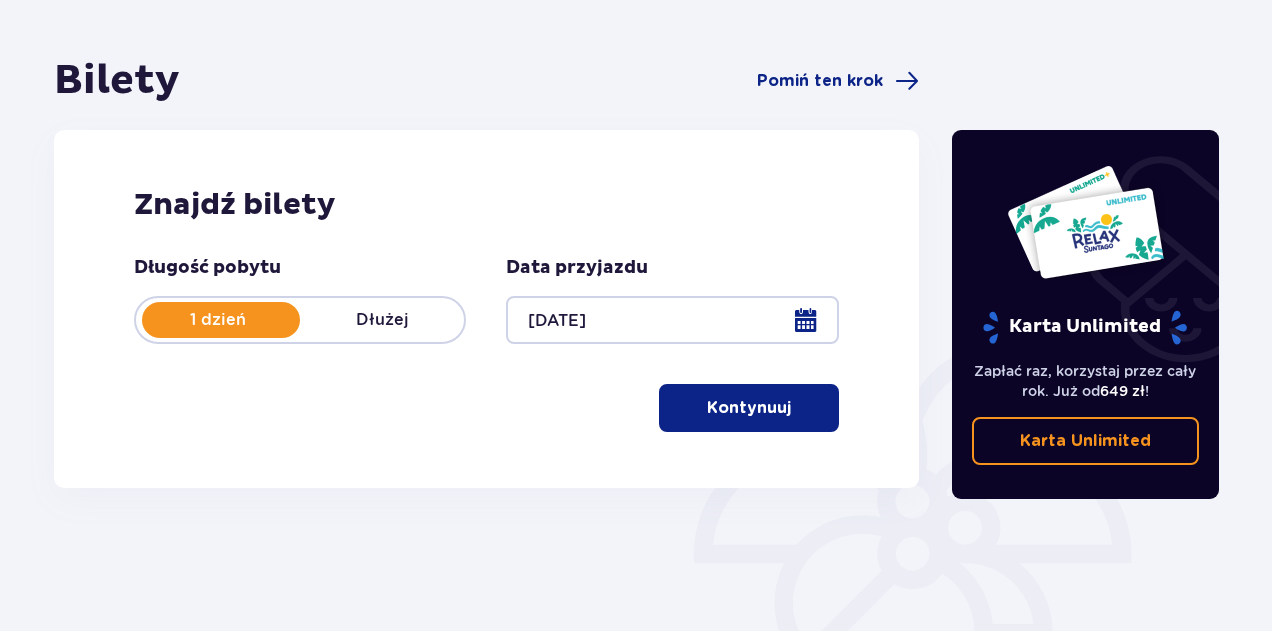 scroll, scrollTop: 172, scrollLeft: 0, axis: vertical 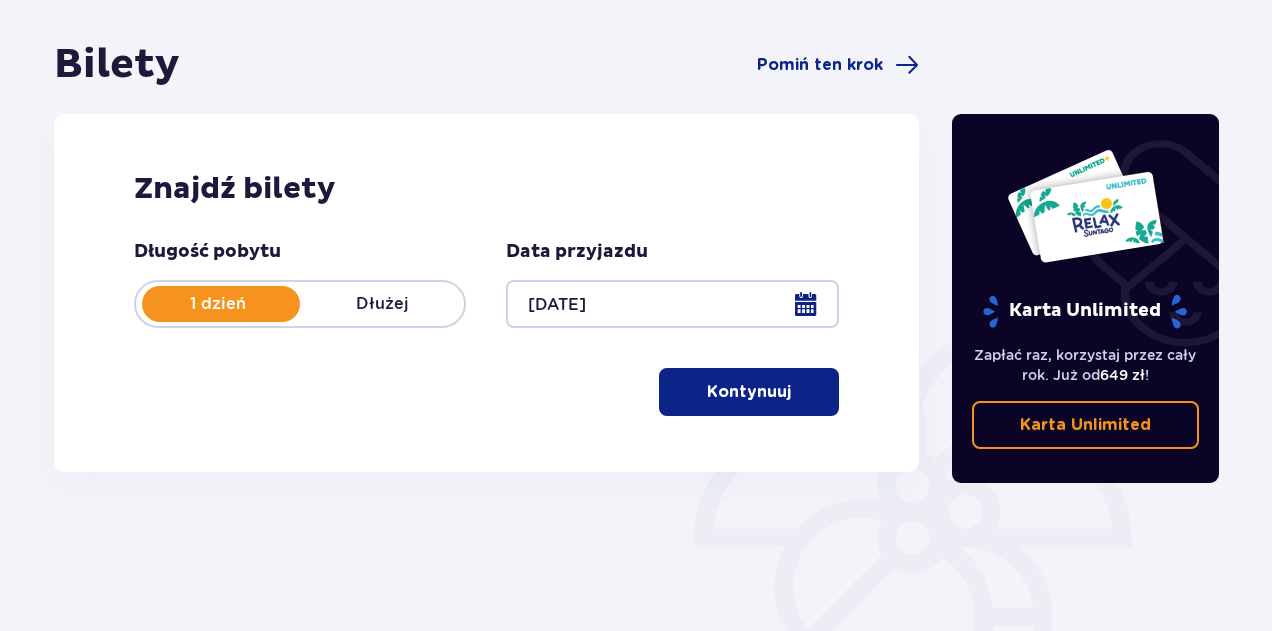 click on "Kontynuuj" at bounding box center (749, 392) 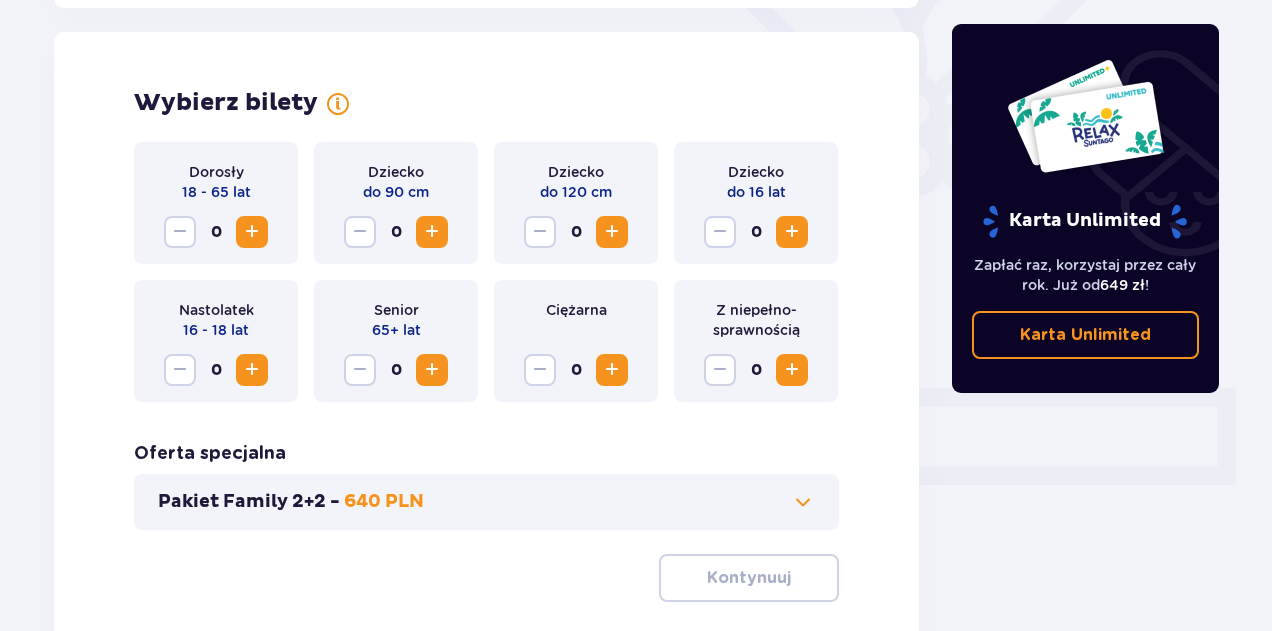 scroll, scrollTop: 556, scrollLeft: 0, axis: vertical 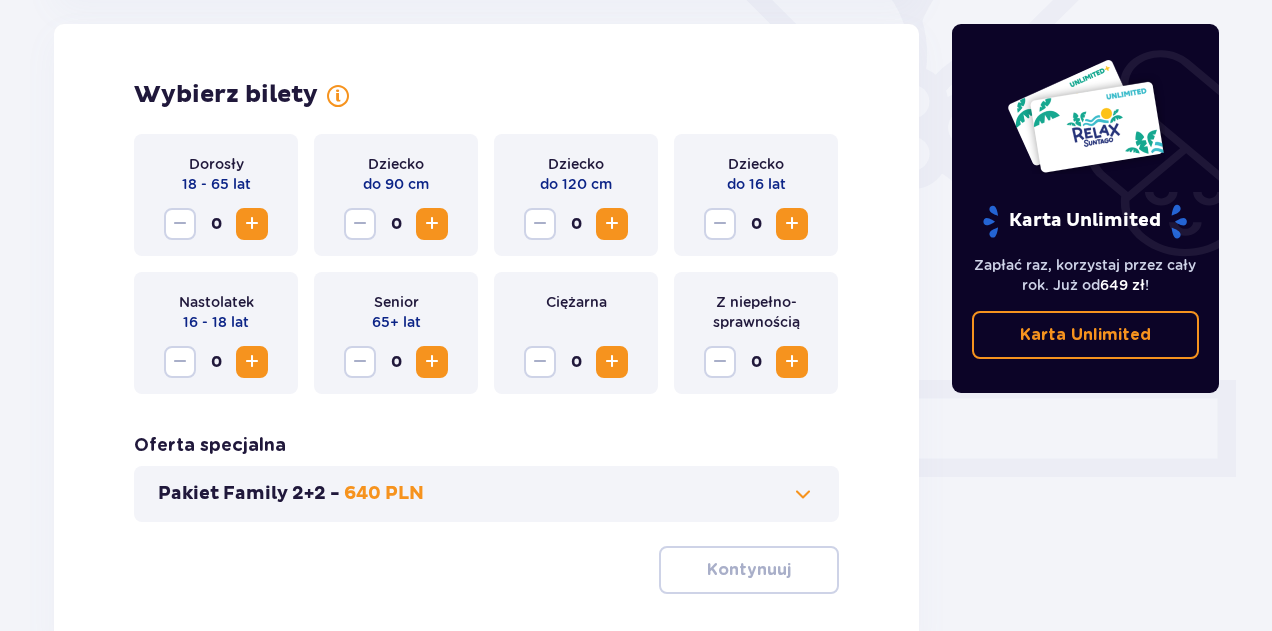 click at bounding box center [252, 224] 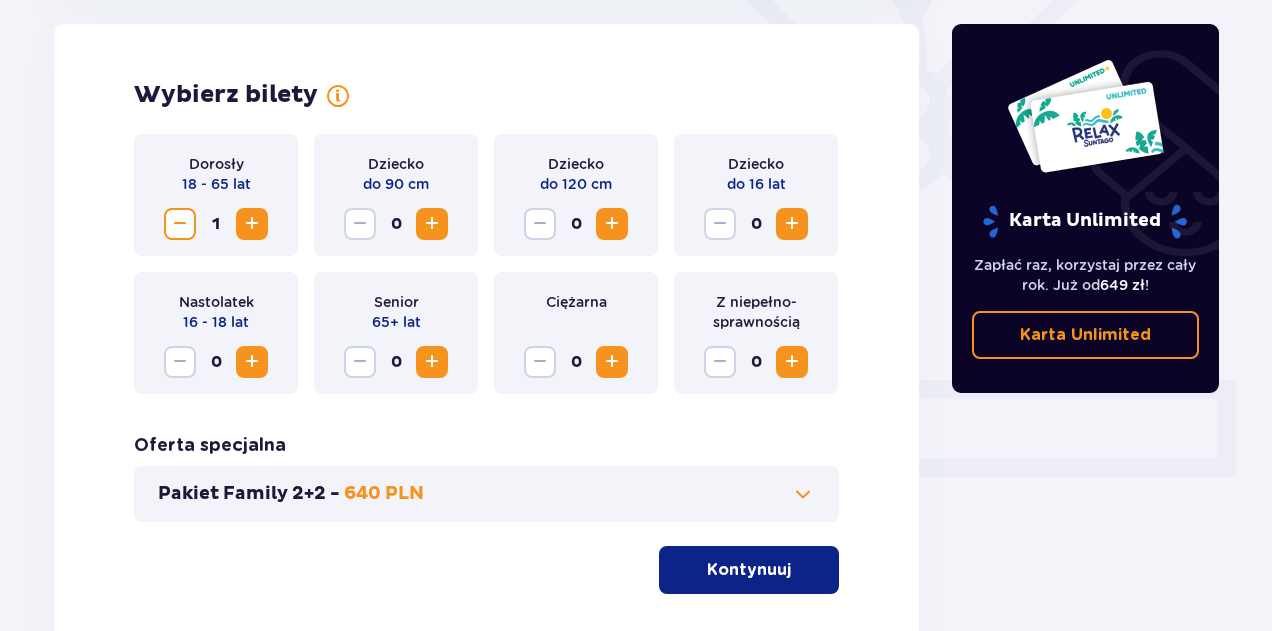 click at bounding box center (792, 224) 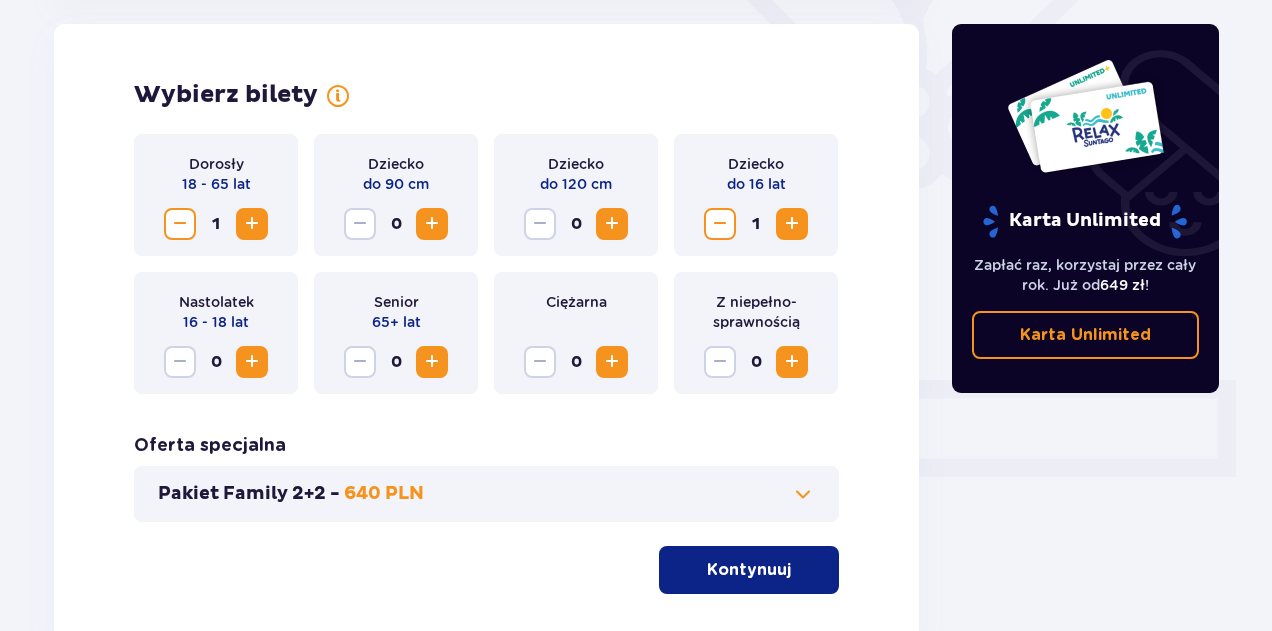 scroll, scrollTop: 694, scrollLeft: 0, axis: vertical 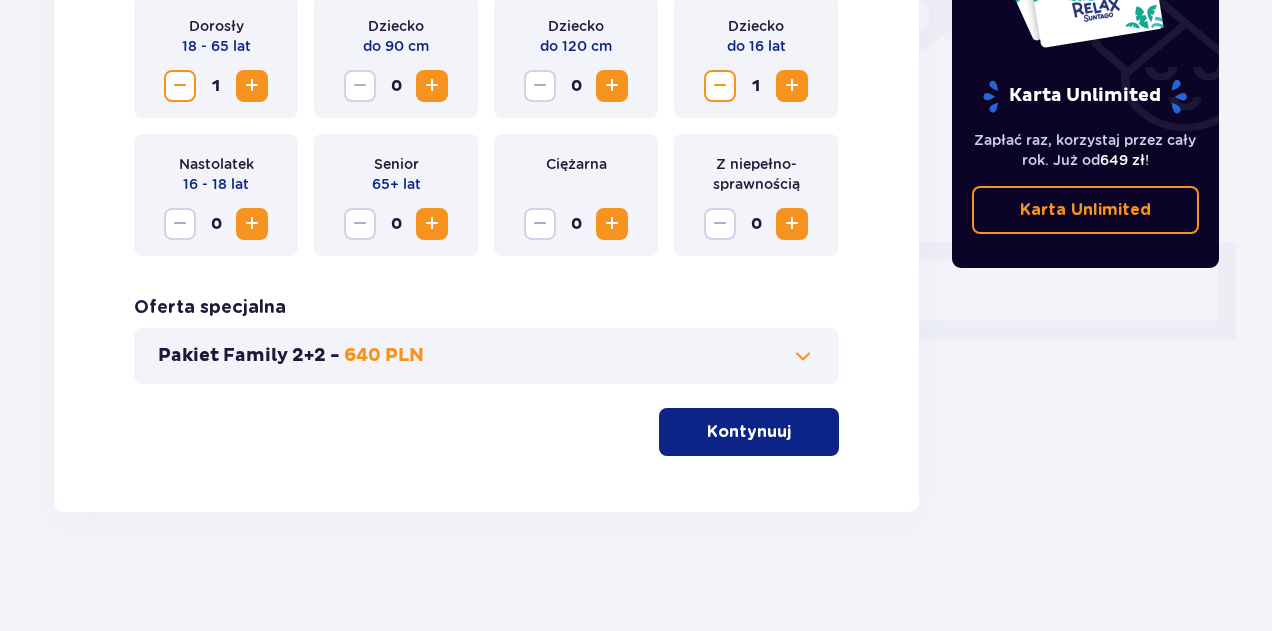 click on "Kontynuuj" at bounding box center (749, 432) 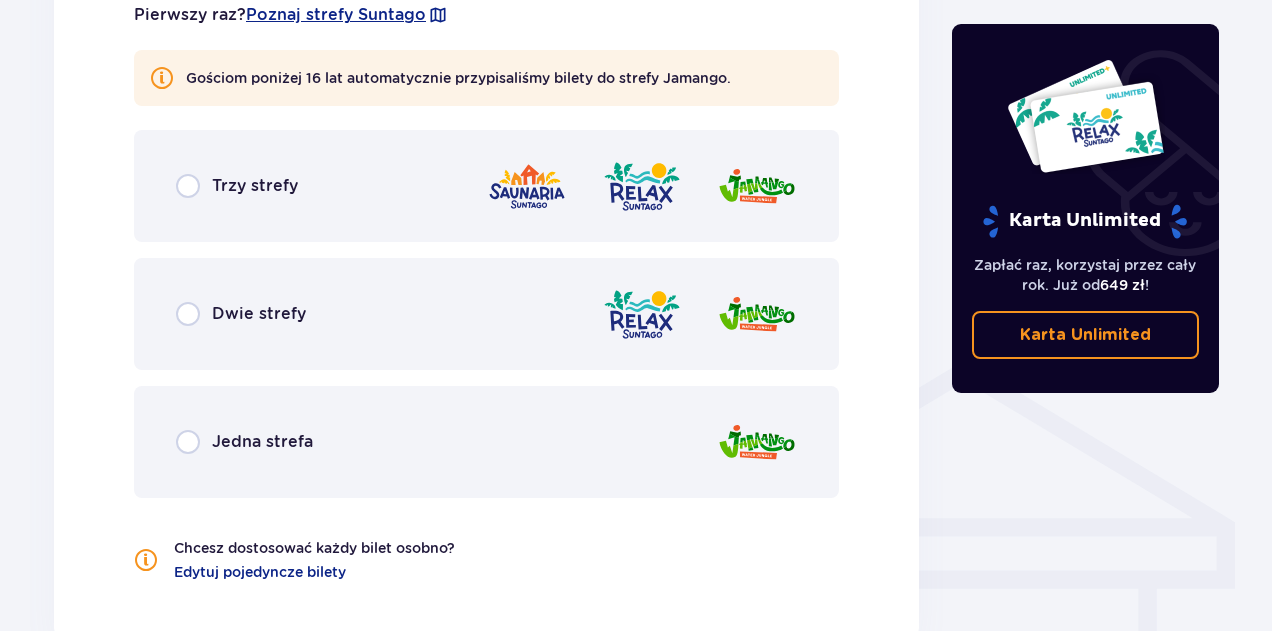 scroll, scrollTop: 1270, scrollLeft: 0, axis: vertical 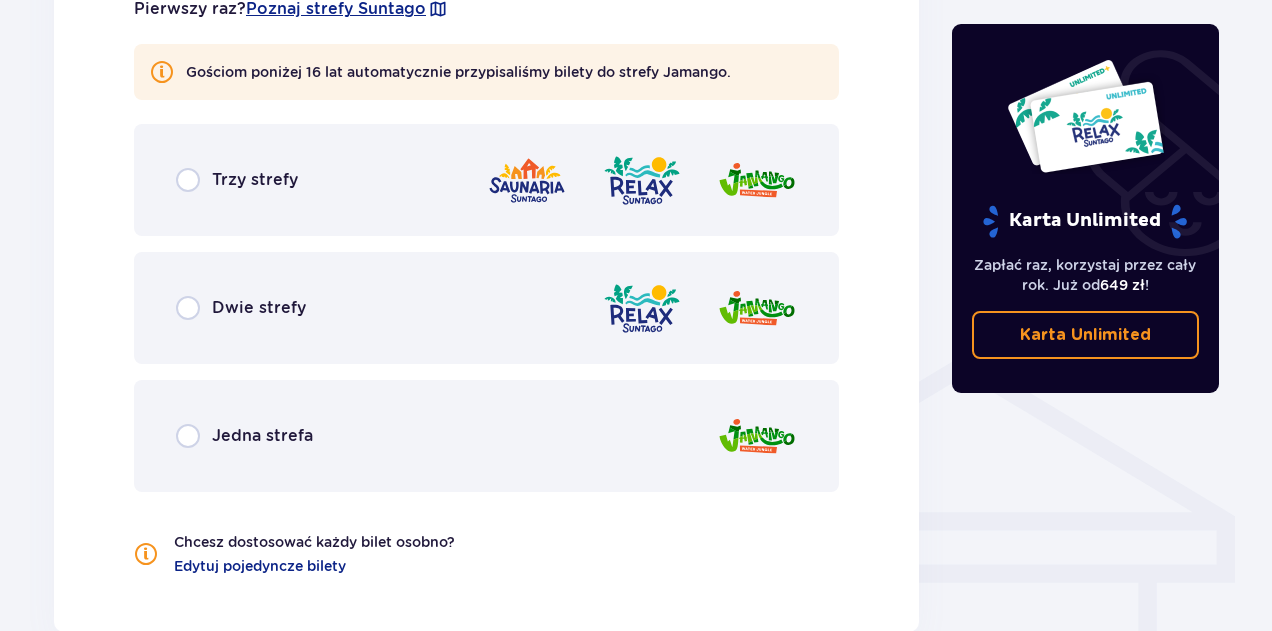 click on "Jedna strefa" at bounding box center (486, 436) 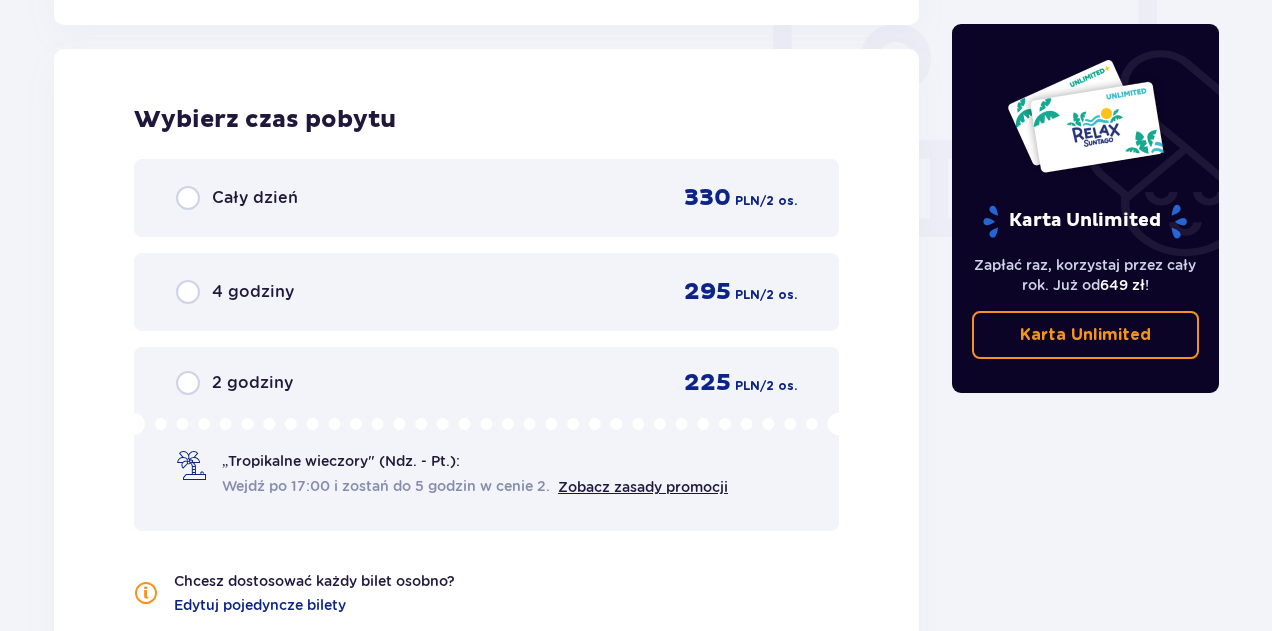 scroll, scrollTop: 1878, scrollLeft: 0, axis: vertical 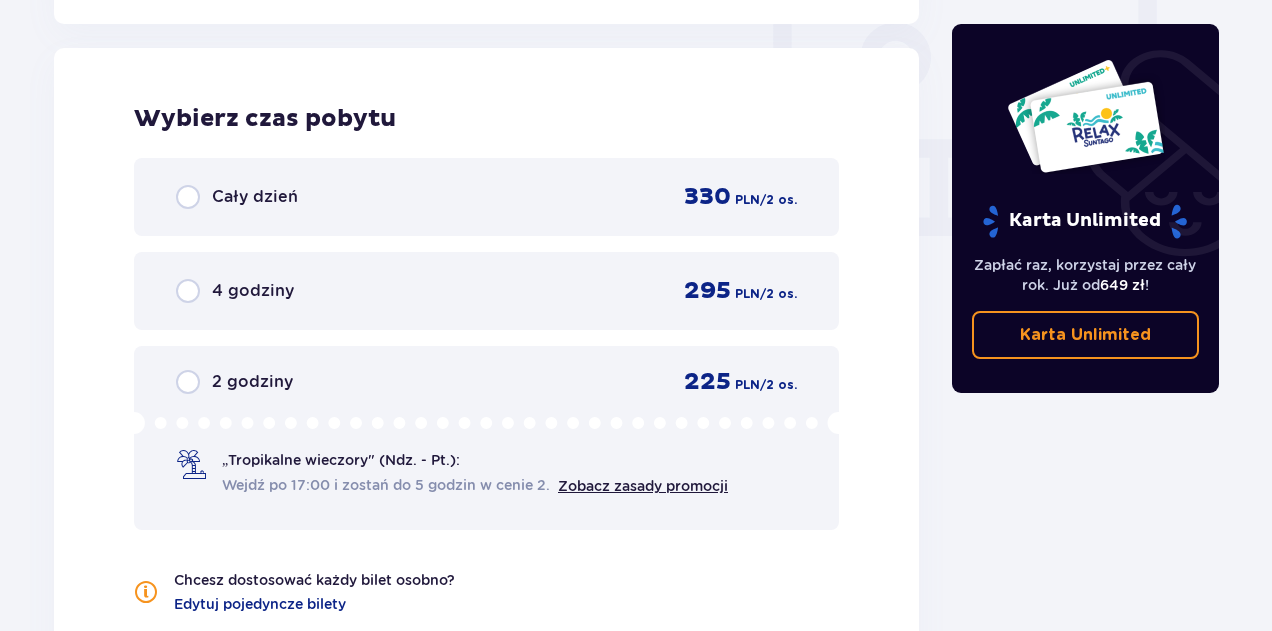 click on "4 godziny 295 PLN / 2 os." at bounding box center (486, 291) 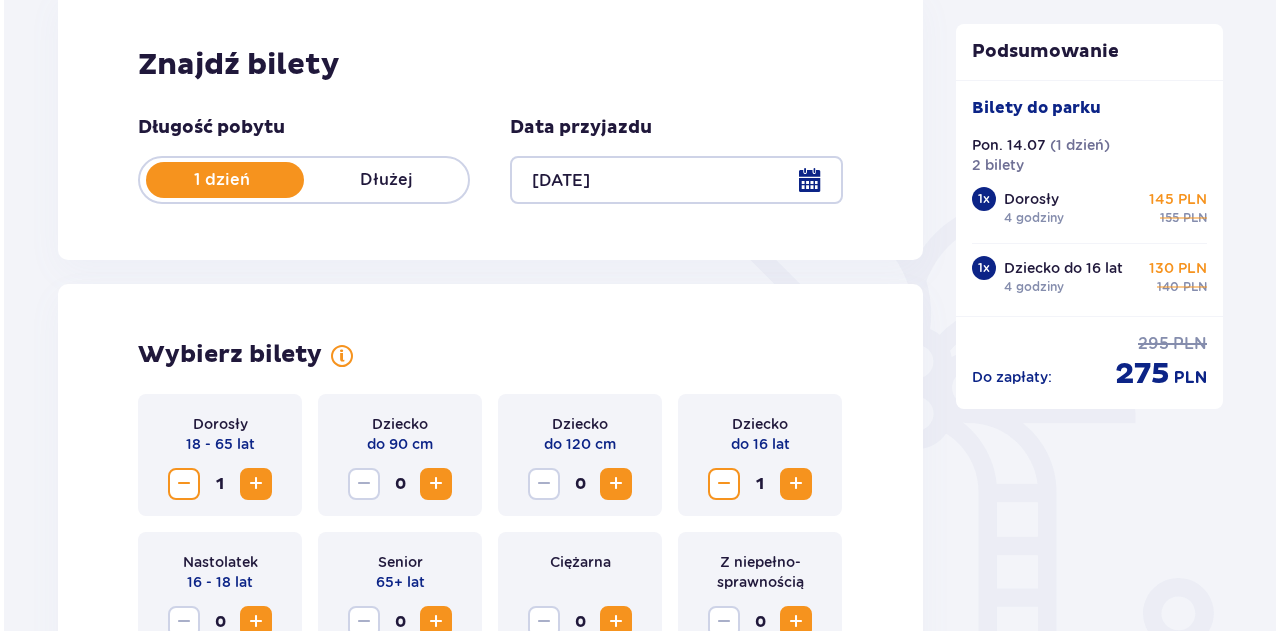 scroll, scrollTop: 292, scrollLeft: 0, axis: vertical 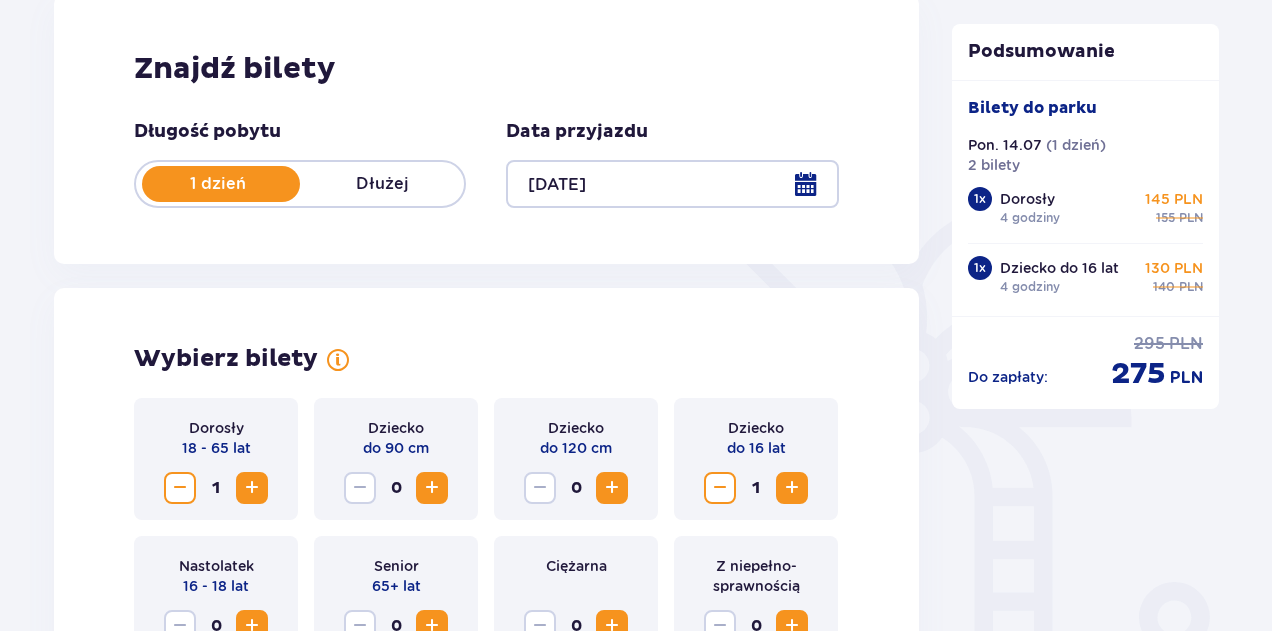 click at bounding box center (672, 184) 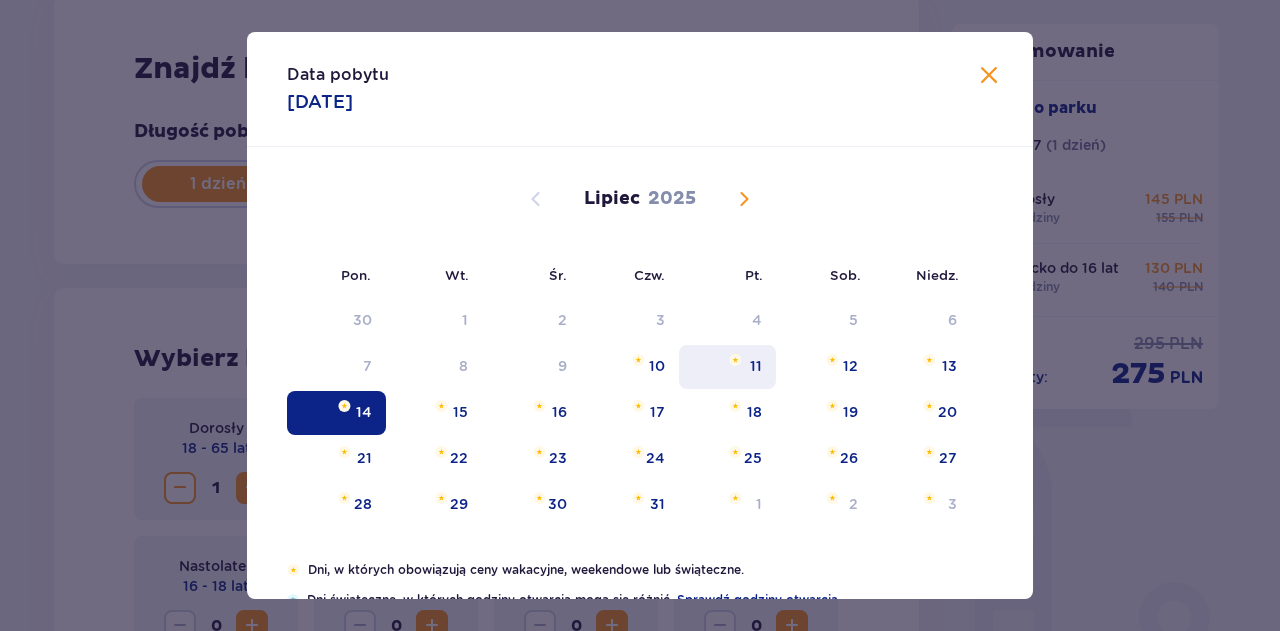click on "11" at bounding box center [756, 366] 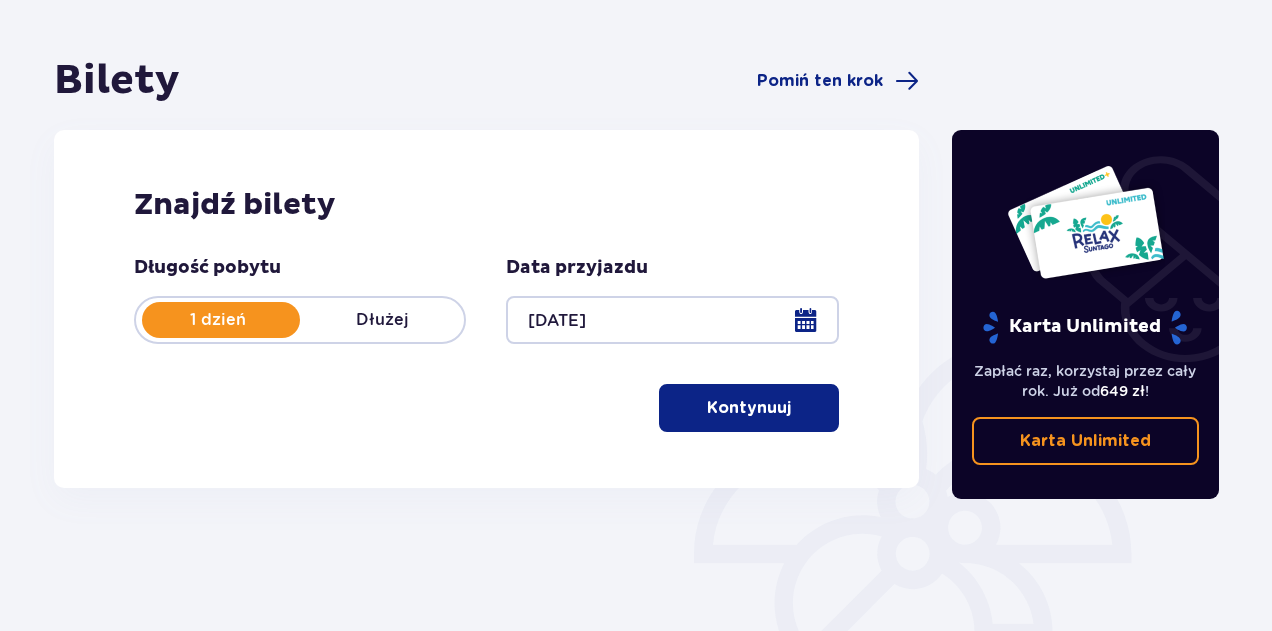 scroll, scrollTop: 292, scrollLeft: 0, axis: vertical 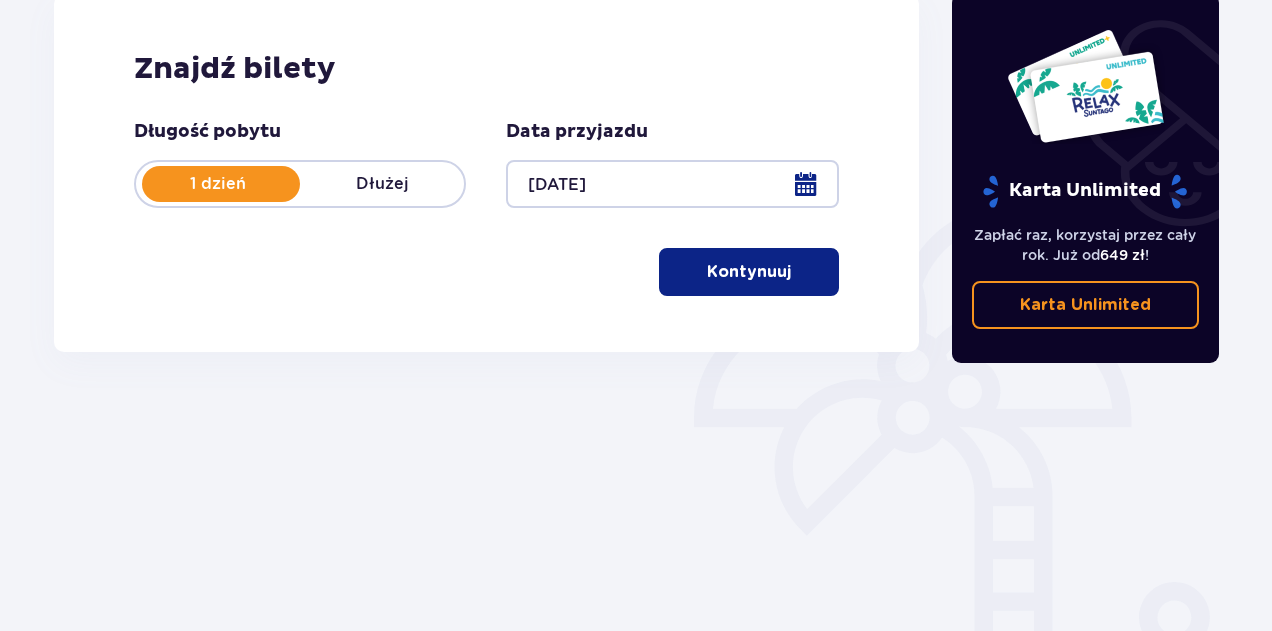 click on "Kontynuuj" at bounding box center [749, 272] 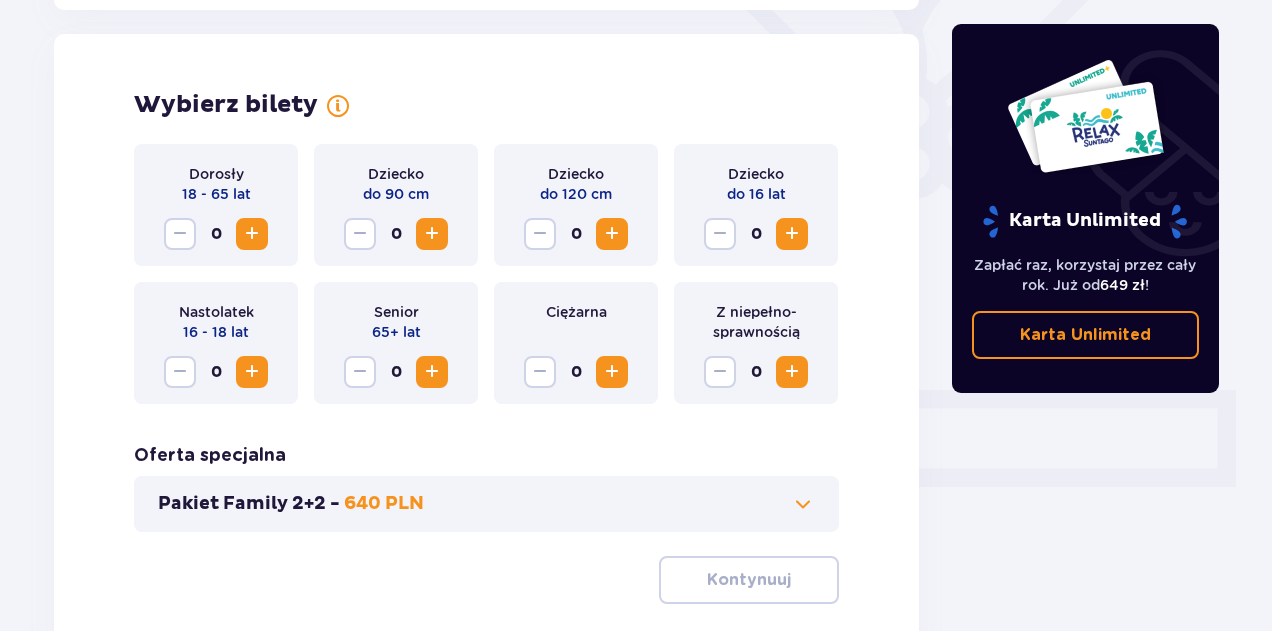 scroll, scrollTop: 556, scrollLeft: 0, axis: vertical 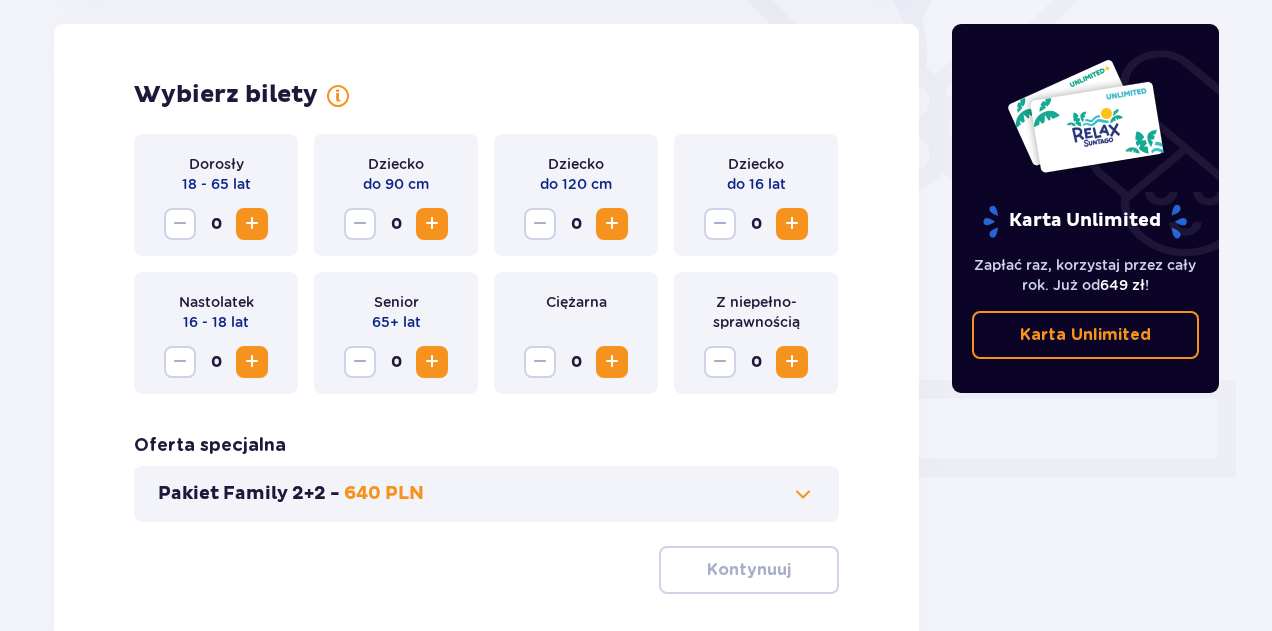 click at bounding box center [252, 224] 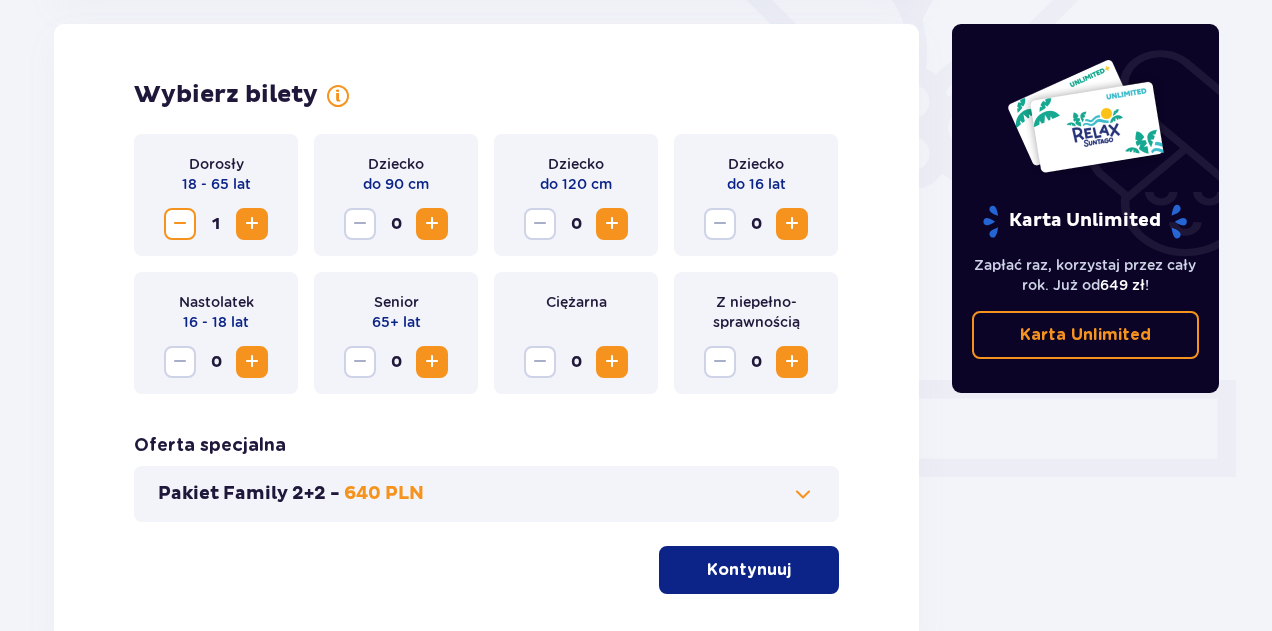 click at bounding box center [792, 224] 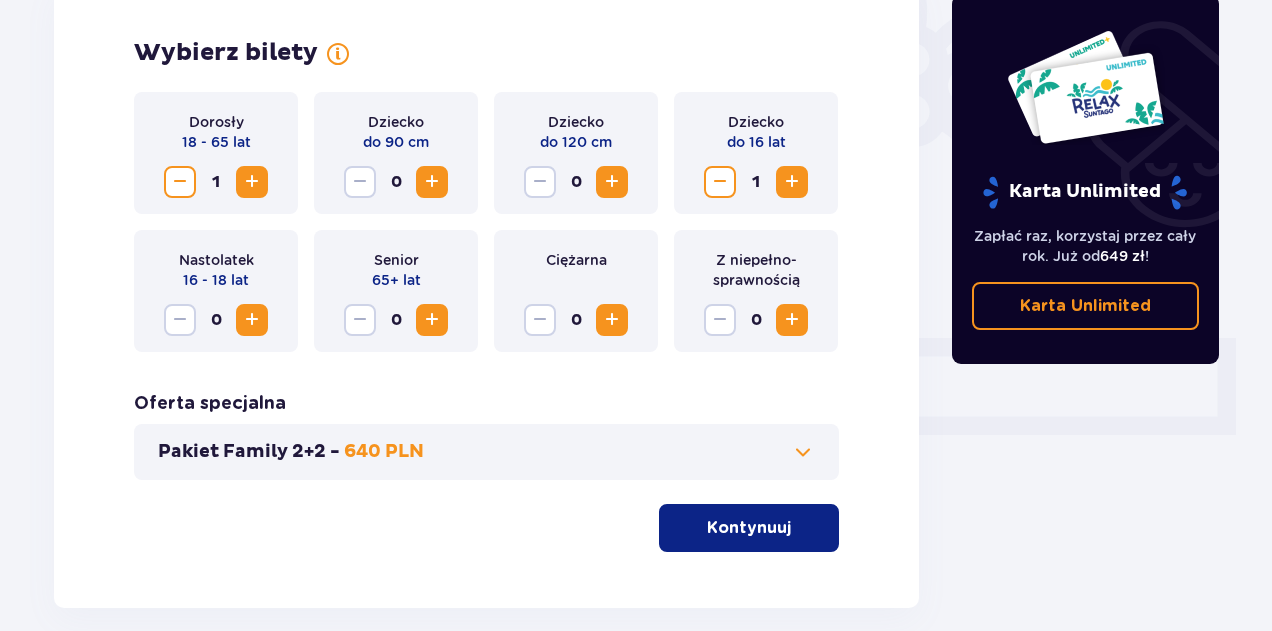 scroll, scrollTop: 598, scrollLeft: 0, axis: vertical 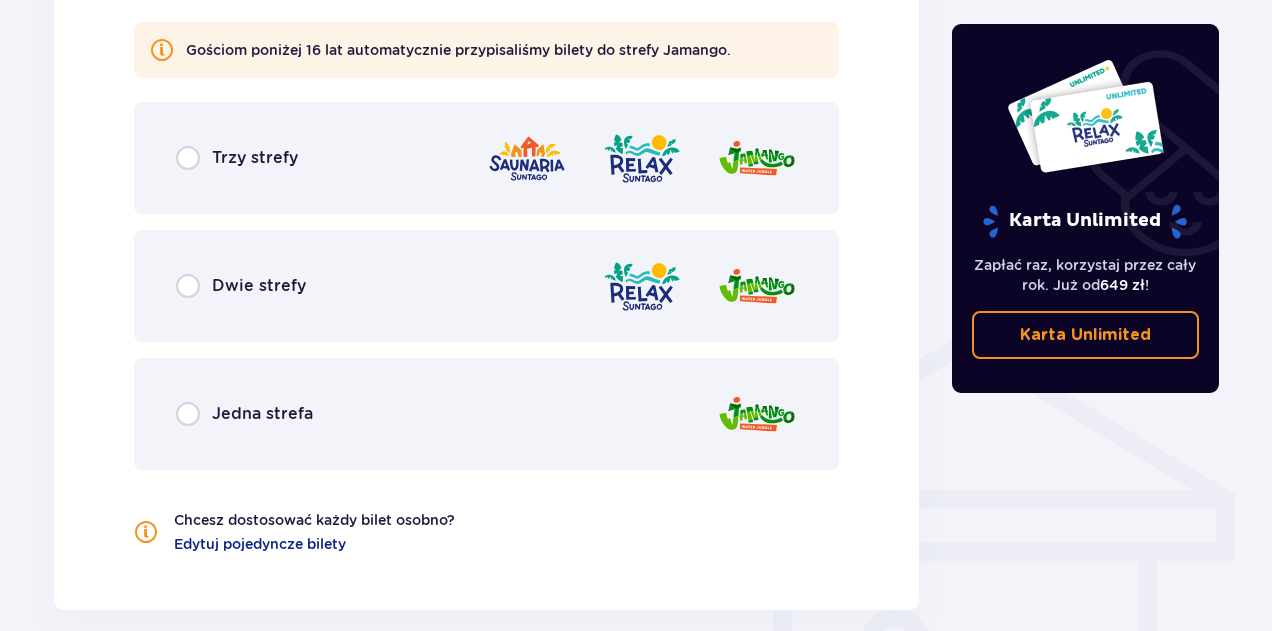 click on "Jedna strefa" at bounding box center (486, 414) 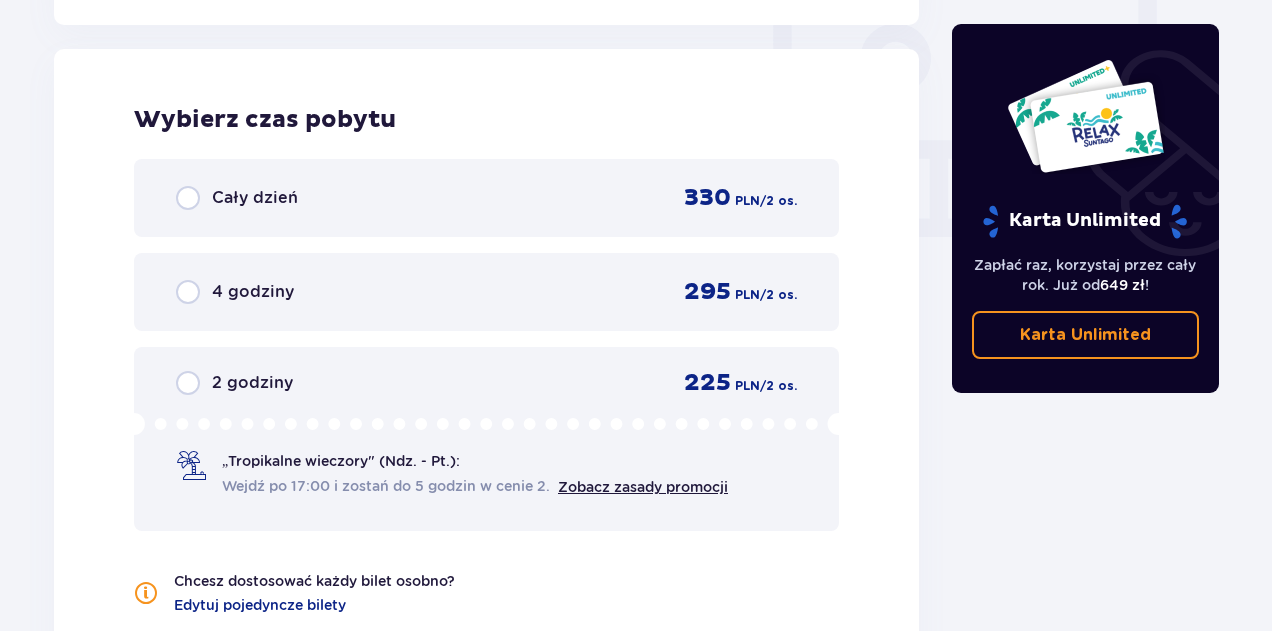 scroll, scrollTop: 1878, scrollLeft: 0, axis: vertical 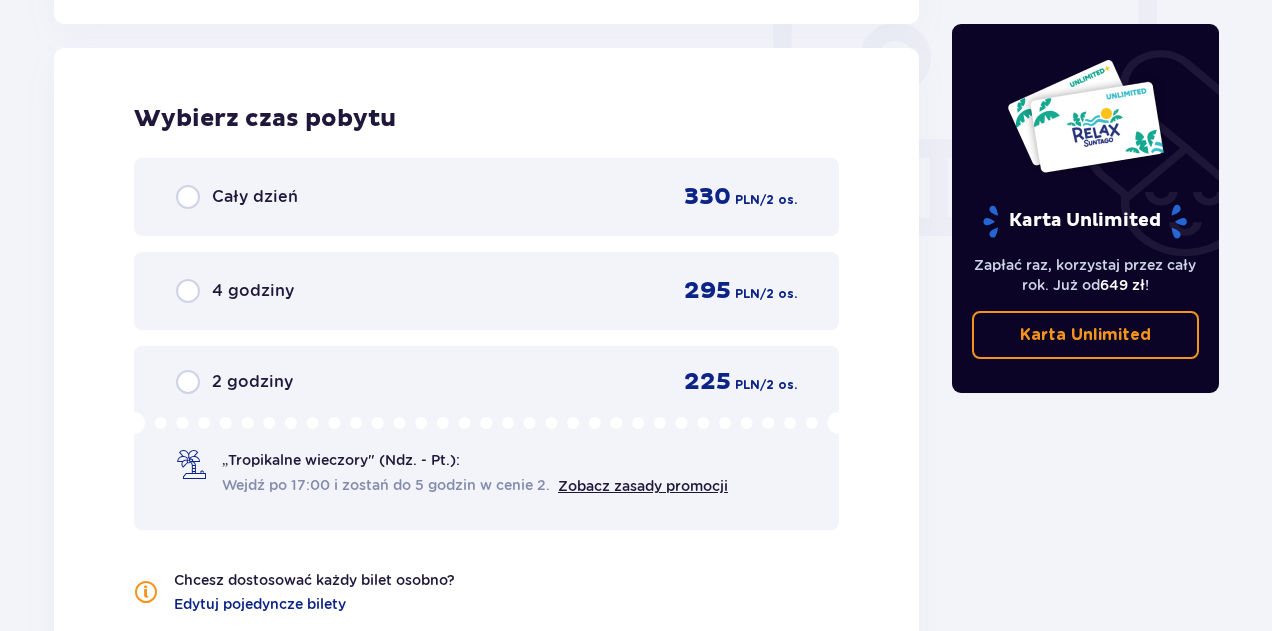 click on "4 godziny" at bounding box center (253, 291) 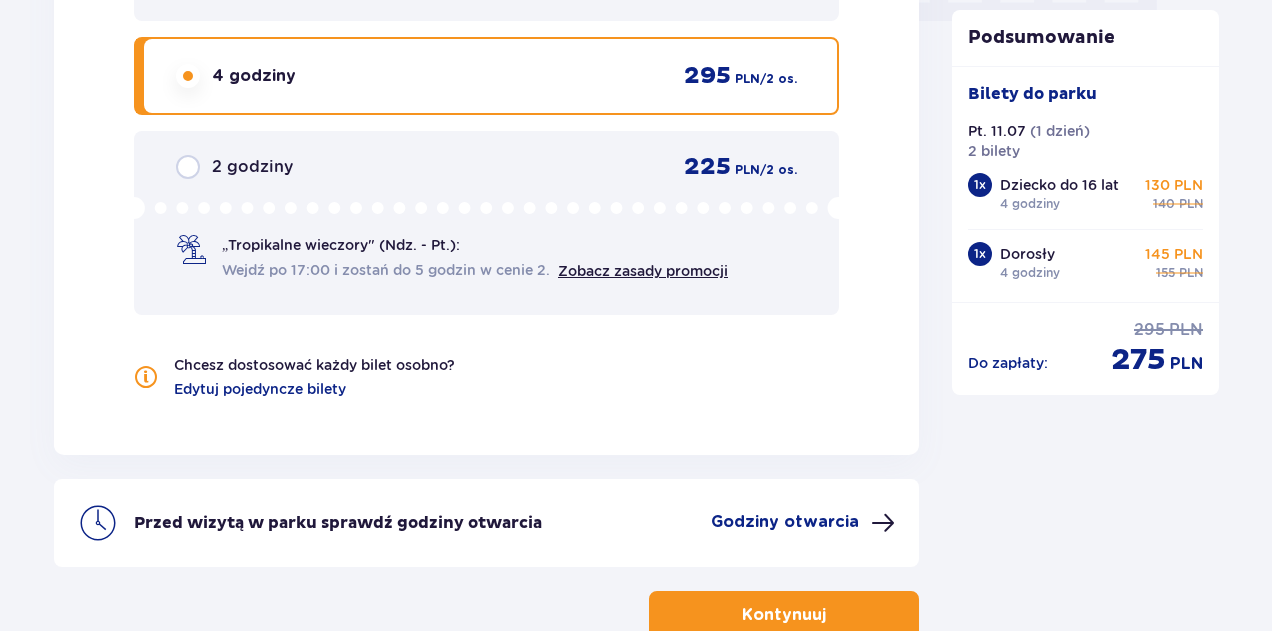 scroll, scrollTop: 2220, scrollLeft: 0, axis: vertical 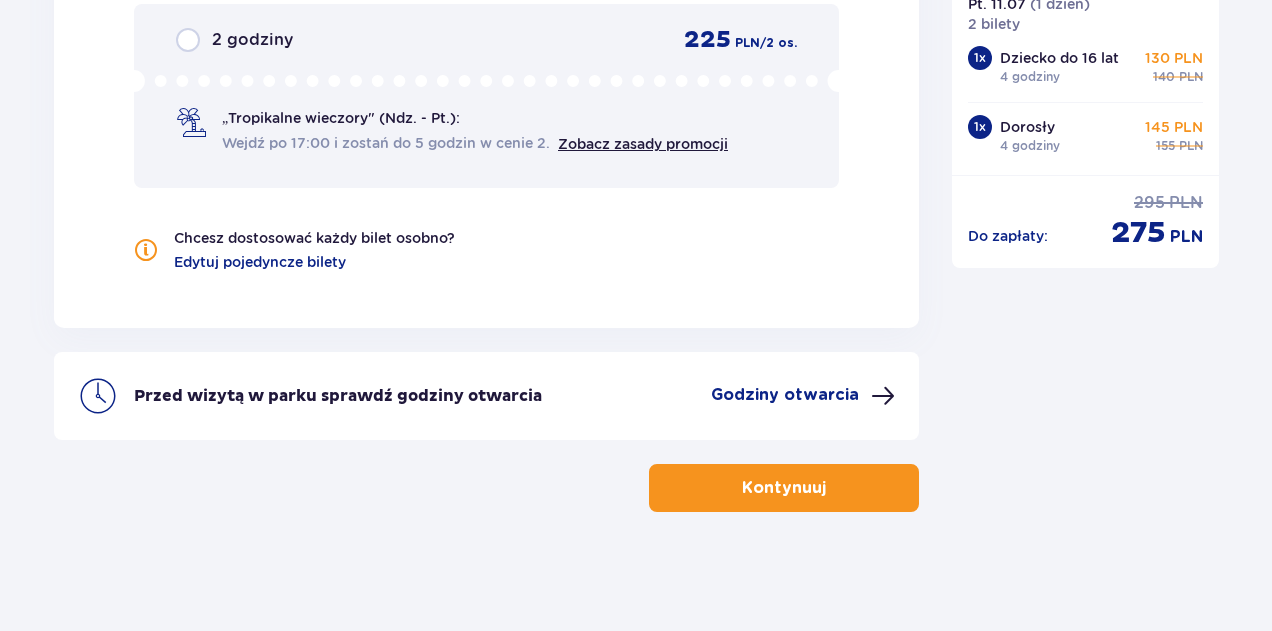 click at bounding box center (830, 488) 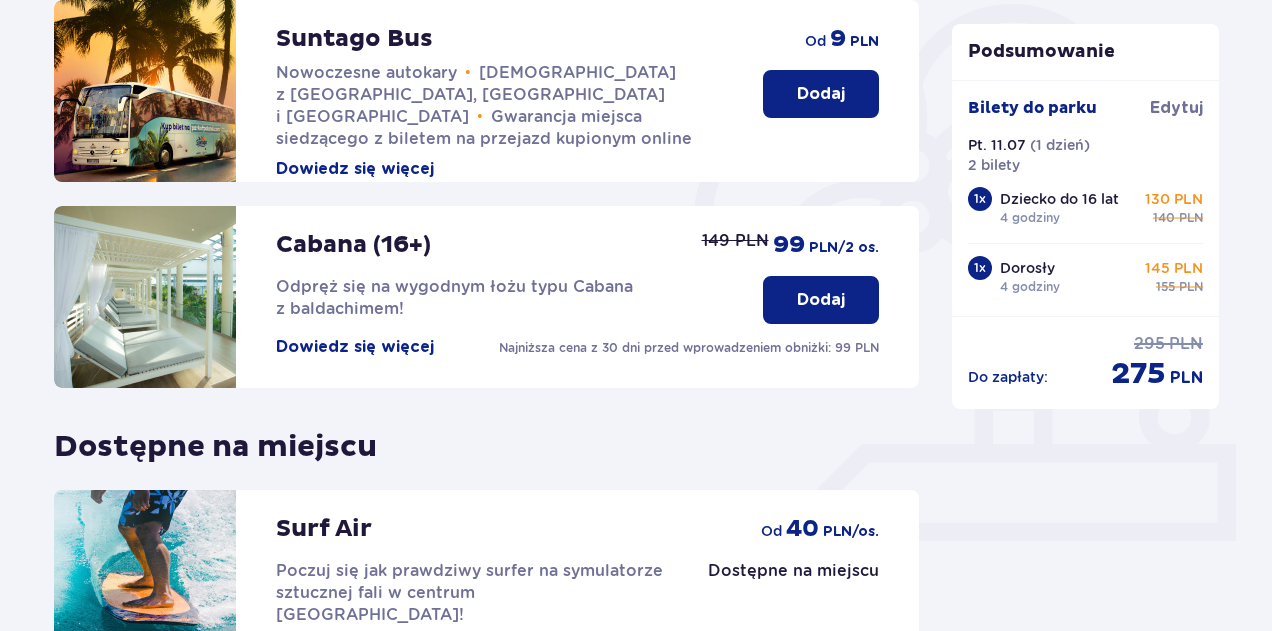 scroll, scrollTop: 724, scrollLeft: 0, axis: vertical 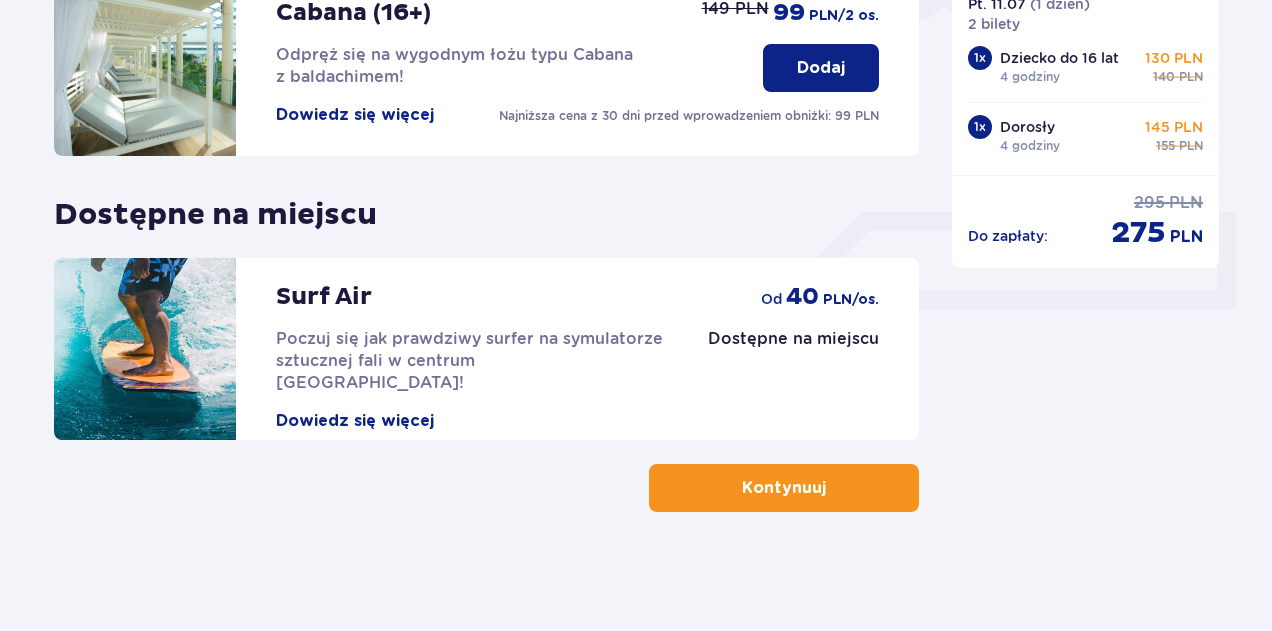click on "Kontynuuj" at bounding box center (784, 488) 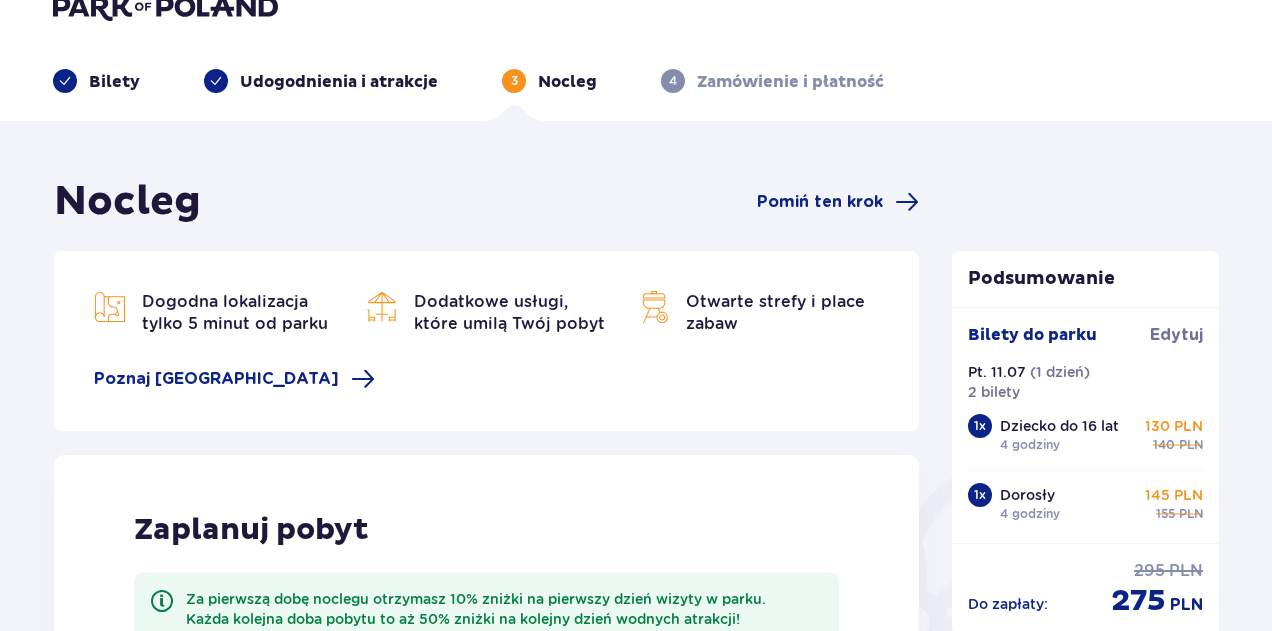 scroll, scrollTop: 34, scrollLeft: 0, axis: vertical 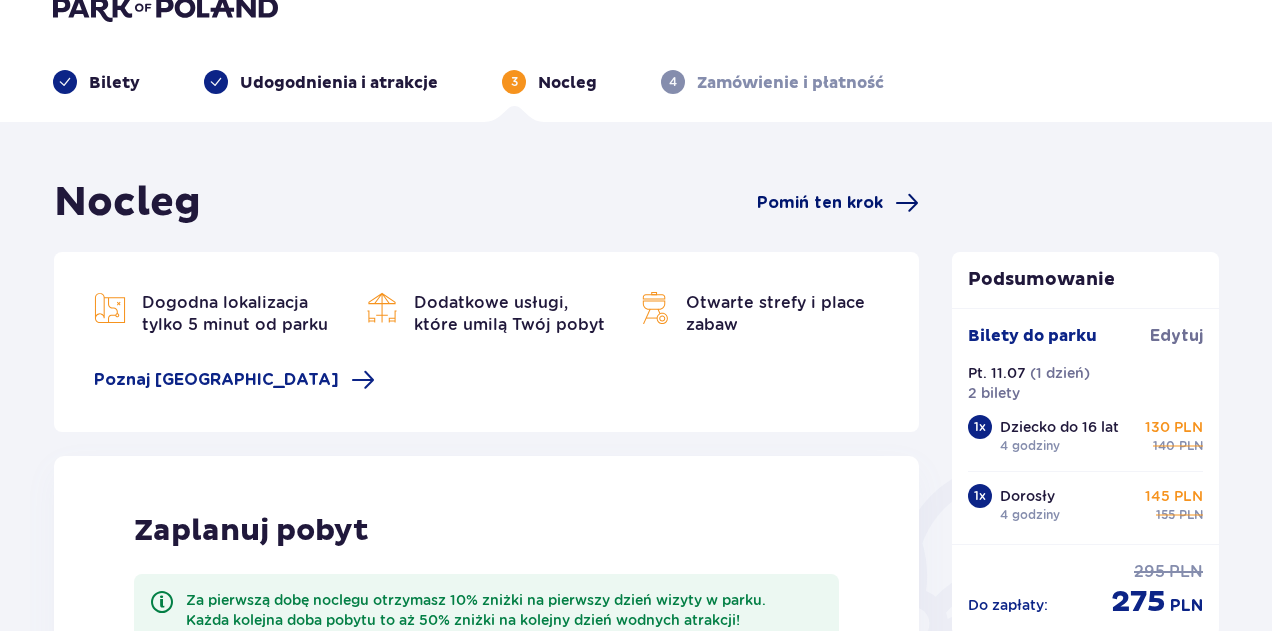 click on "Pomiń ten krok" at bounding box center [820, 203] 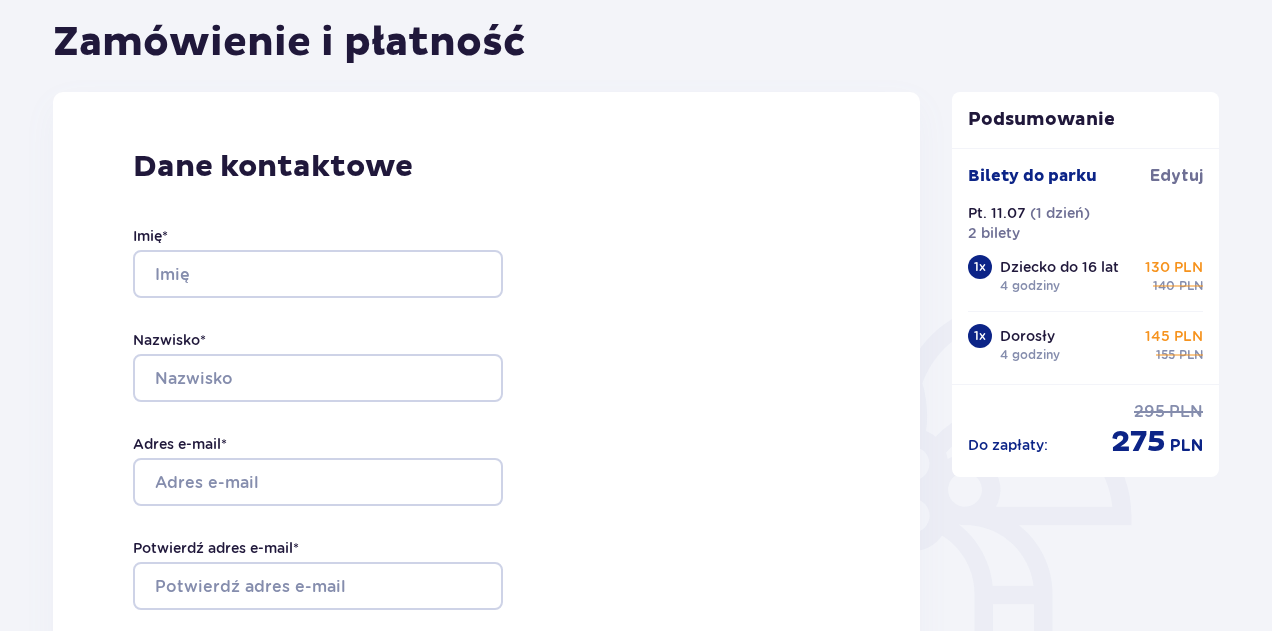 scroll, scrollTop: 197, scrollLeft: 0, axis: vertical 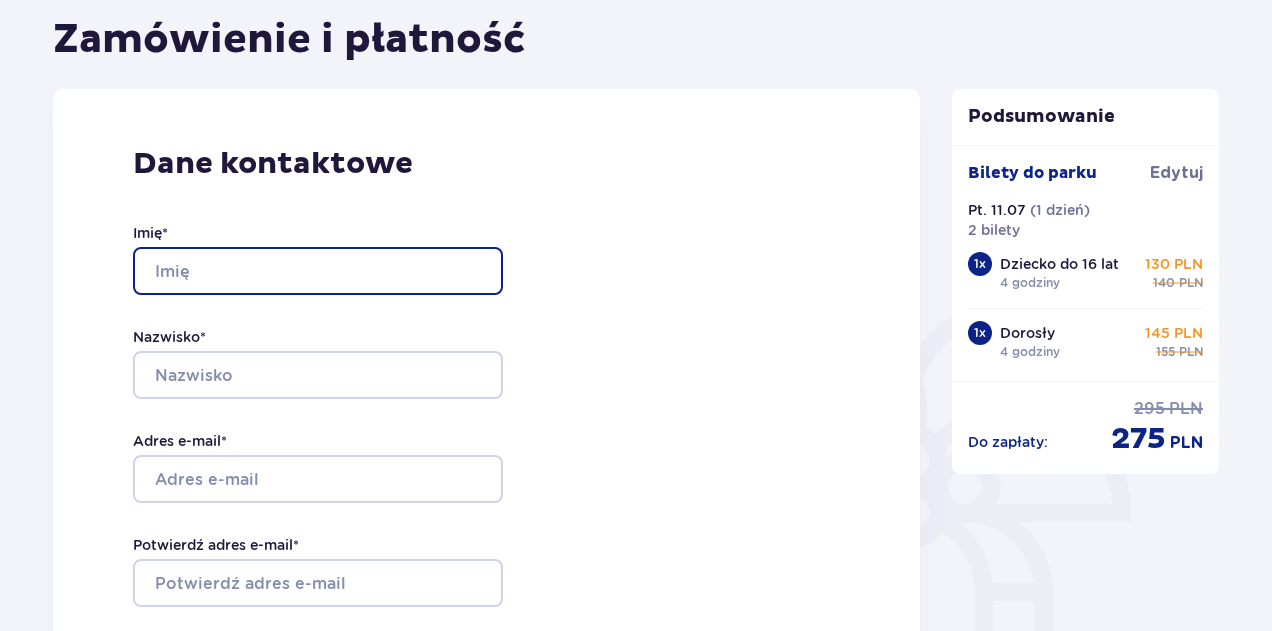 click on "Imię *" at bounding box center [318, 271] 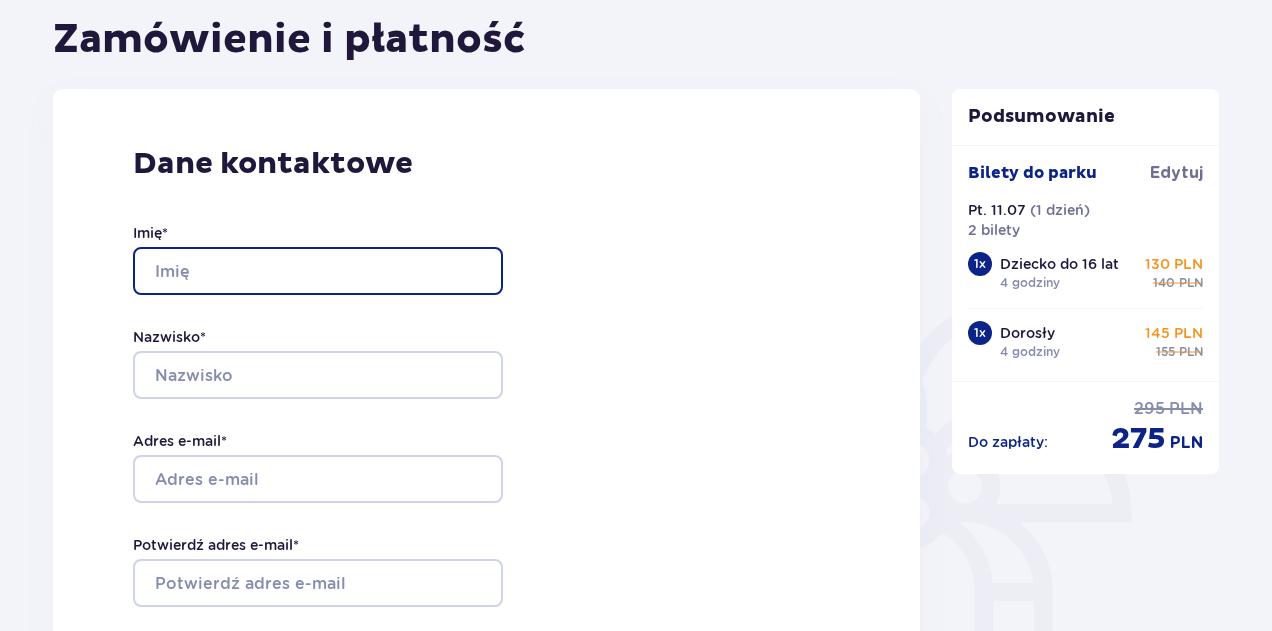 type on "Radosław" 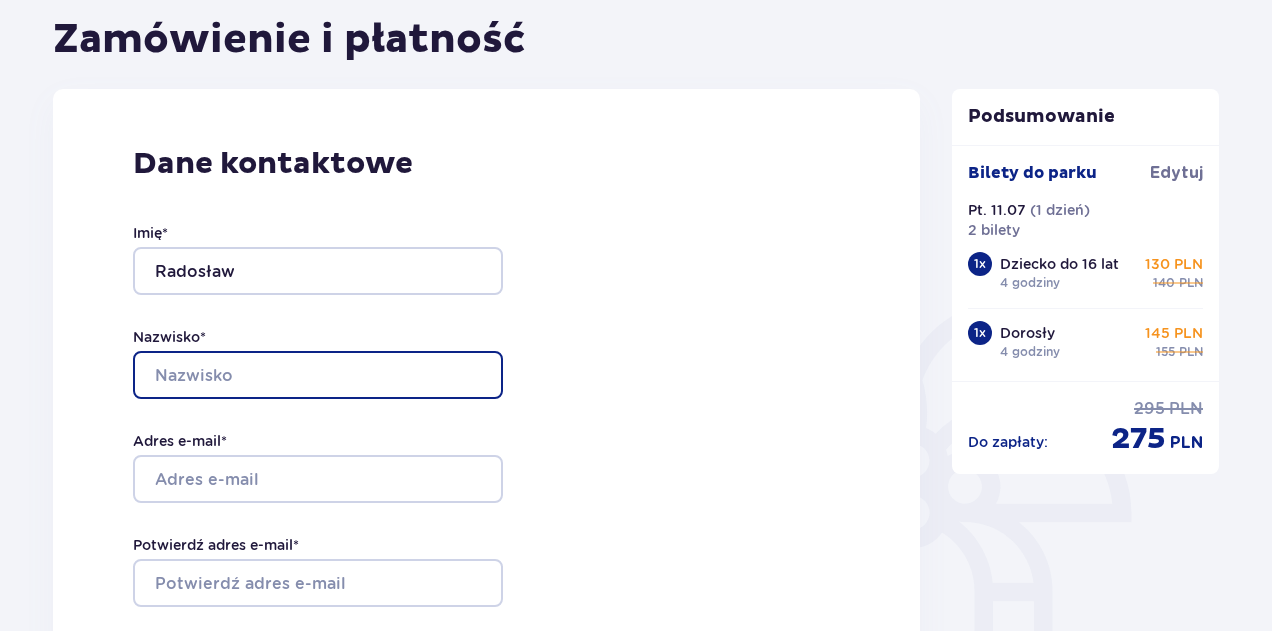 type on "Ratusiński" 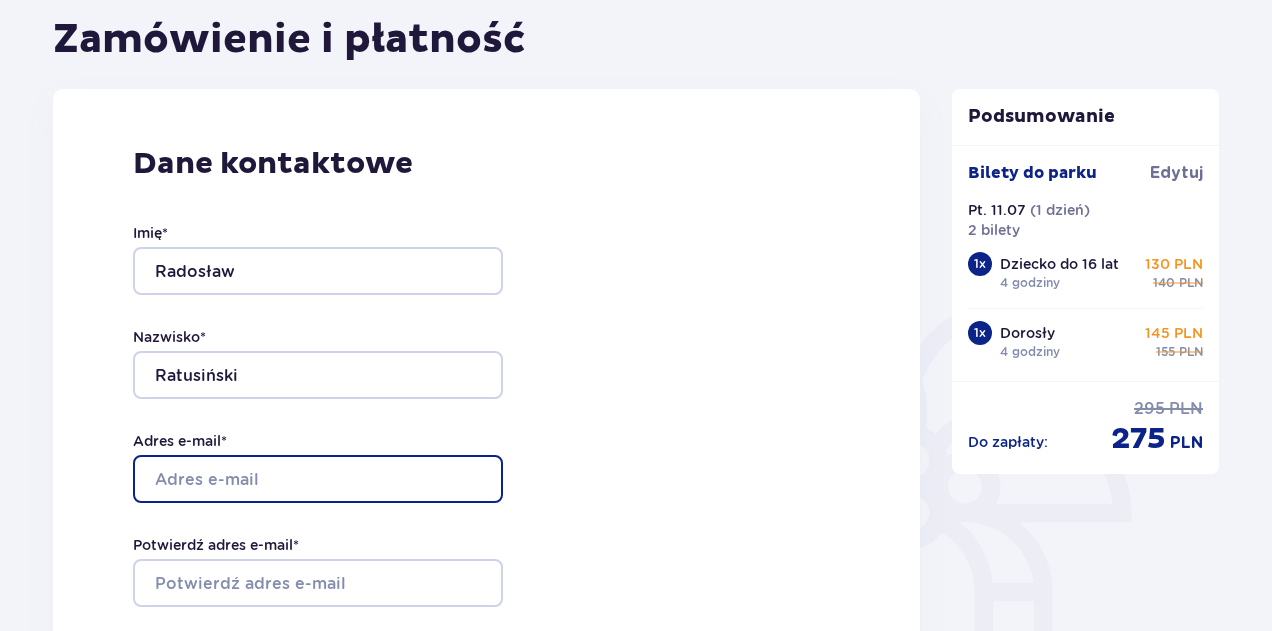 type on "[EMAIL_ADDRESS][DOMAIN_NAME]" 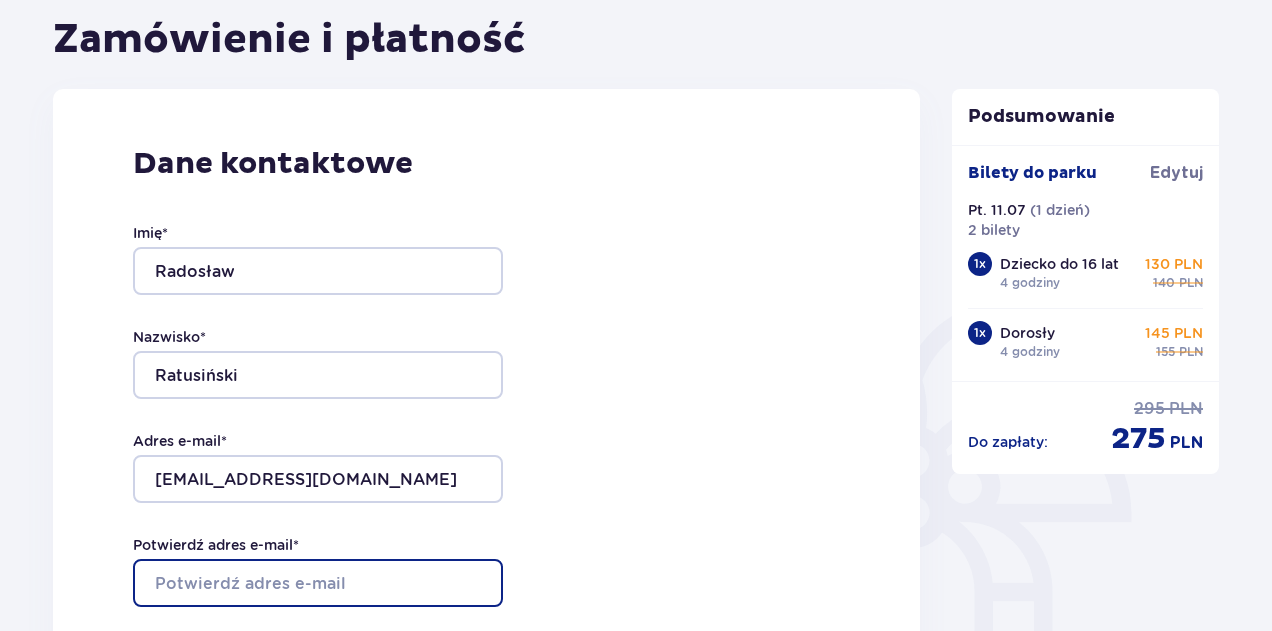 type on "[EMAIL_ADDRESS][DOMAIN_NAME]" 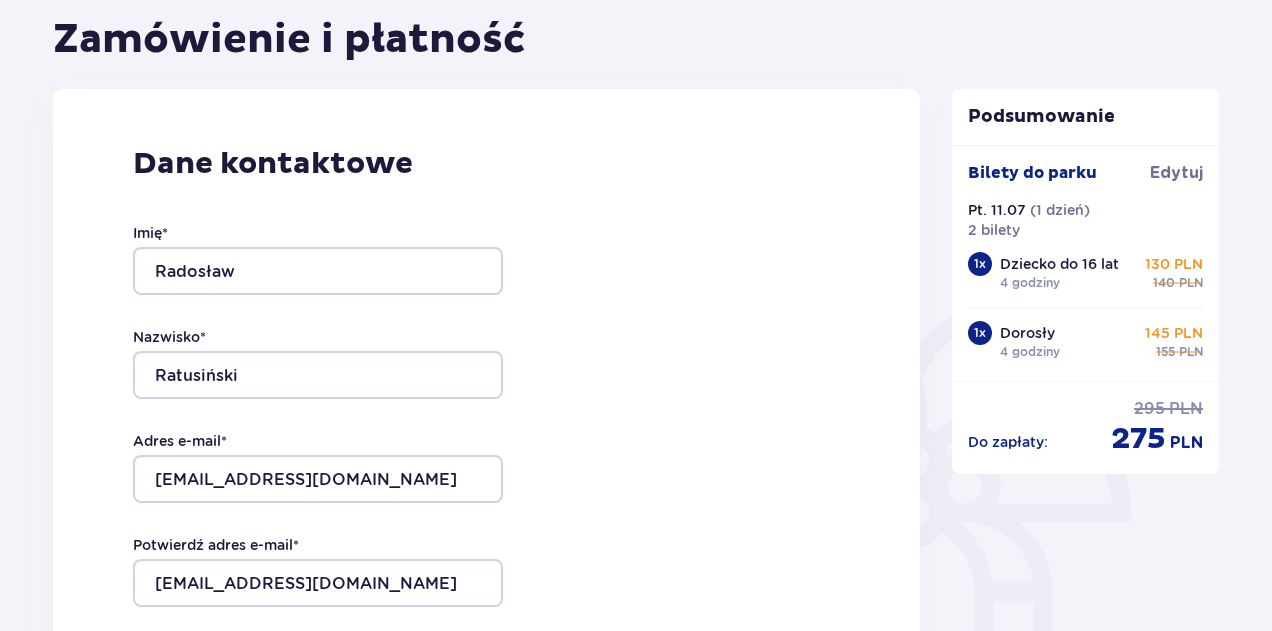 click on "Dane kontaktowe Imię * Radosław Nazwisko * Ratusiński Adres e-mail * radoslaw.ratusinski@gmail.com Potwierdź adres e-mail * radoslaw.ratusinski@gmail.com Numer telefonu * Numer telefonu, wraz z kodem kraju, np. 48 ​123 ​456 ​789 Chcę fakturę na firmę Jeśli nie prowadzisz działalności gospodarczej lub innej spółki, automatycznie wystawimy Ci fakturę imienną. Dodaj adres do faktury imiennej" at bounding box center (486, 509) 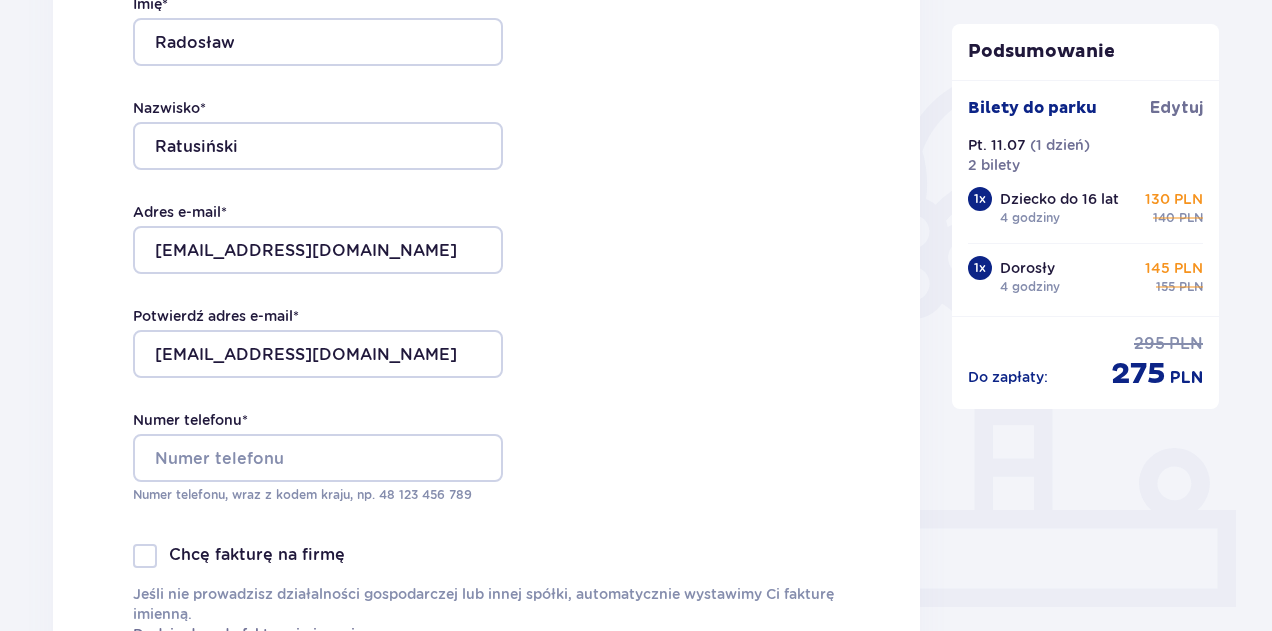 scroll, scrollTop: 427, scrollLeft: 0, axis: vertical 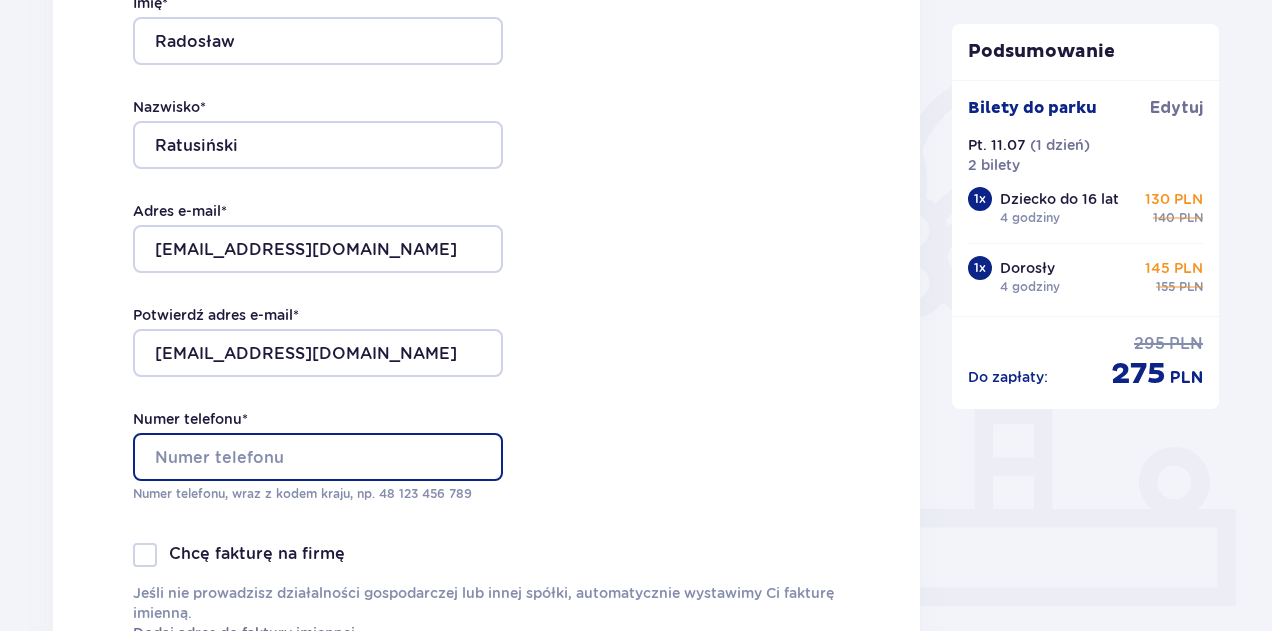 click on "Numer telefonu *" at bounding box center (318, 457) 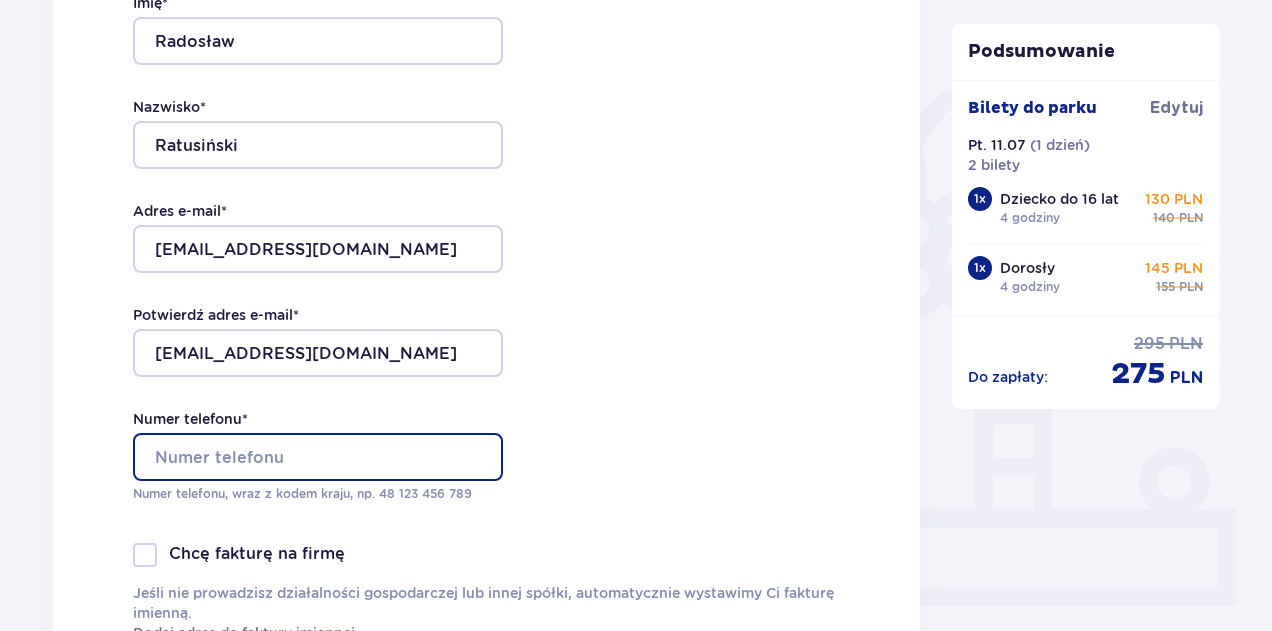 type on "+48 880 199 144" 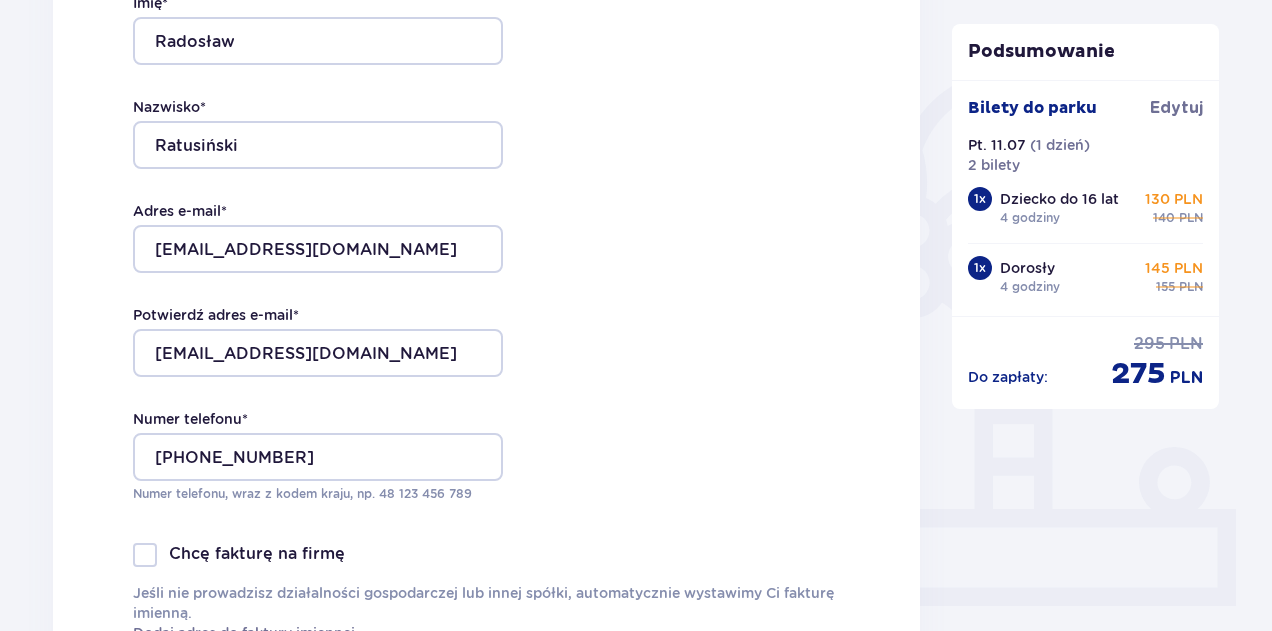 click on "Dane kontaktowe Imię * Radosław Nazwisko * Ratusiński Adres e-mail * radoslaw.ratusinski@gmail.com Potwierdź adres e-mail * radoslaw.ratusinski@gmail.com Numer telefonu * +48 880 199 144 Numer telefonu, wraz z kodem kraju, np. 48 ​123 ​456 ​789 Chcę fakturę na firmę Jeśli nie prowadzisz działalności gospodarczej lub innej spółki, automatycznie wystawimy Ci fakturę imienną. Dodaj adres do faktury imiennej" at bounding box center [486, 279] 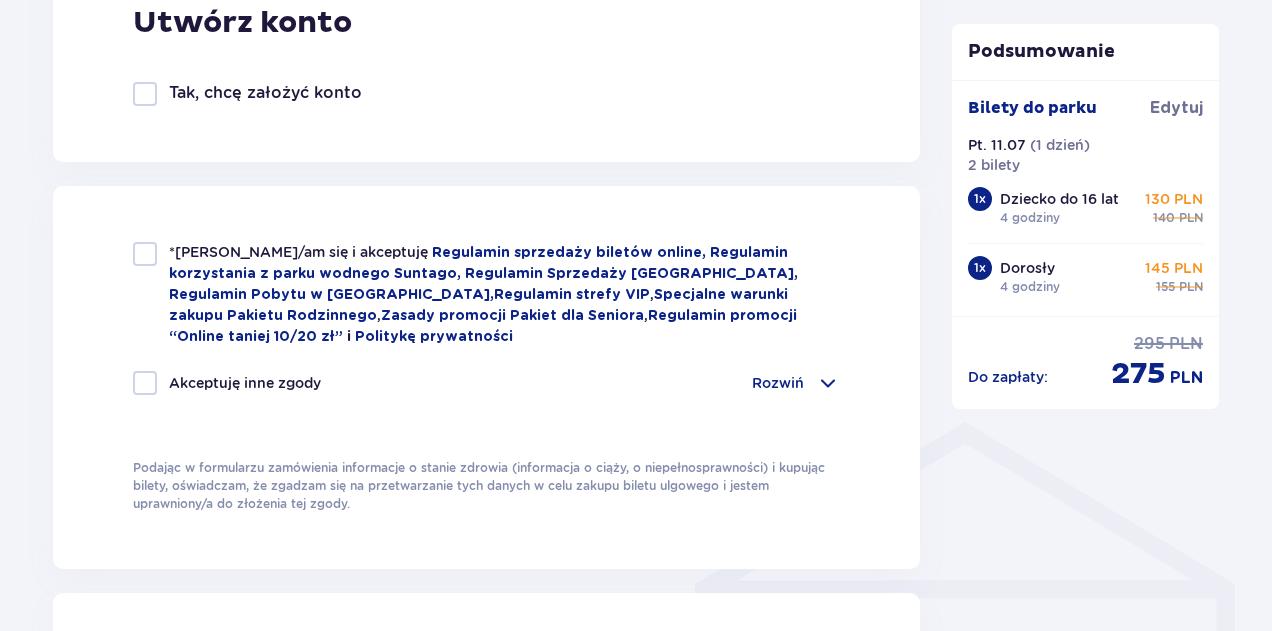 scroll, scrollTop: 1203, scrollLeft: 0, axis: vertical 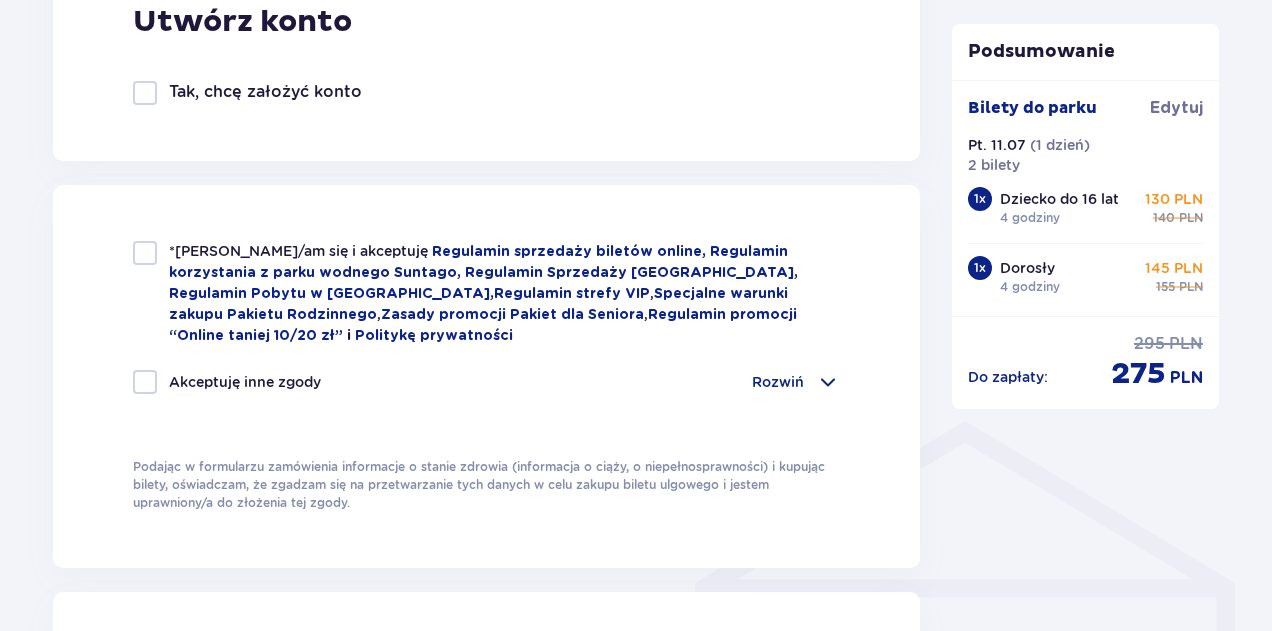click at bounding box center [145, 253] 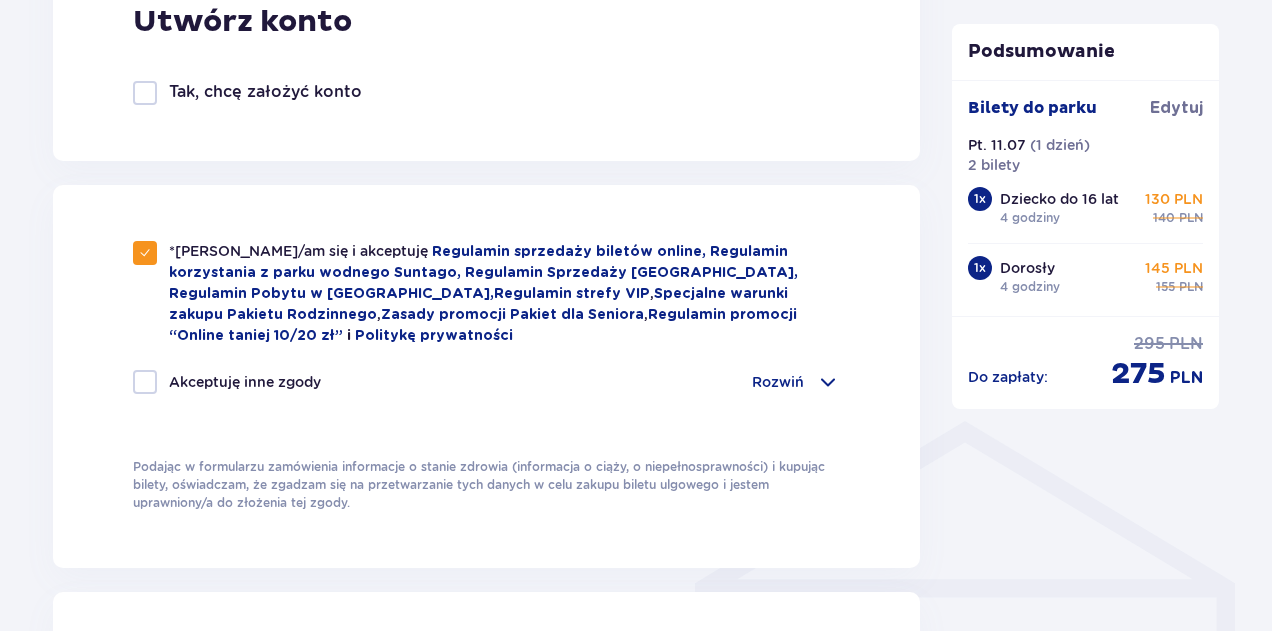 click on "Akceptuję inne zgody Rozwiń Chcę otrzymywać od Global Parks Poland Sp. z o.o. z siedzibą przy ul. Fosa 41/11, 02-768 Warszawa, informacje o ofertach tej Spółki drogą elektroniczną, dlatego w tym celu zgadzam się na przetwarzanie przez tę Spółkę moich danych osobowych Chcę otrzymywać od Global Parks Poland Sp. z o.o., informacje o ofertach tej Spółki drogą telefoniczną, dlatego w tym celu zgadzam się na przetwarzanie przez tę Spółkę moich danych osobowych Chcę otrzymywać drogą elektroniczną od Global Parks Poland Sp. z o.o., informacje o ofertach partnerów tej Spółki, współpracujących, których wykaz znajduje się na stronie parkofpoland.com, dlatego w tym celu zgadzam się na przetwarzanie przez tę Spółkę moich danych osobowych Chcę otrzymywać od Moyome Sp. z o.o. z siedzibą przy ul. Fosa 41/11, 02-768 Warszawa, informacje o ofertach tej Spółki drogą elektroniczną, dlatego w tym celu zgadzam się na przetwarzanie przez tę Spółkę moich danych osobowych" at bounding box center [486, 394] 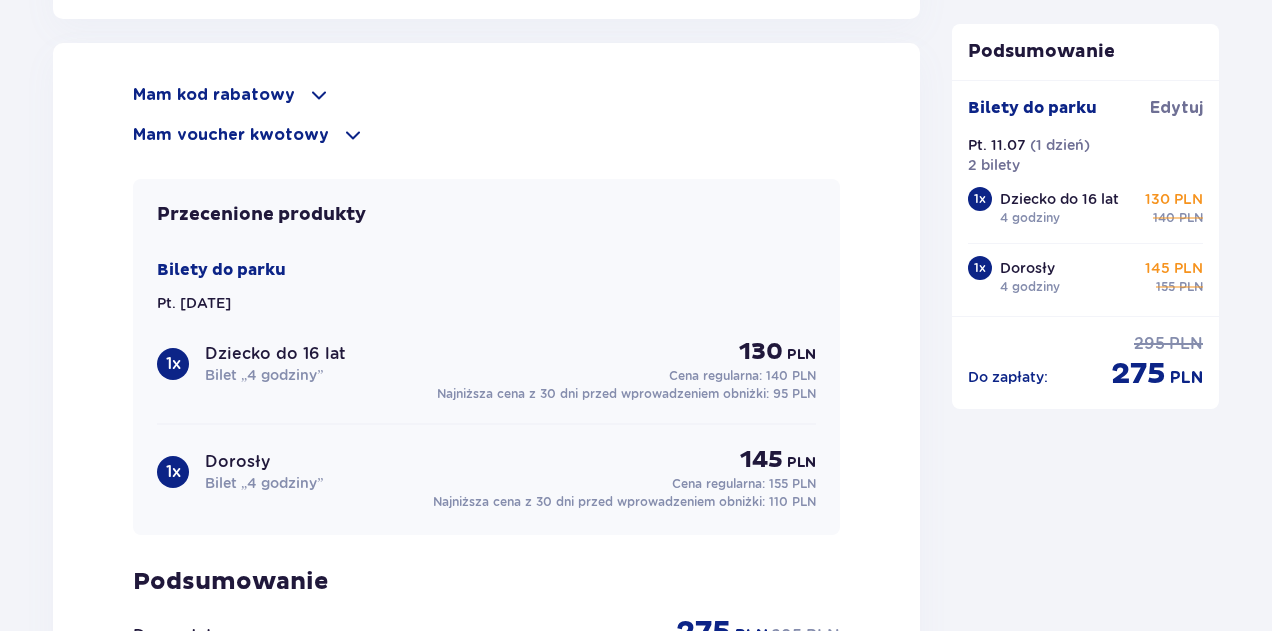 scroll, scrollTop: 2273, scrollLeft: 0, axis: vertical 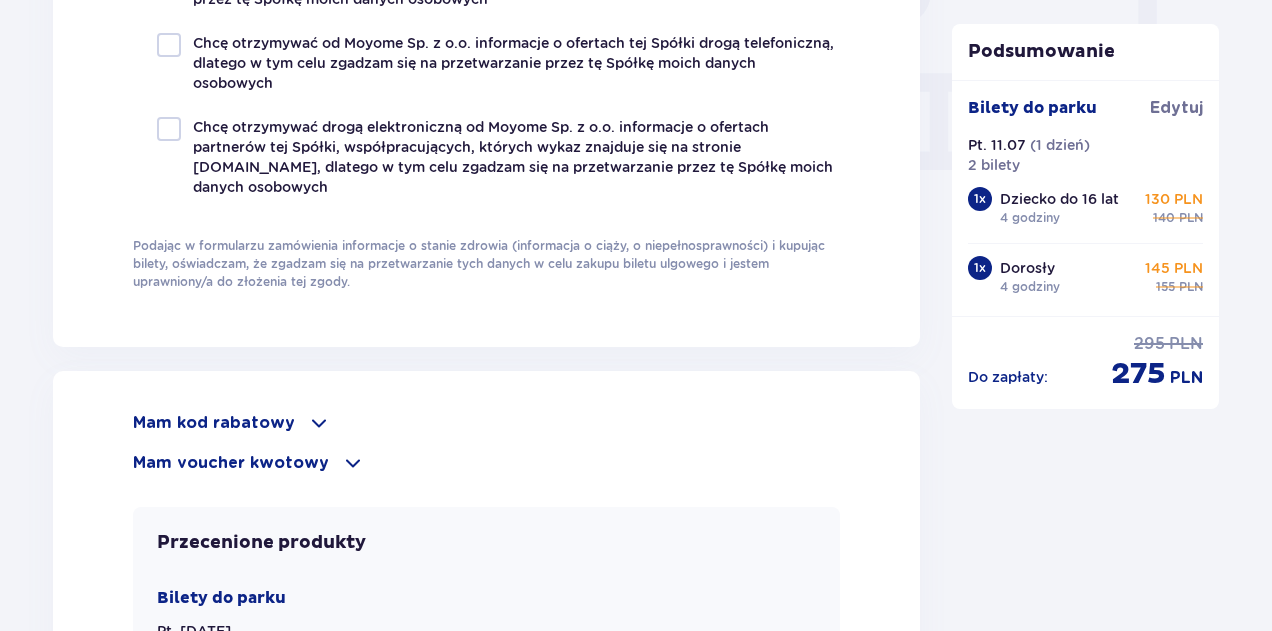 click at bounding box center (319, 423) 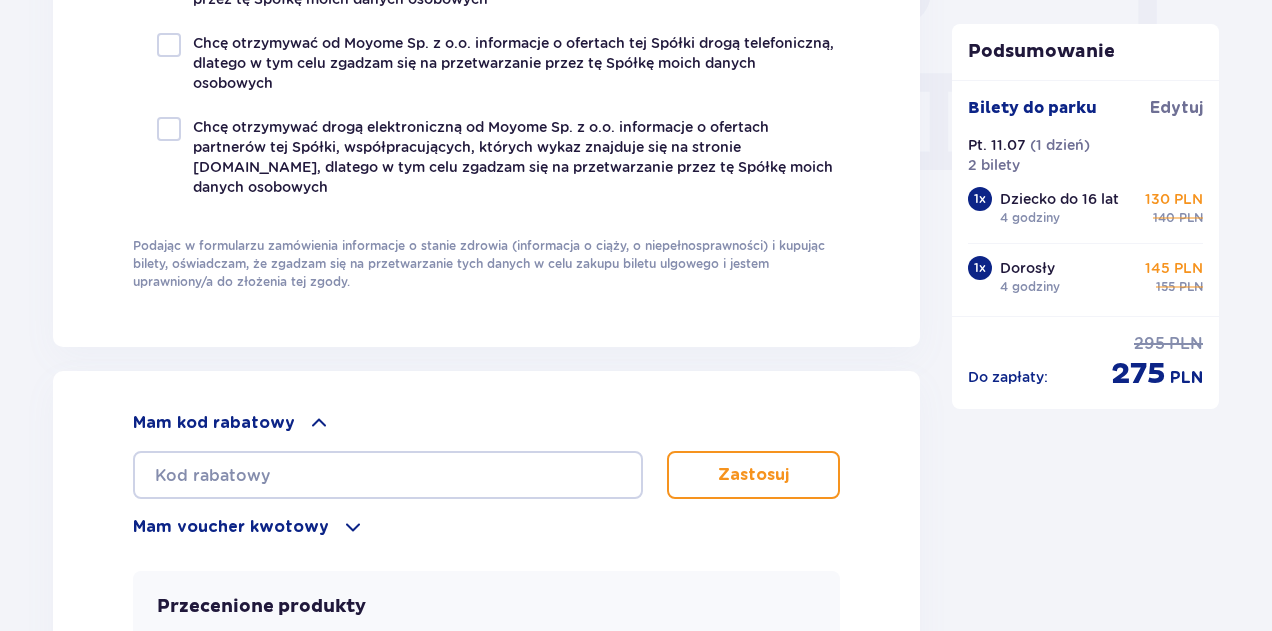 click at bounding box center [319, 423] 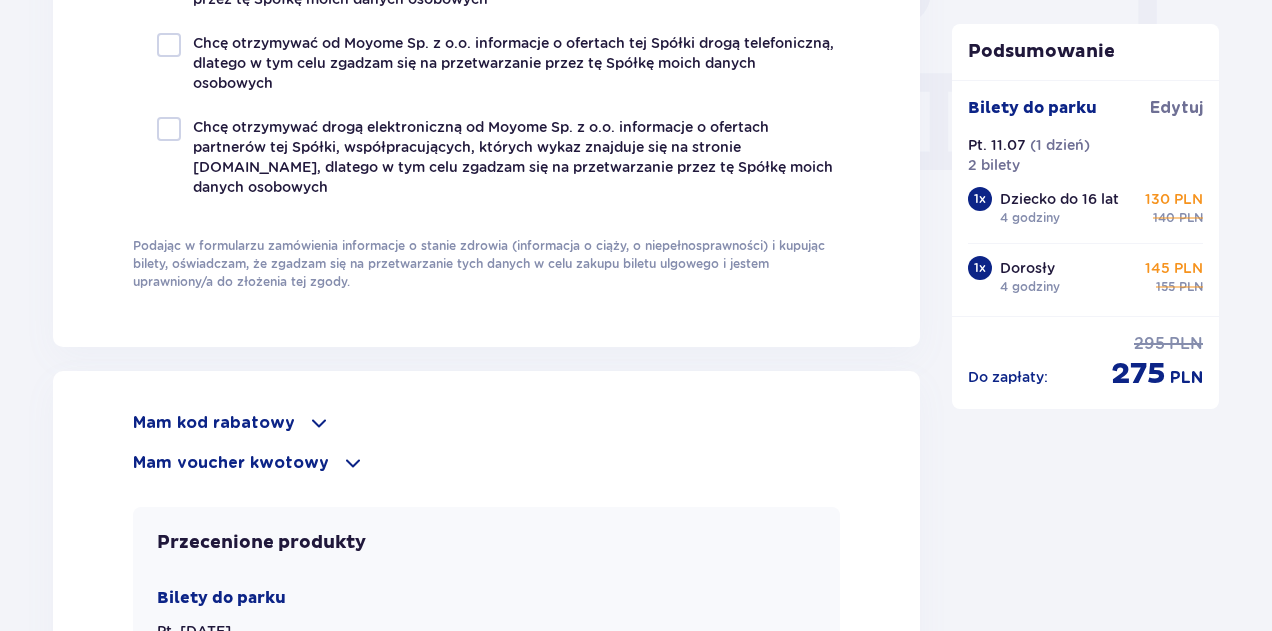 click at bounding box center (353, 463) 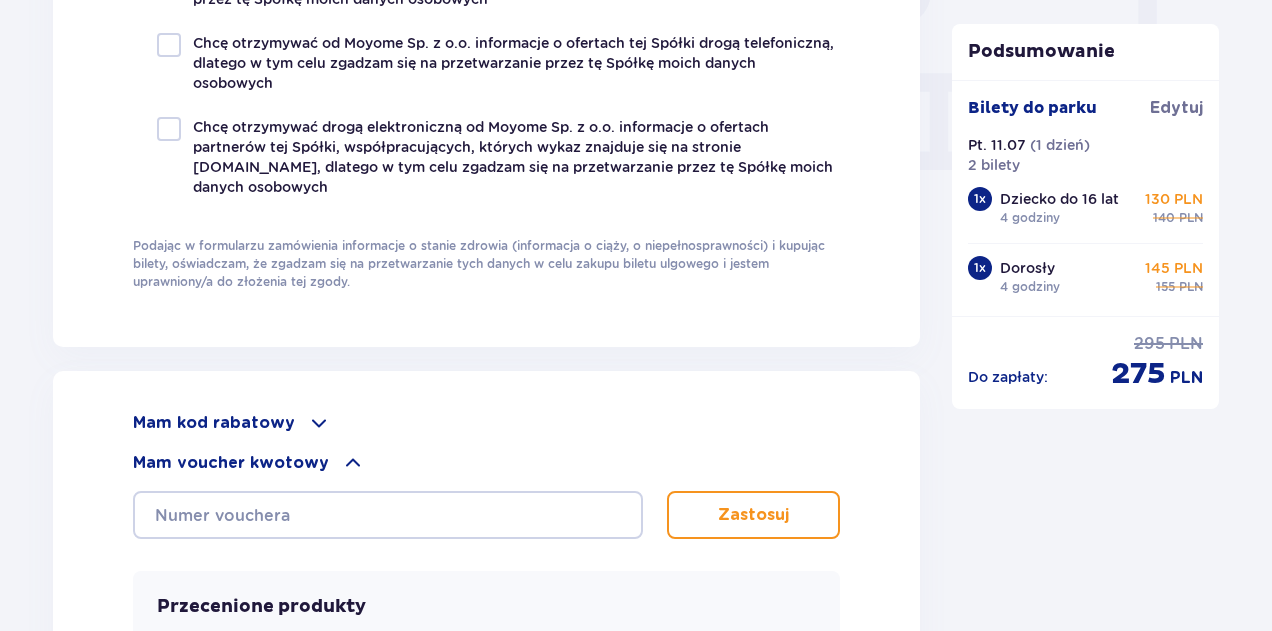 click at bounding box center (353, 463) 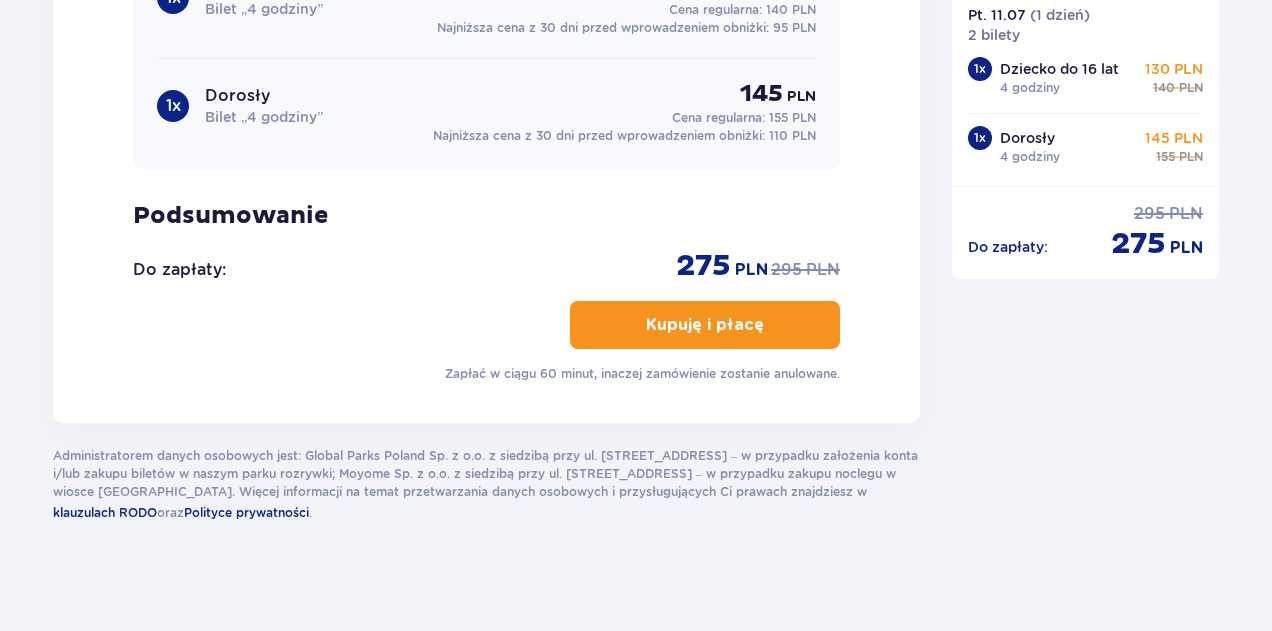 scroll, scrollTop: 2644, scrollLeft: 0, axis: vertical 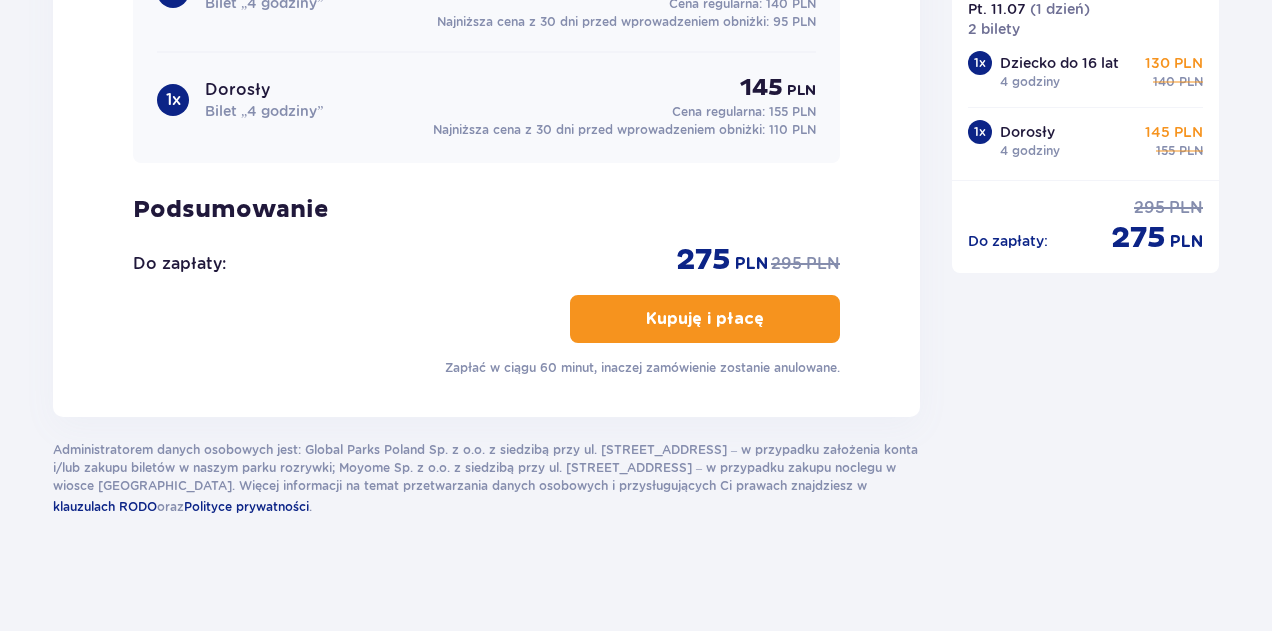 click on "Kupuję i płacę" at bounding box center (705, 319) 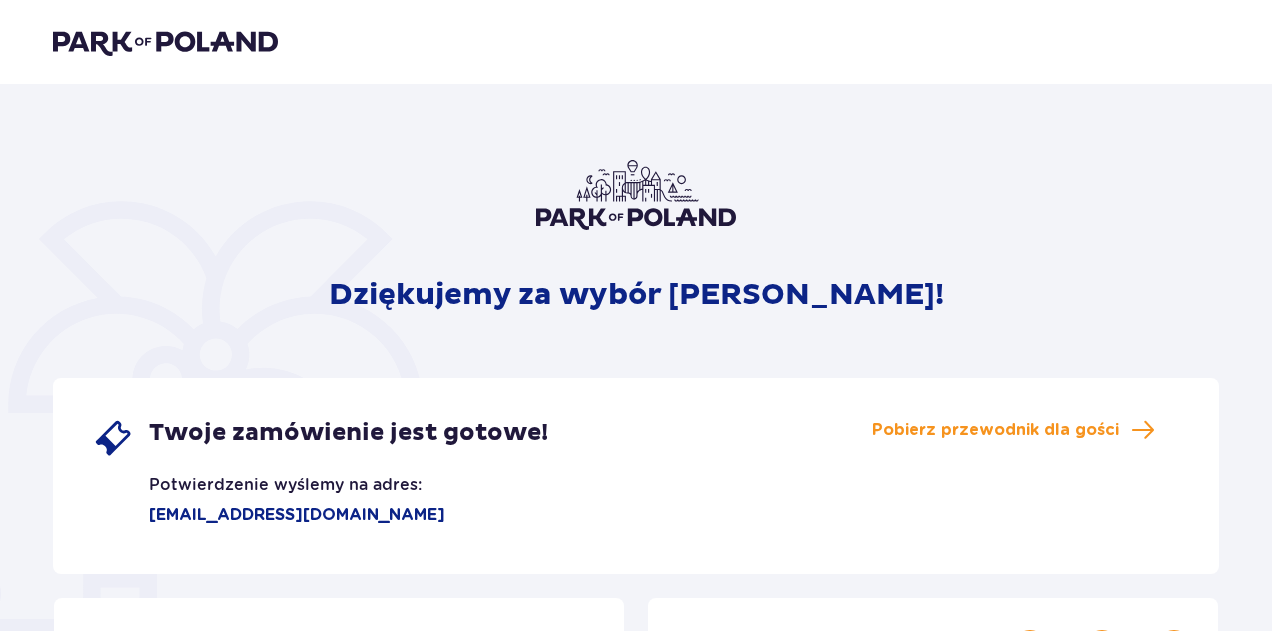 scroll, scrollTop: 0, scrollLeft: 0, axis: both 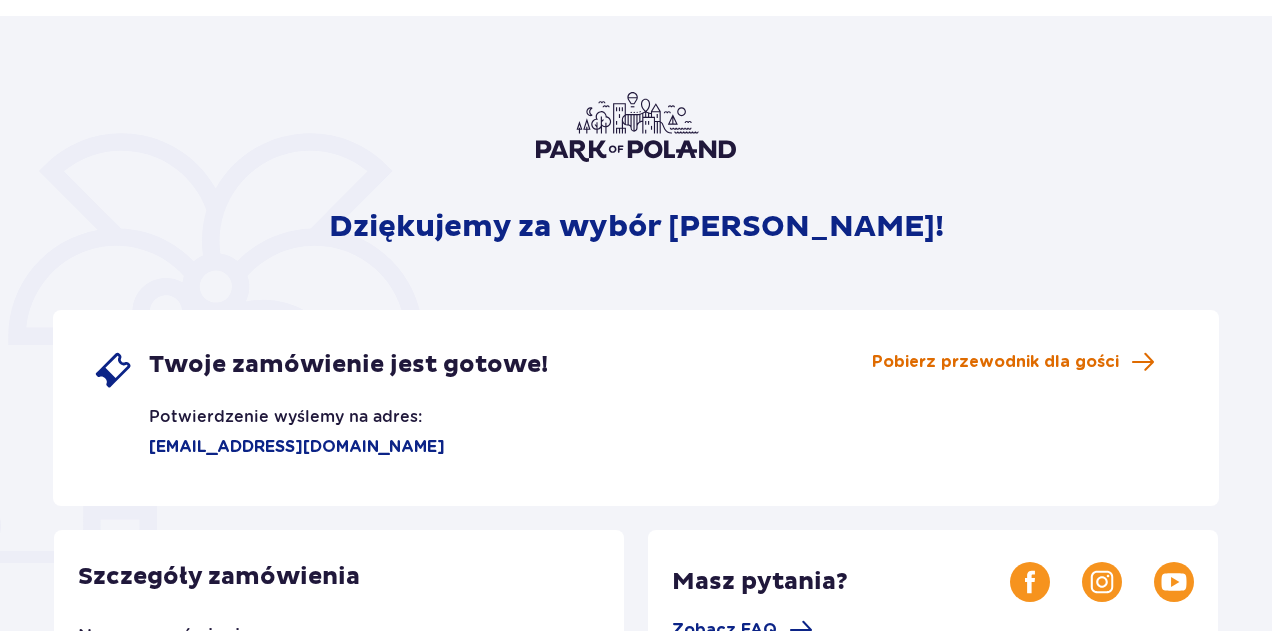 click on "Pobierz przewodnik dla gości" at bounding box center (995, 362) 